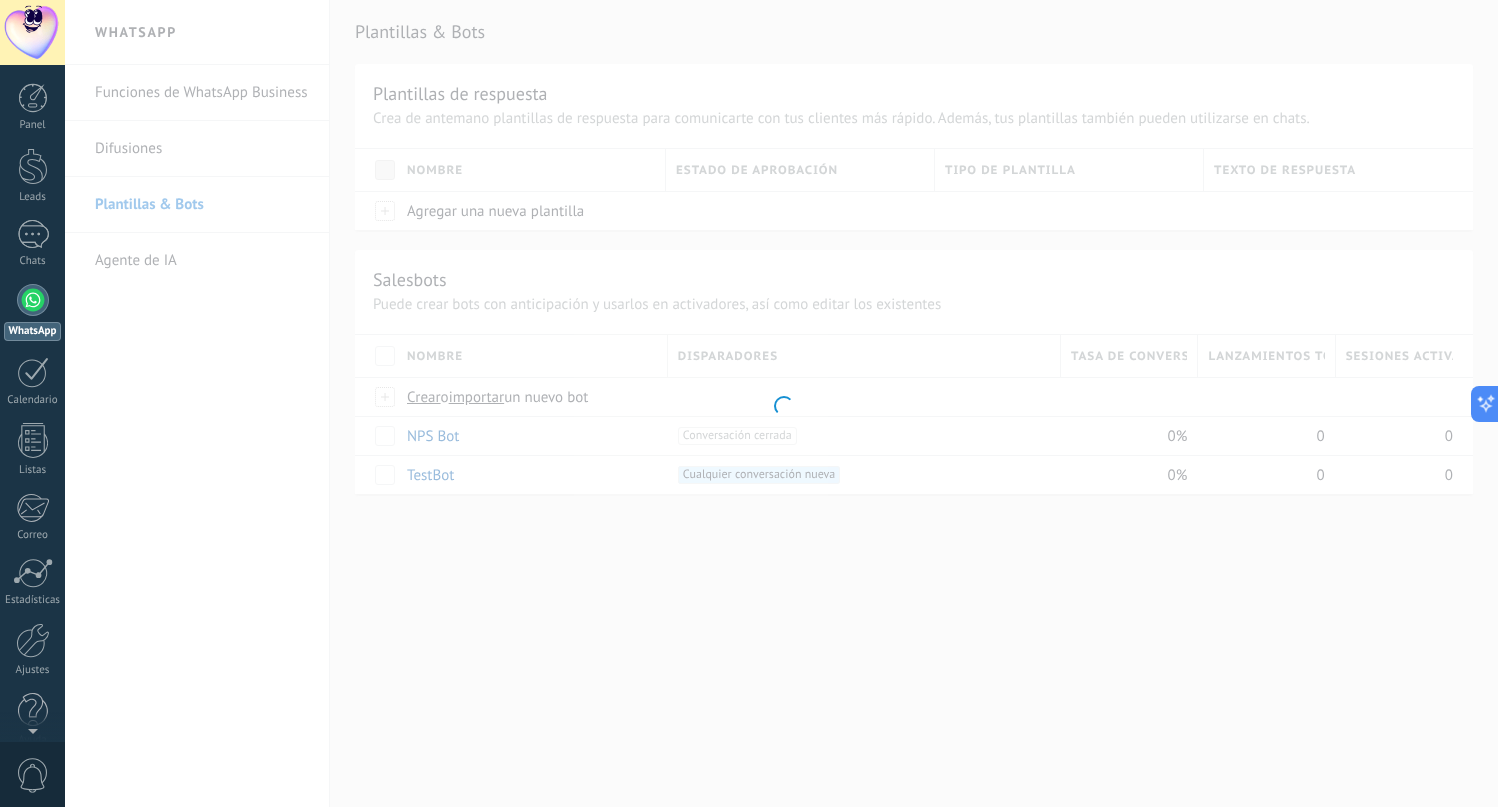 scroll, scrollTop: 0, scrollLeft: 0, axis: both 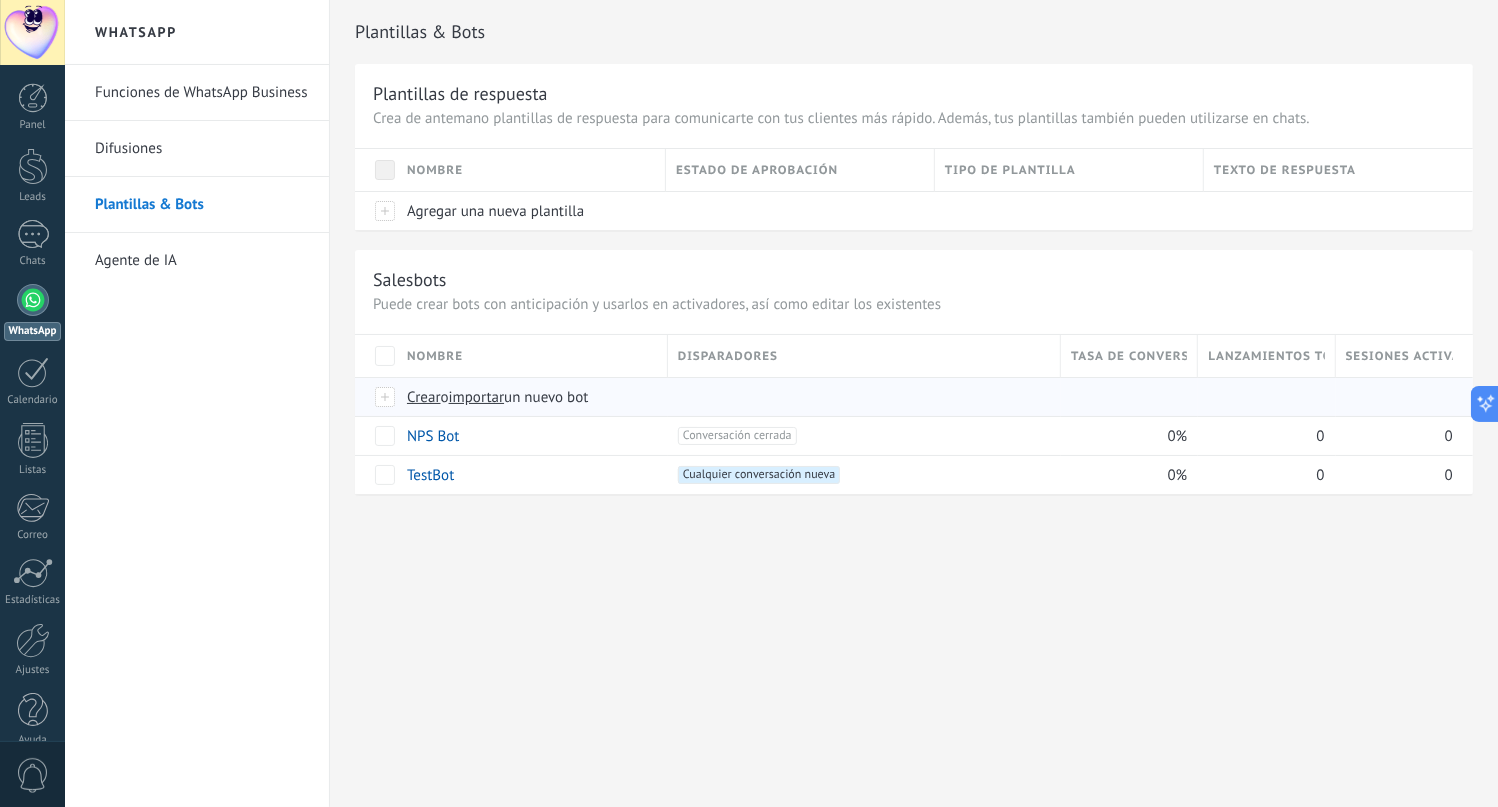 click on "Crear" at bounding box center [424, 397] 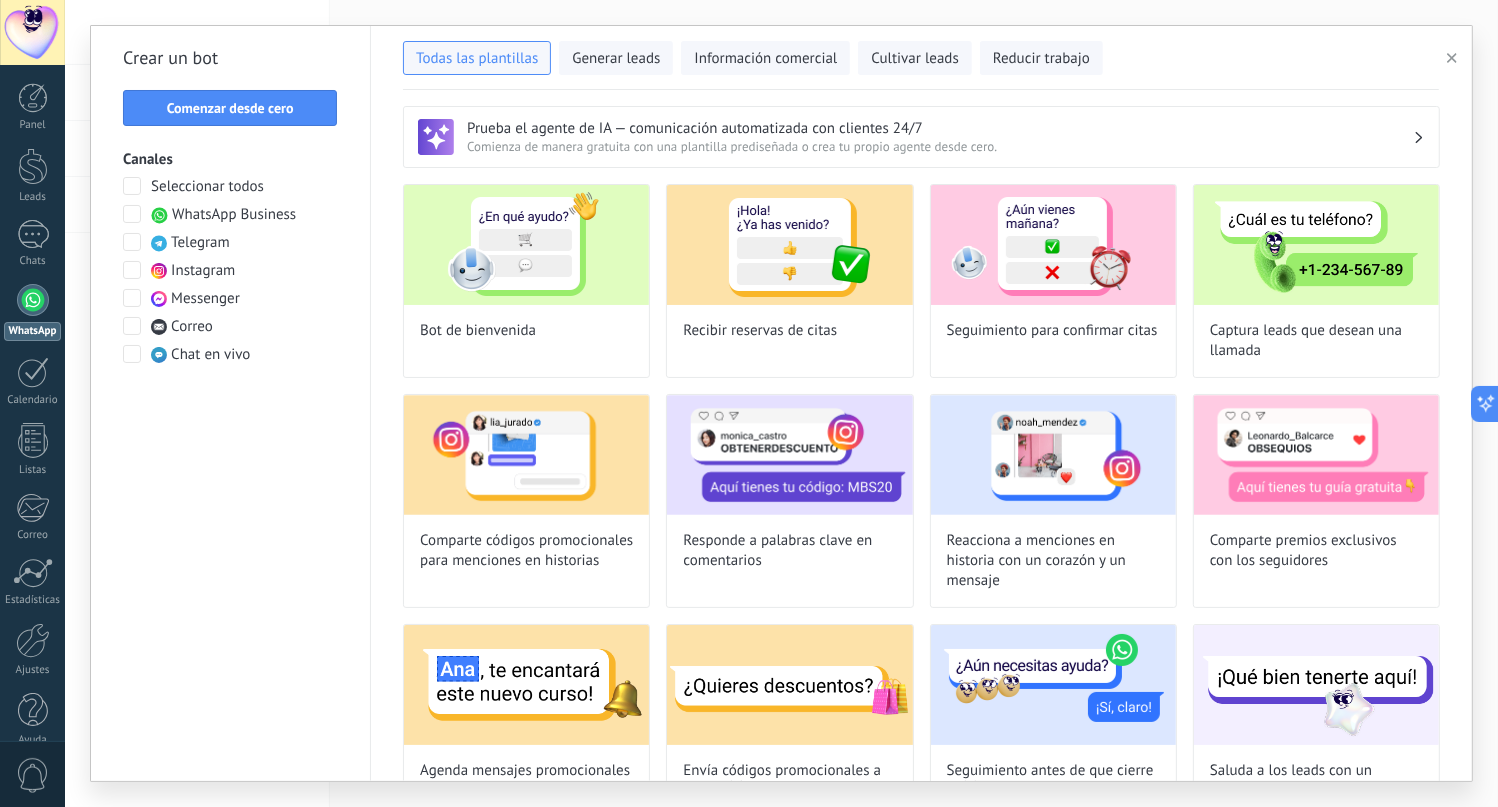 scroll, scrollTop: 0, scrollLeft: 0, axis: both 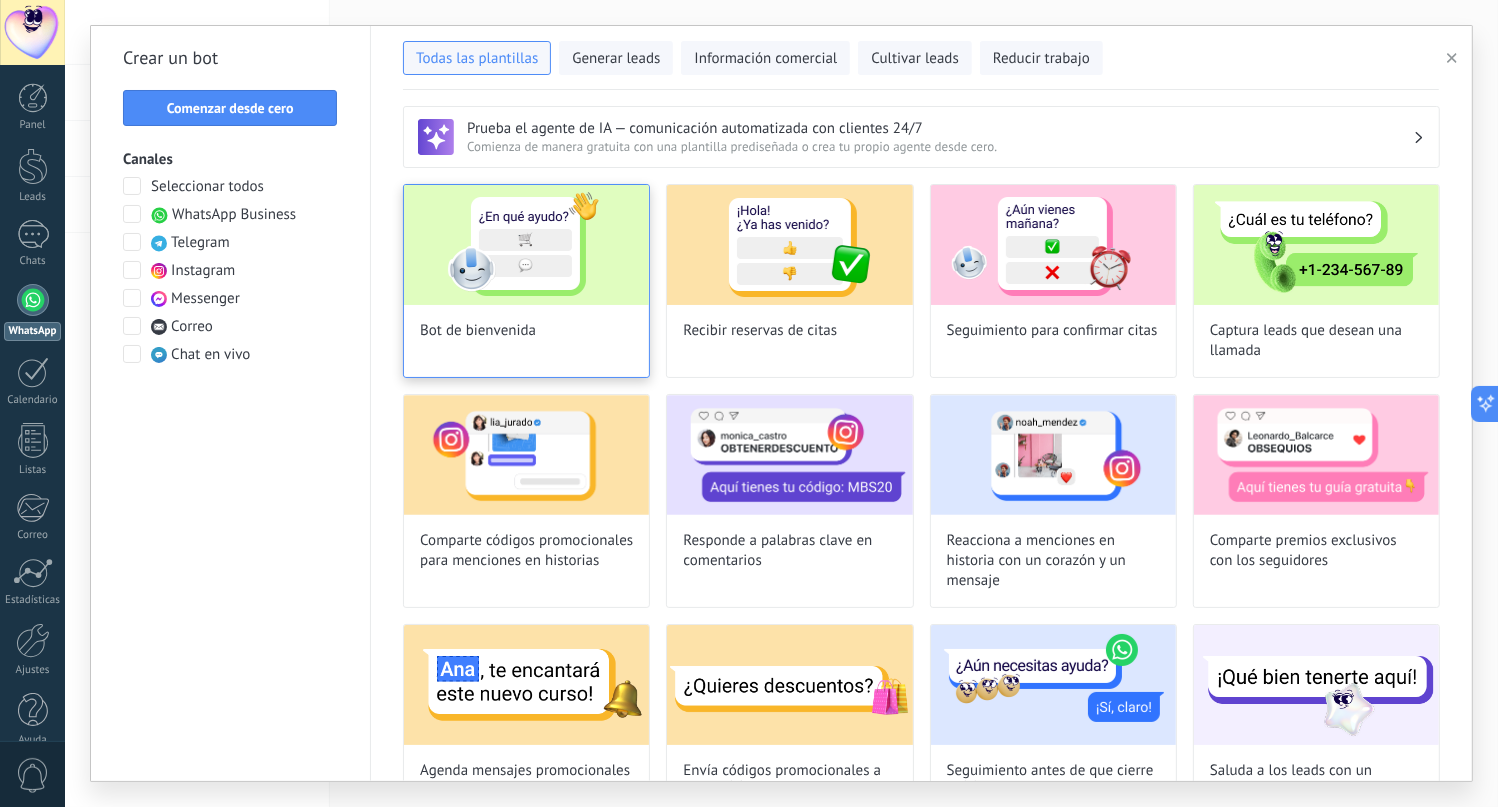 click at bounding box center (526, 245) 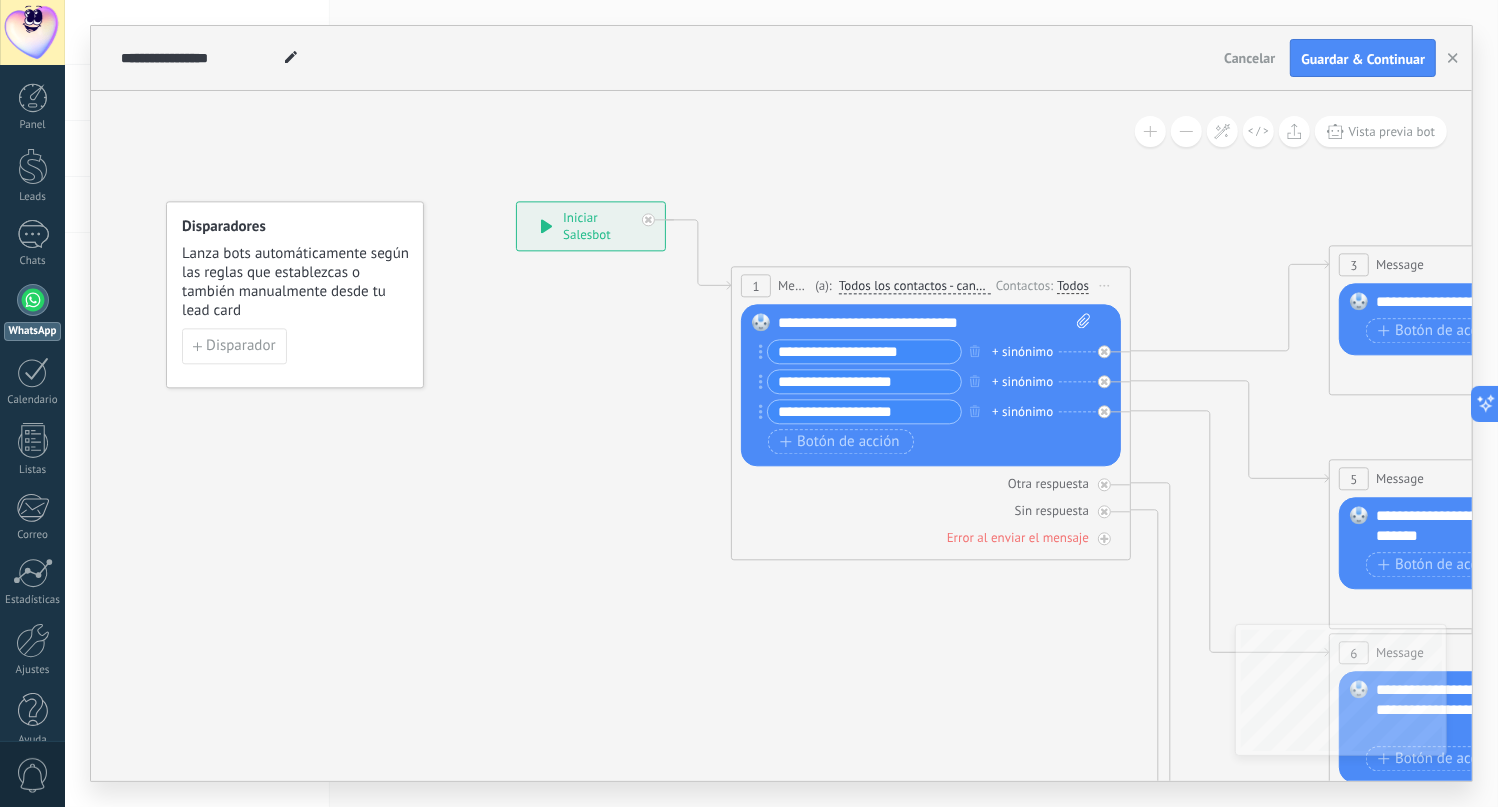 click on "**********" at bounding box center [935, 323] 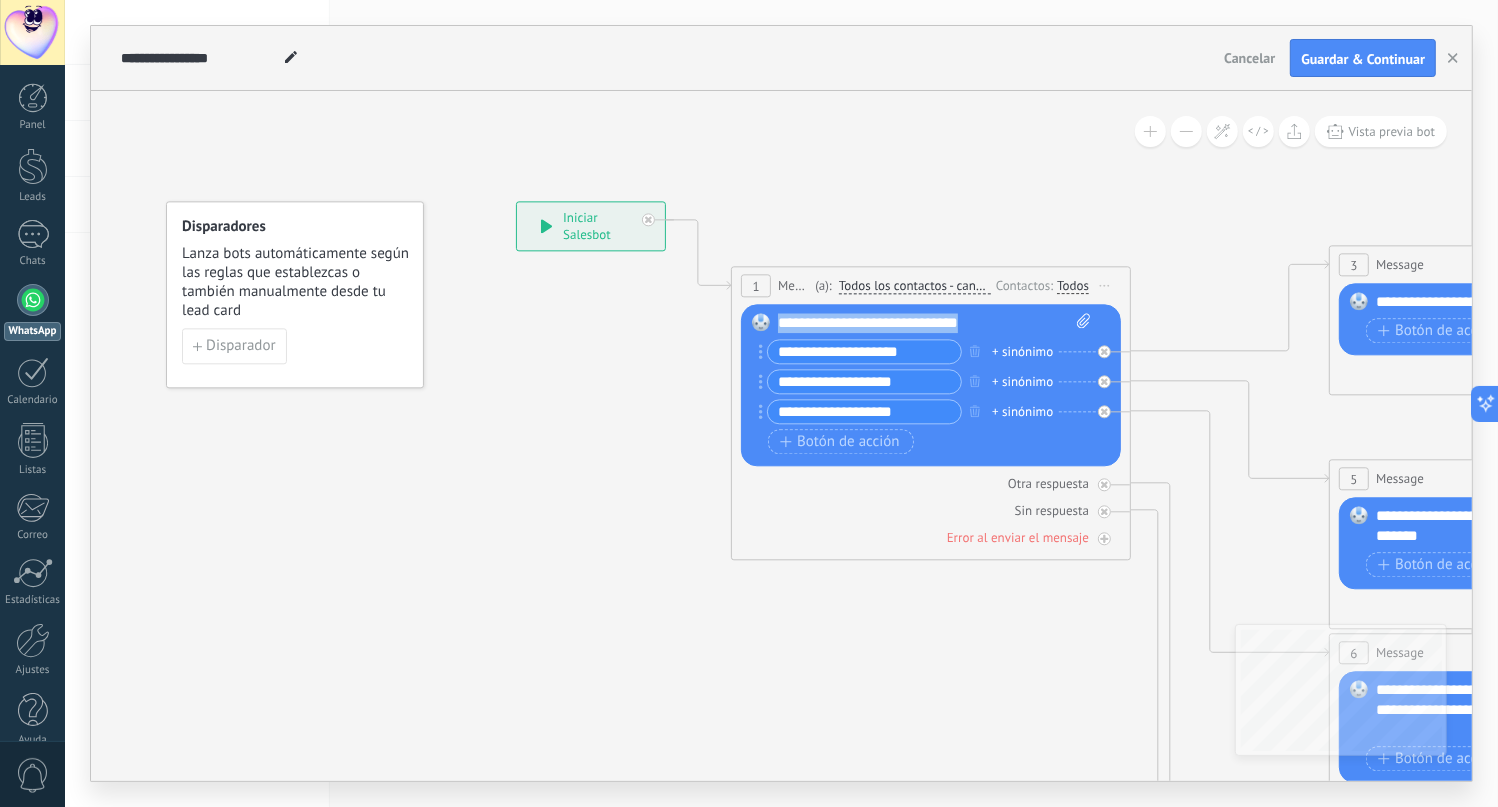 click on "**********" at bounding box center [935, 323] 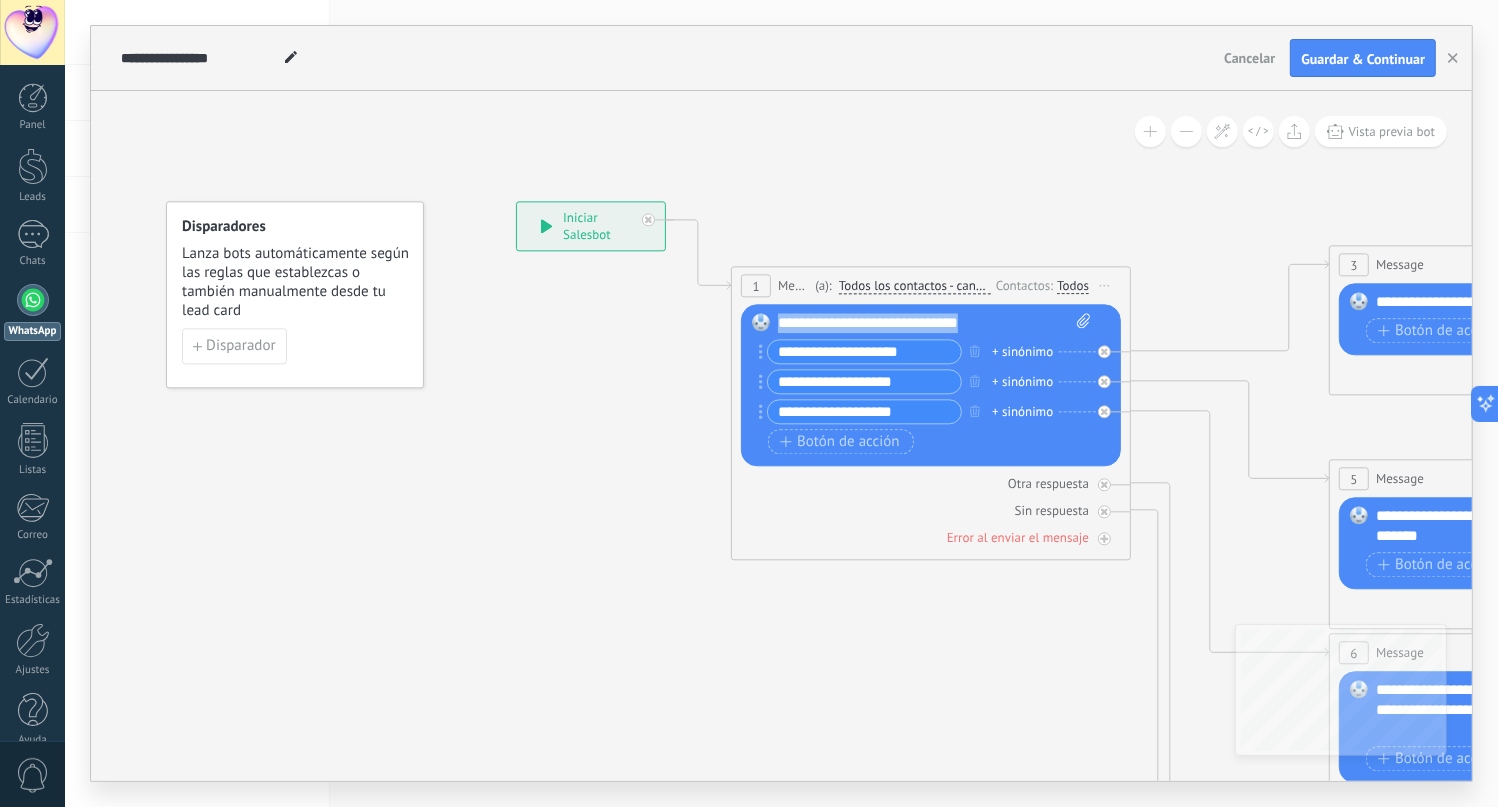 paste 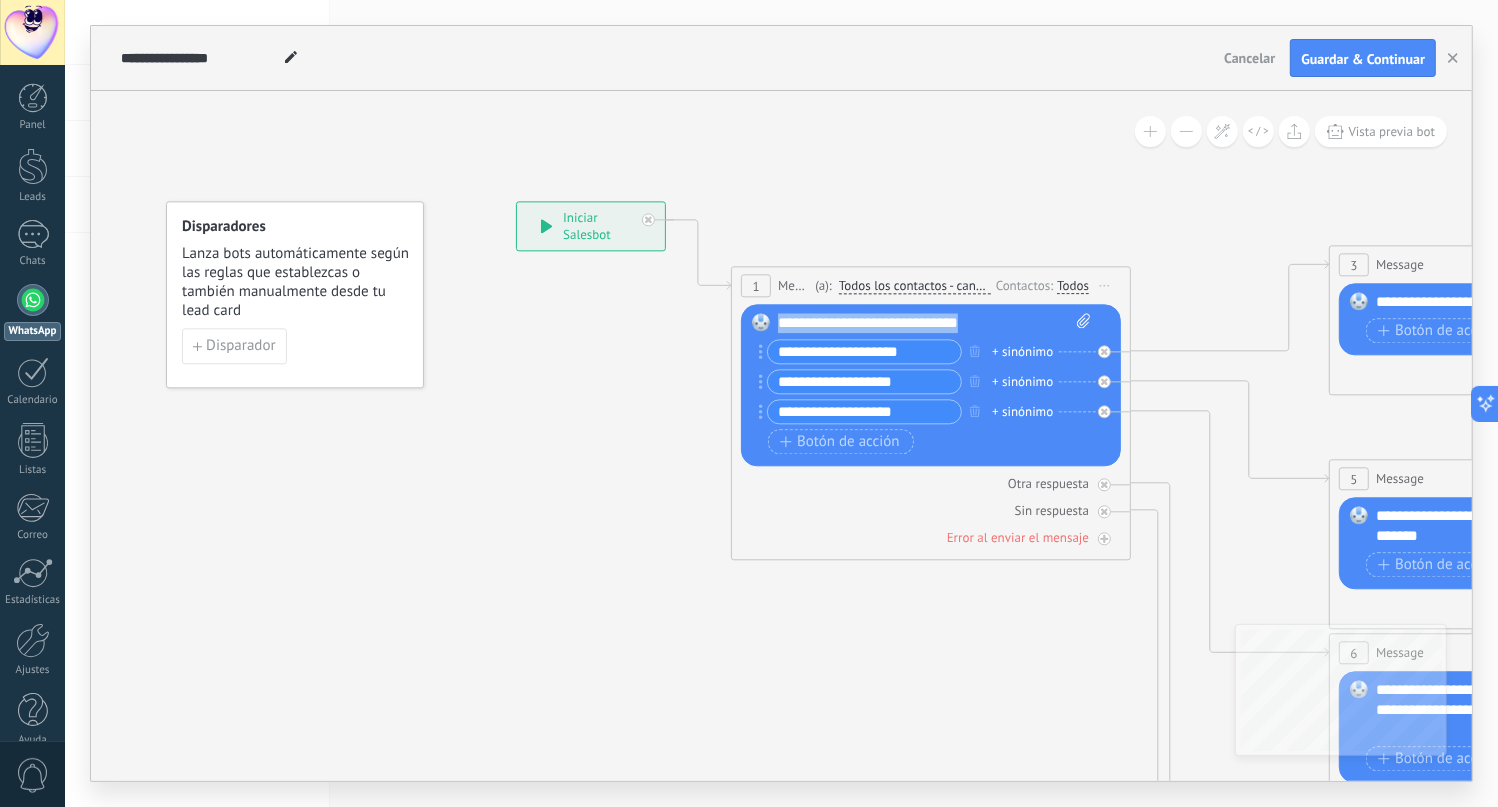 type 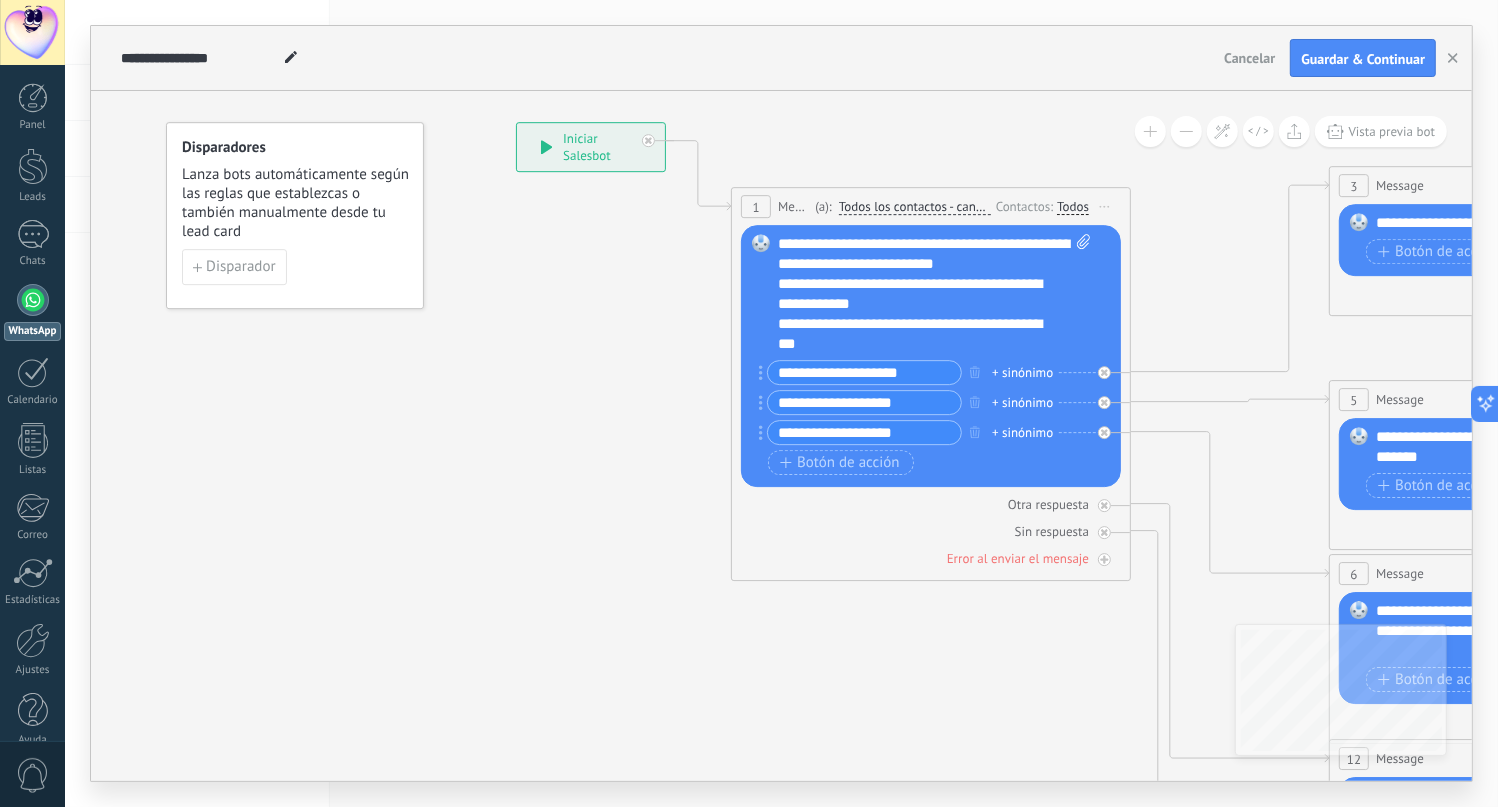 click on "**********" at bounding box center (864, 372) 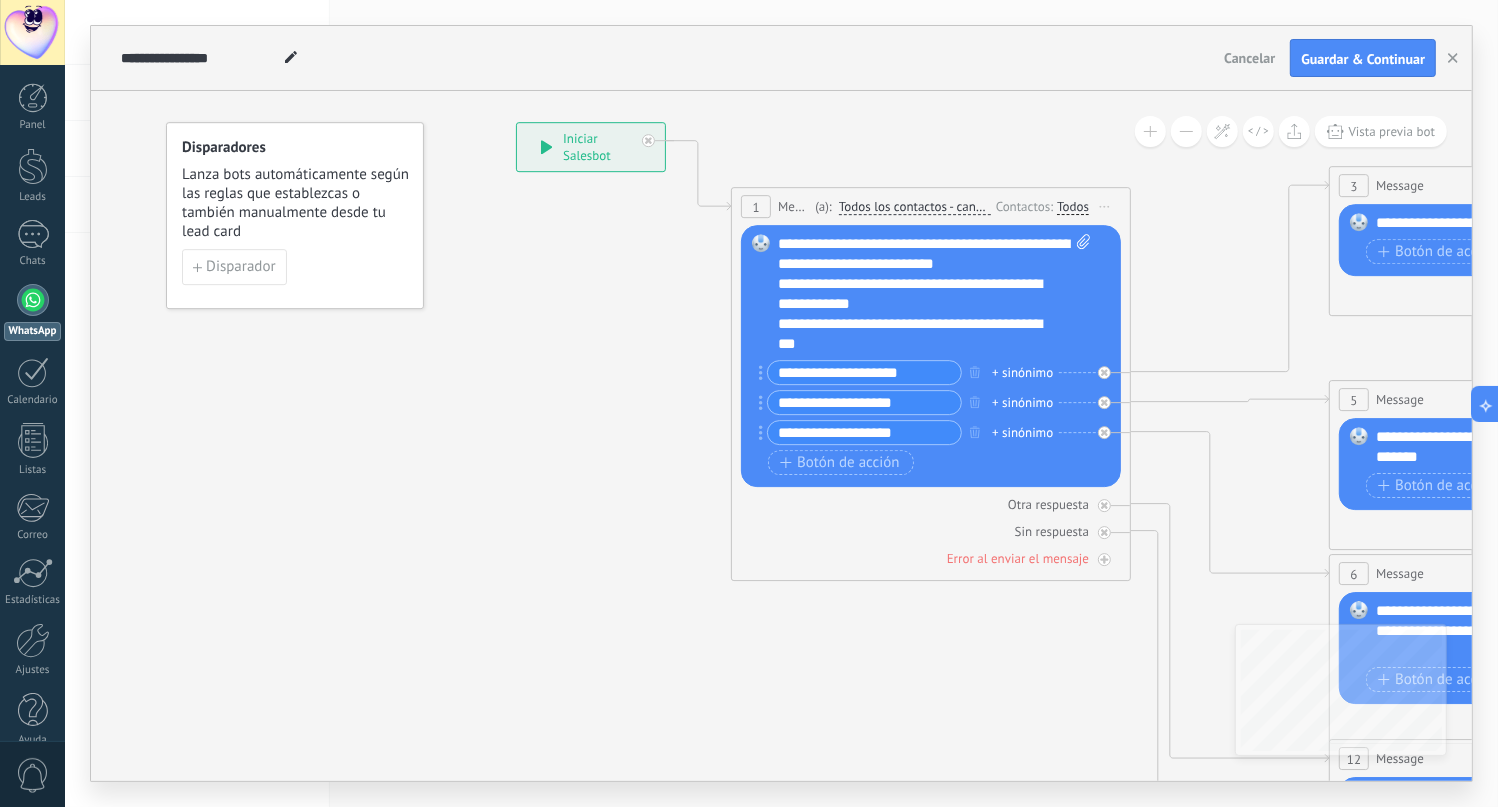 click on "**********" at bounding box center [864, 372] 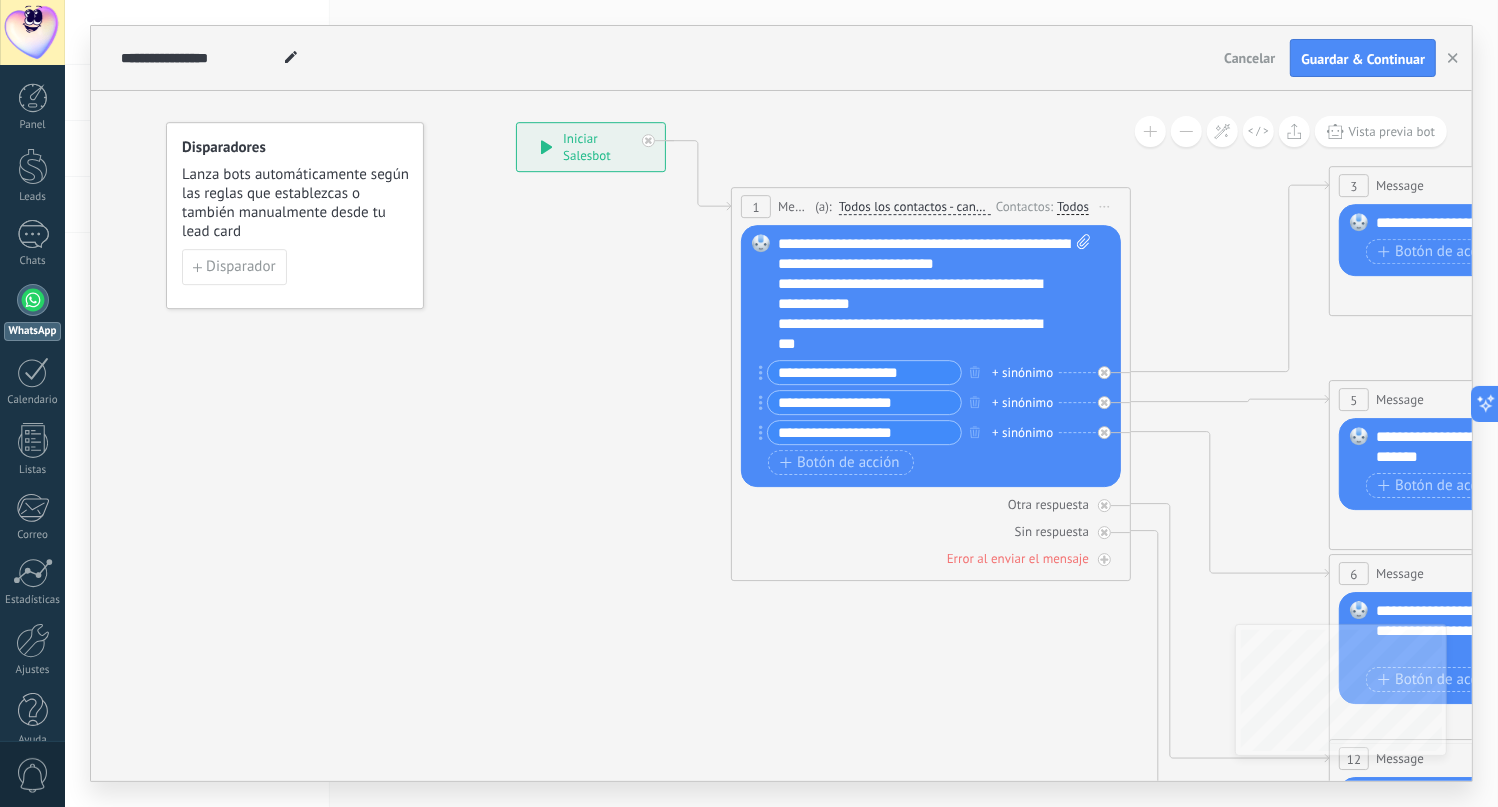 click on "**********" at bounding box center [864, 372] 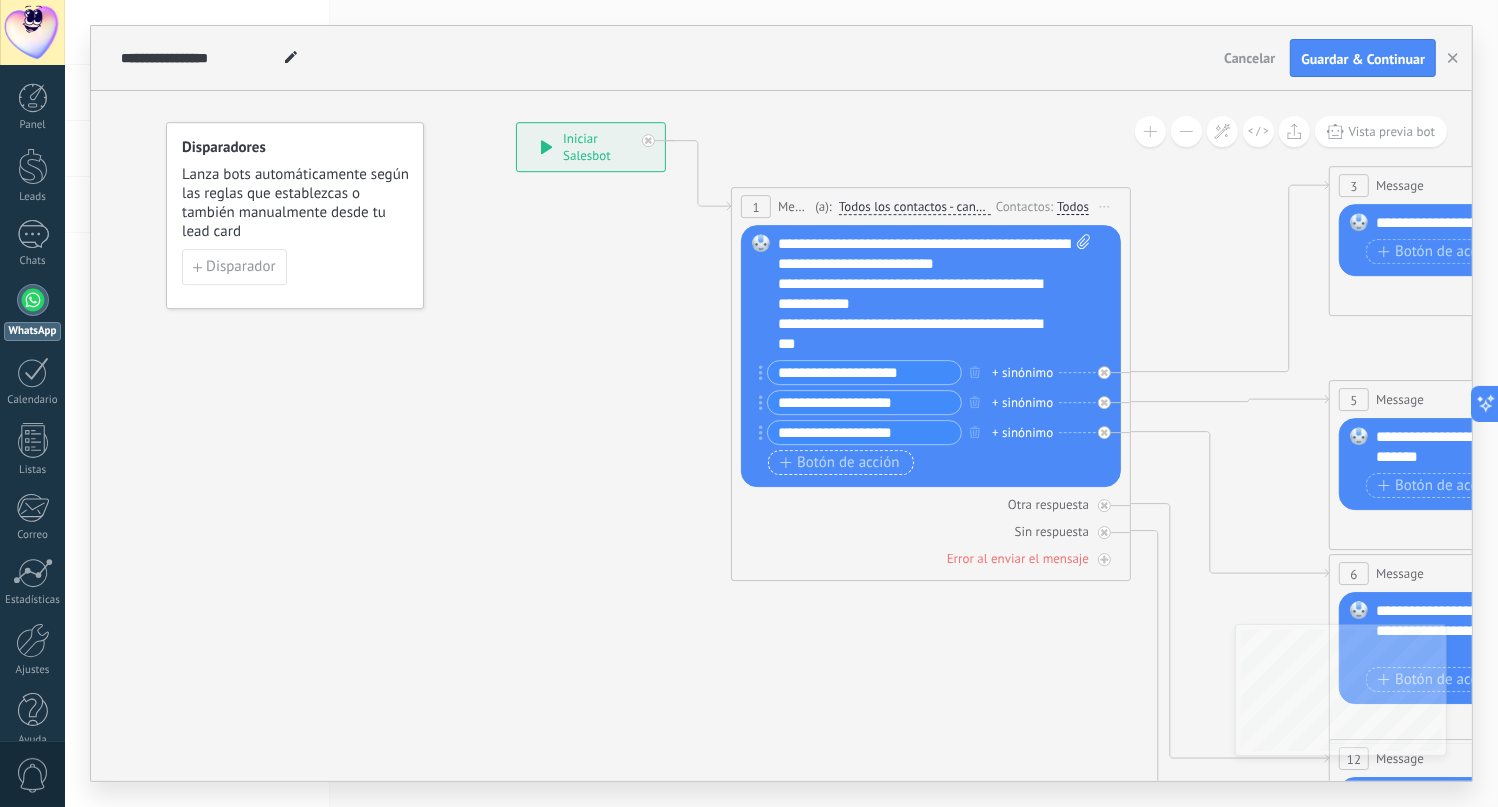 click on "Botón de acción" at bounding box center (840, 463) 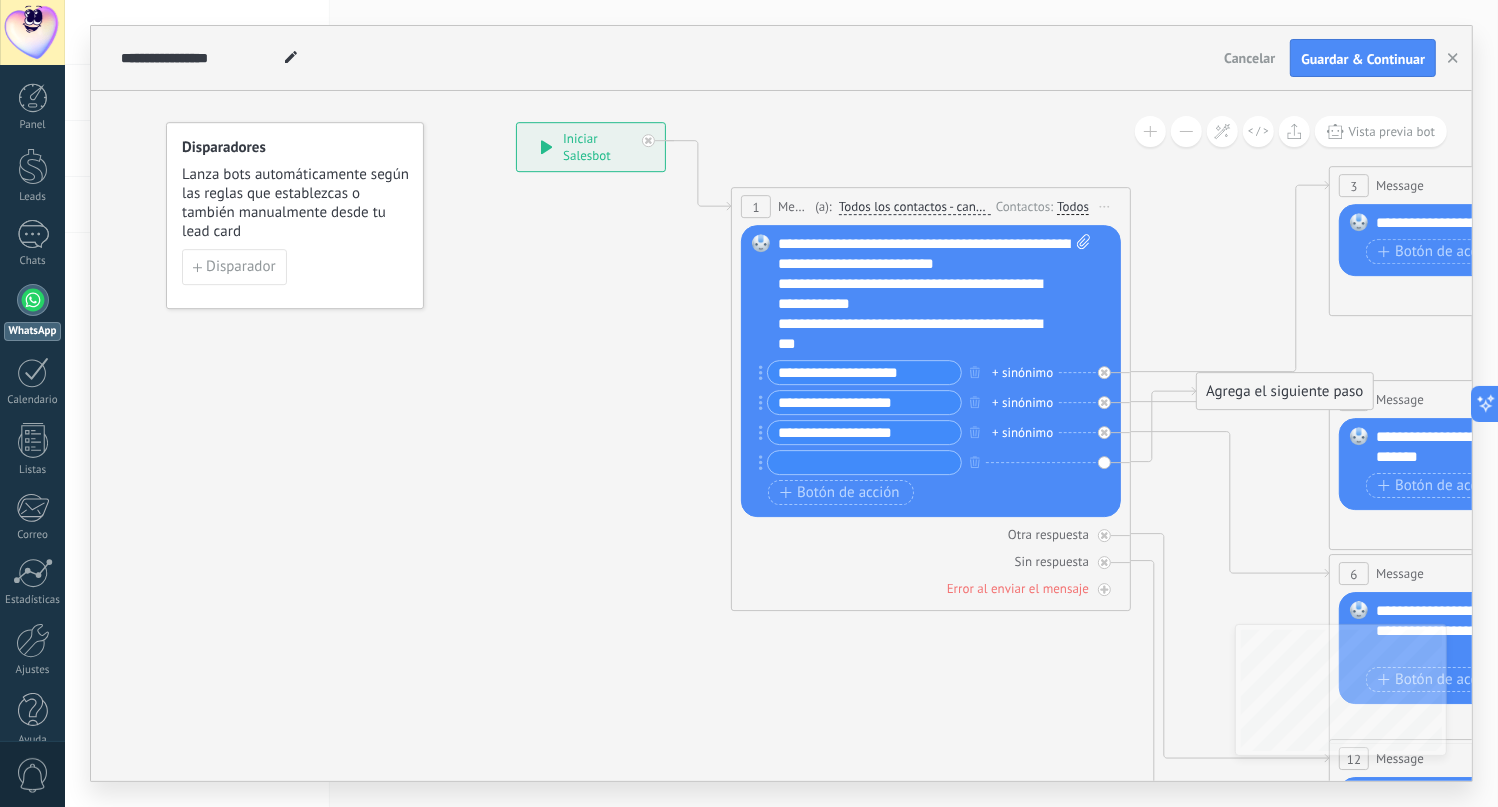click on "**********" at bounding box center (864, 372) 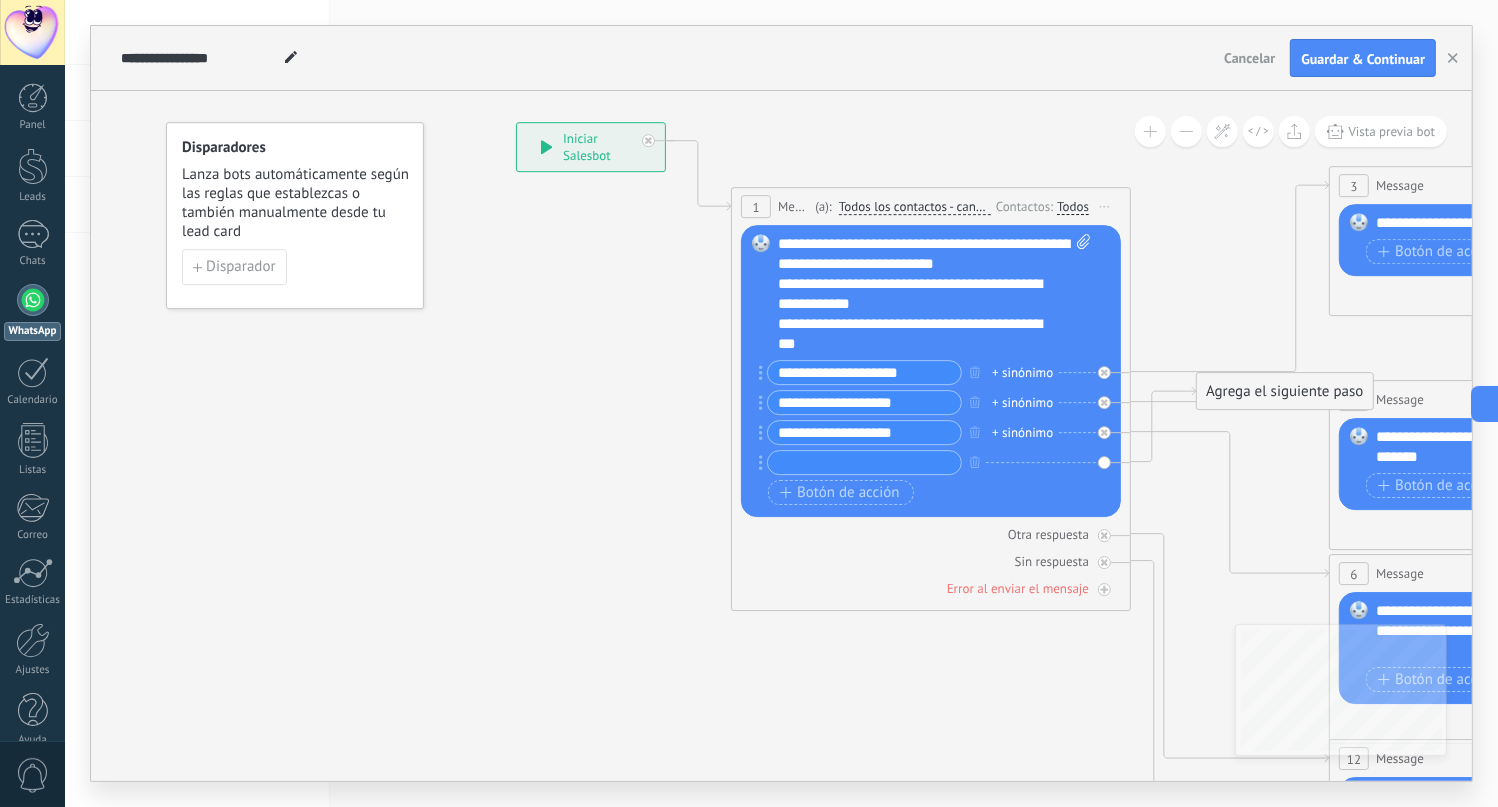 paste 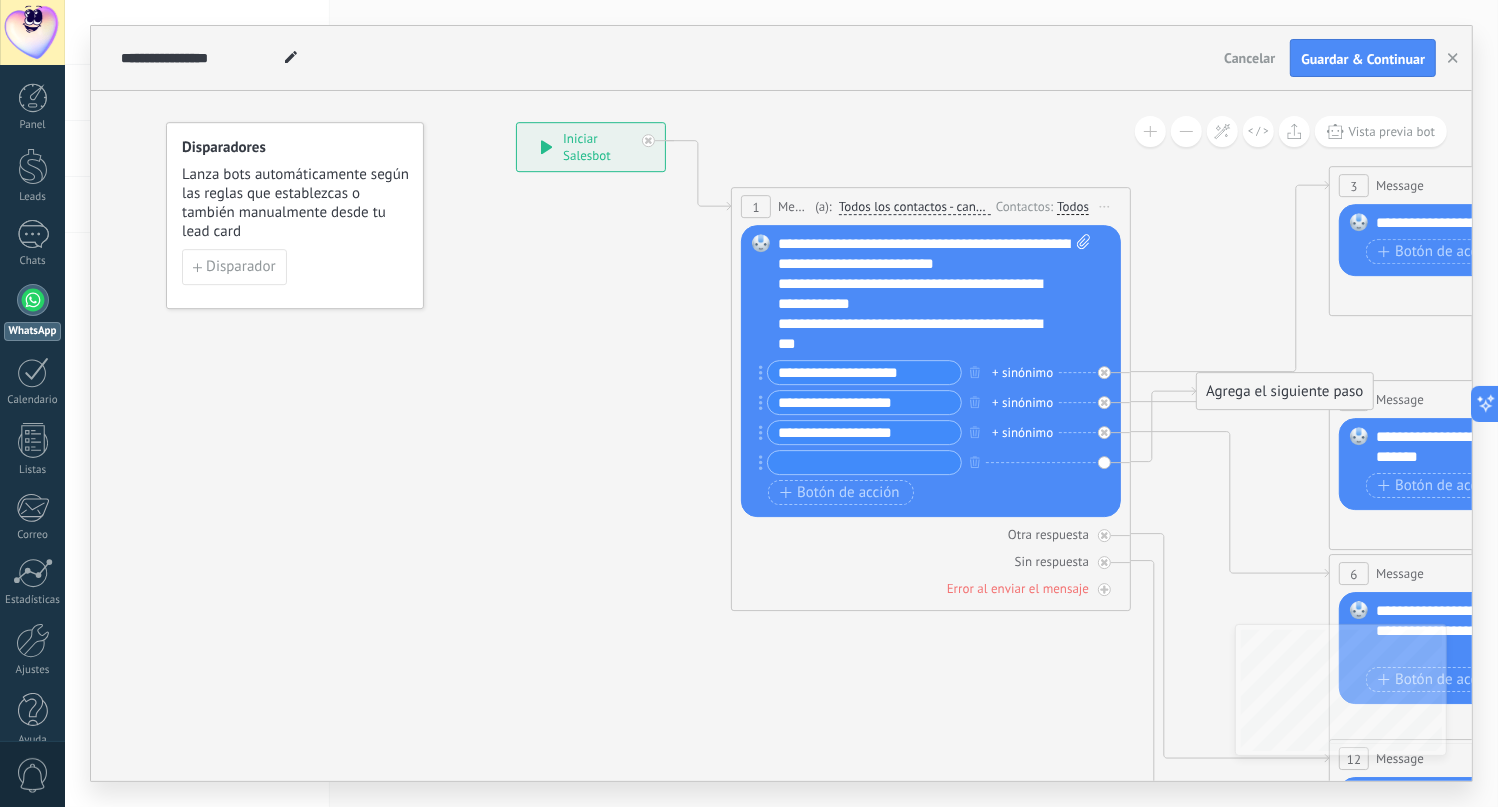 click on "**********" at bounding box center [864, 372] 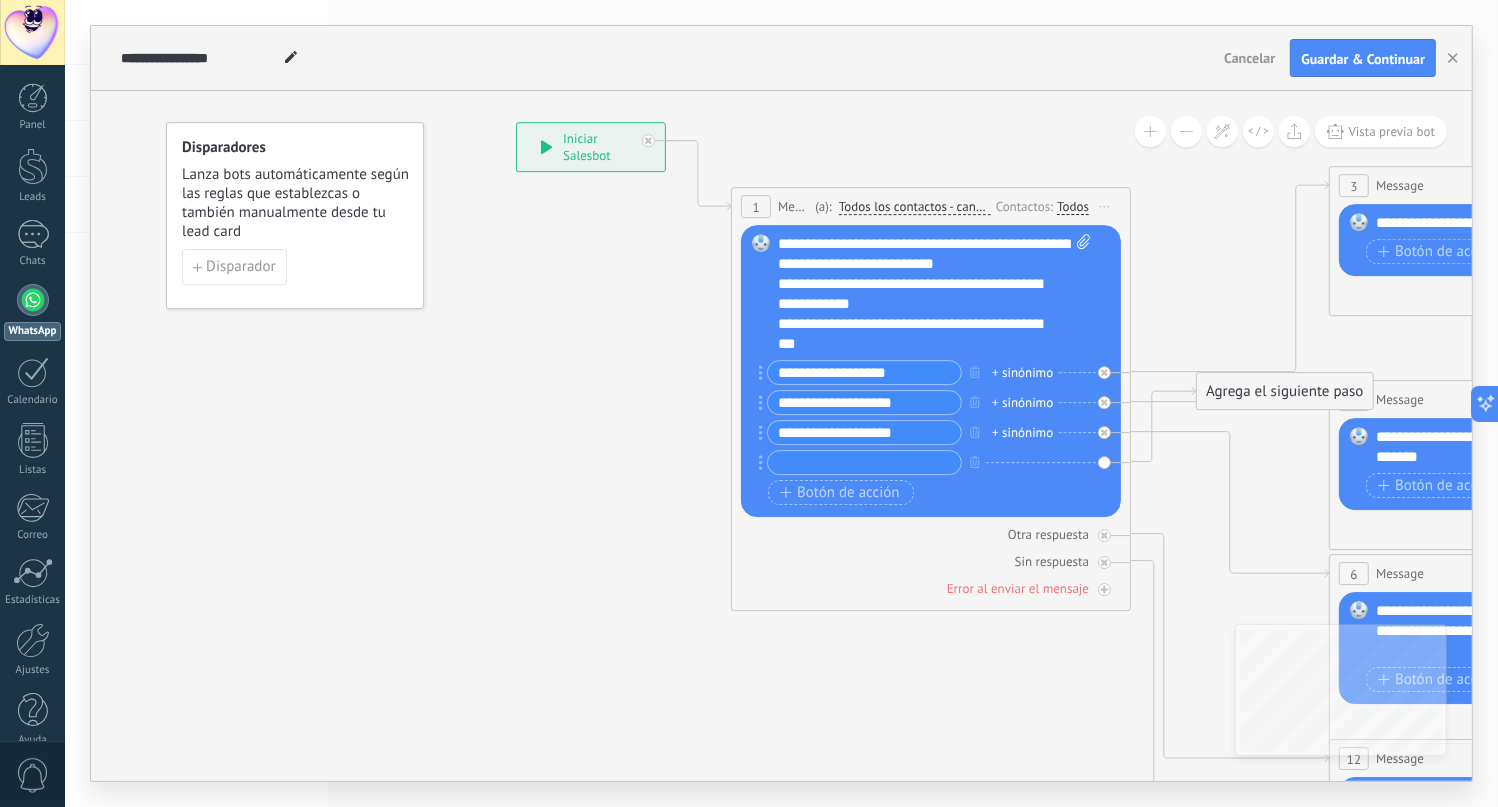 click on "**********" at bounding box center [864, 372] 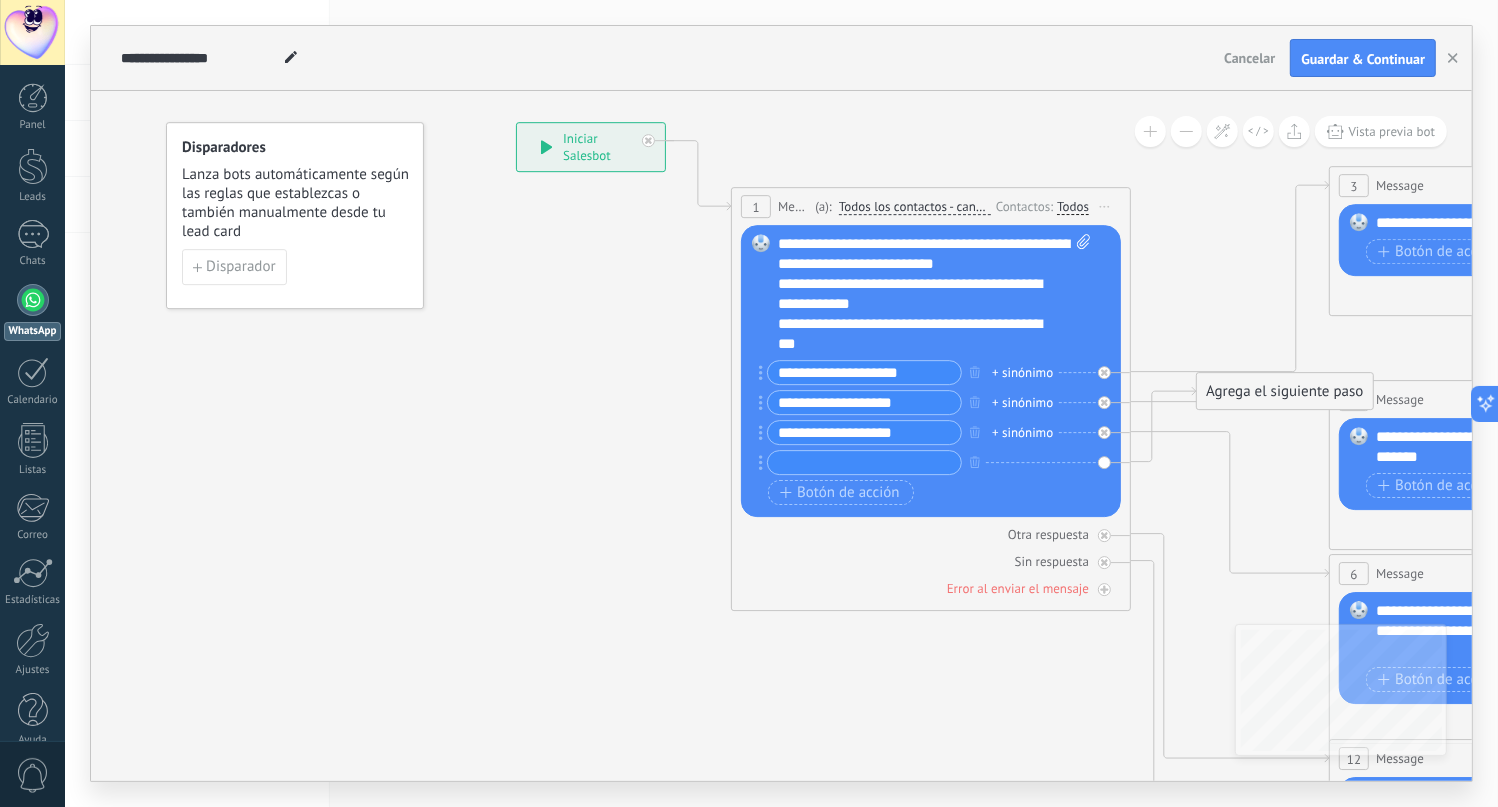click on "**********" at bounding box center (864, 372) 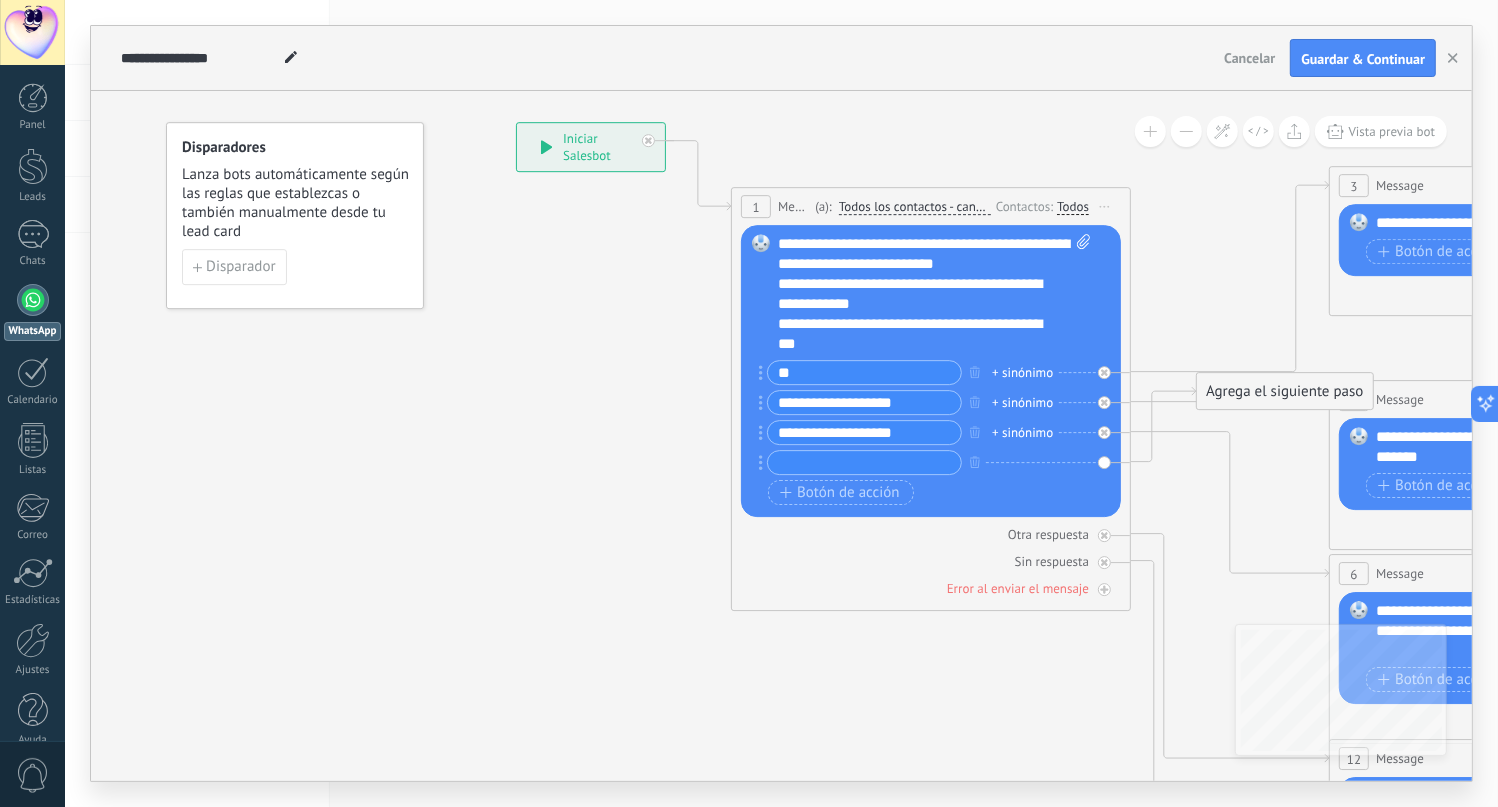 type on "*" 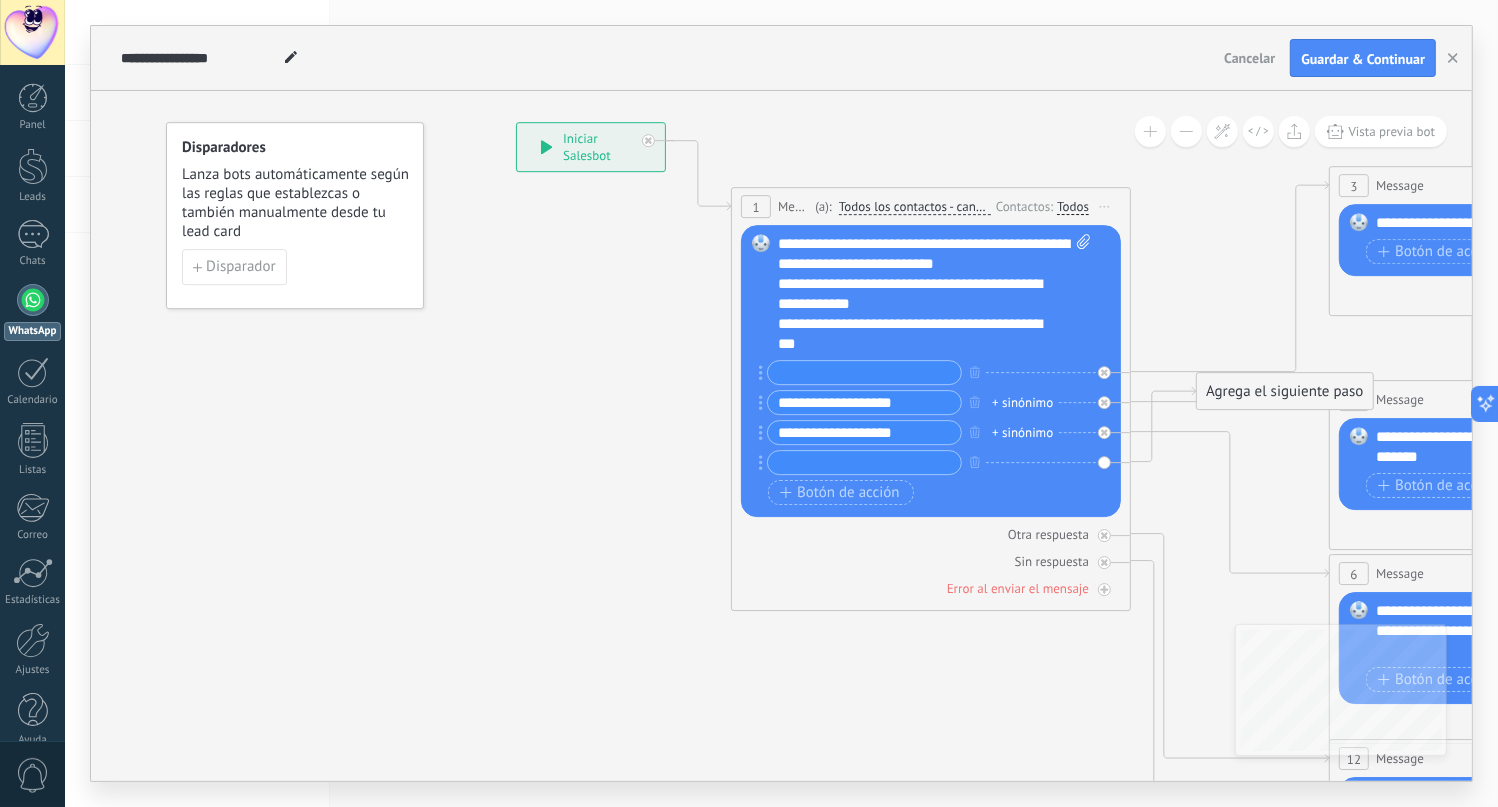 paste on "**********" 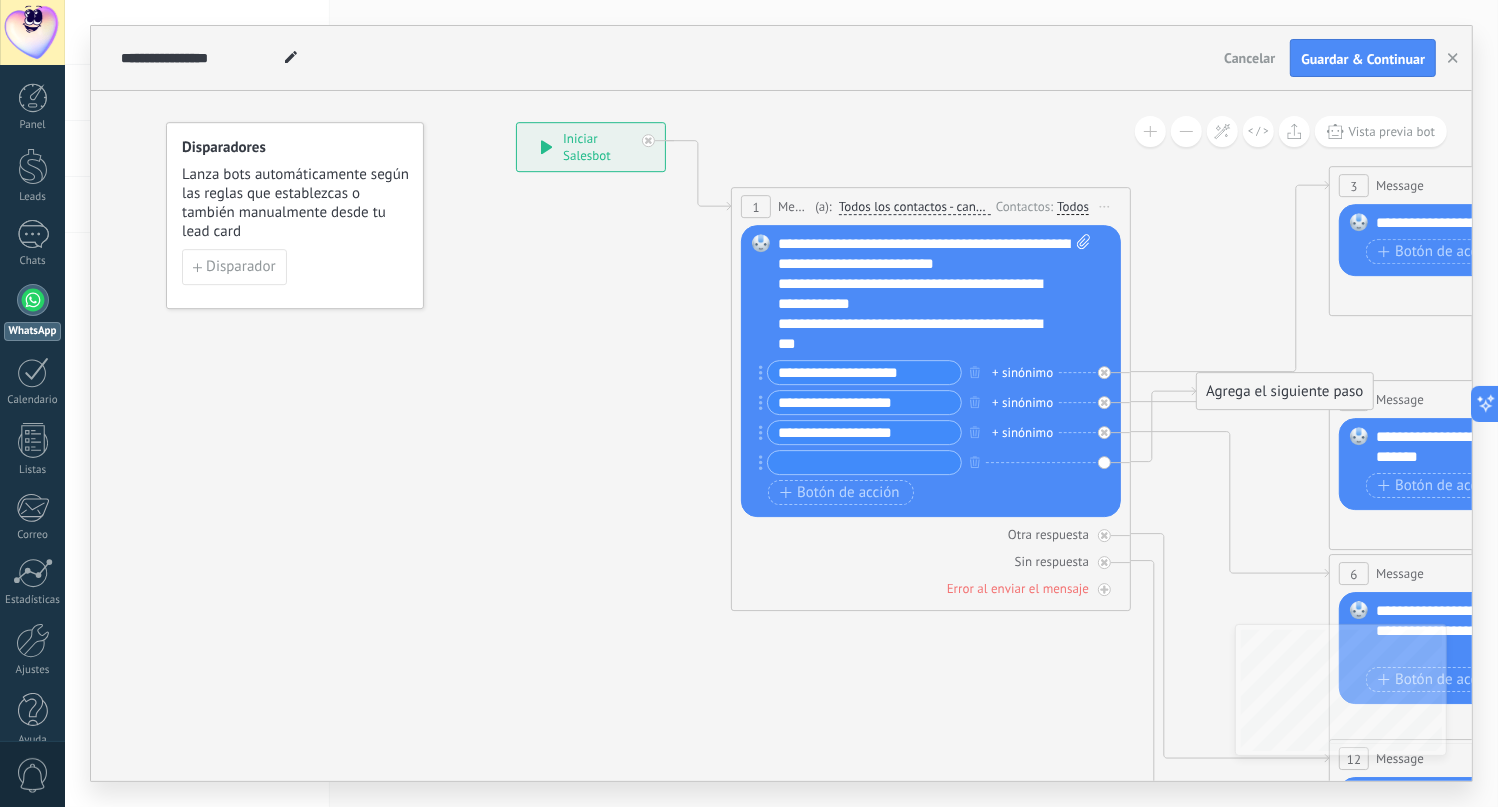 click on "**********" at bounding box center [864, 372] 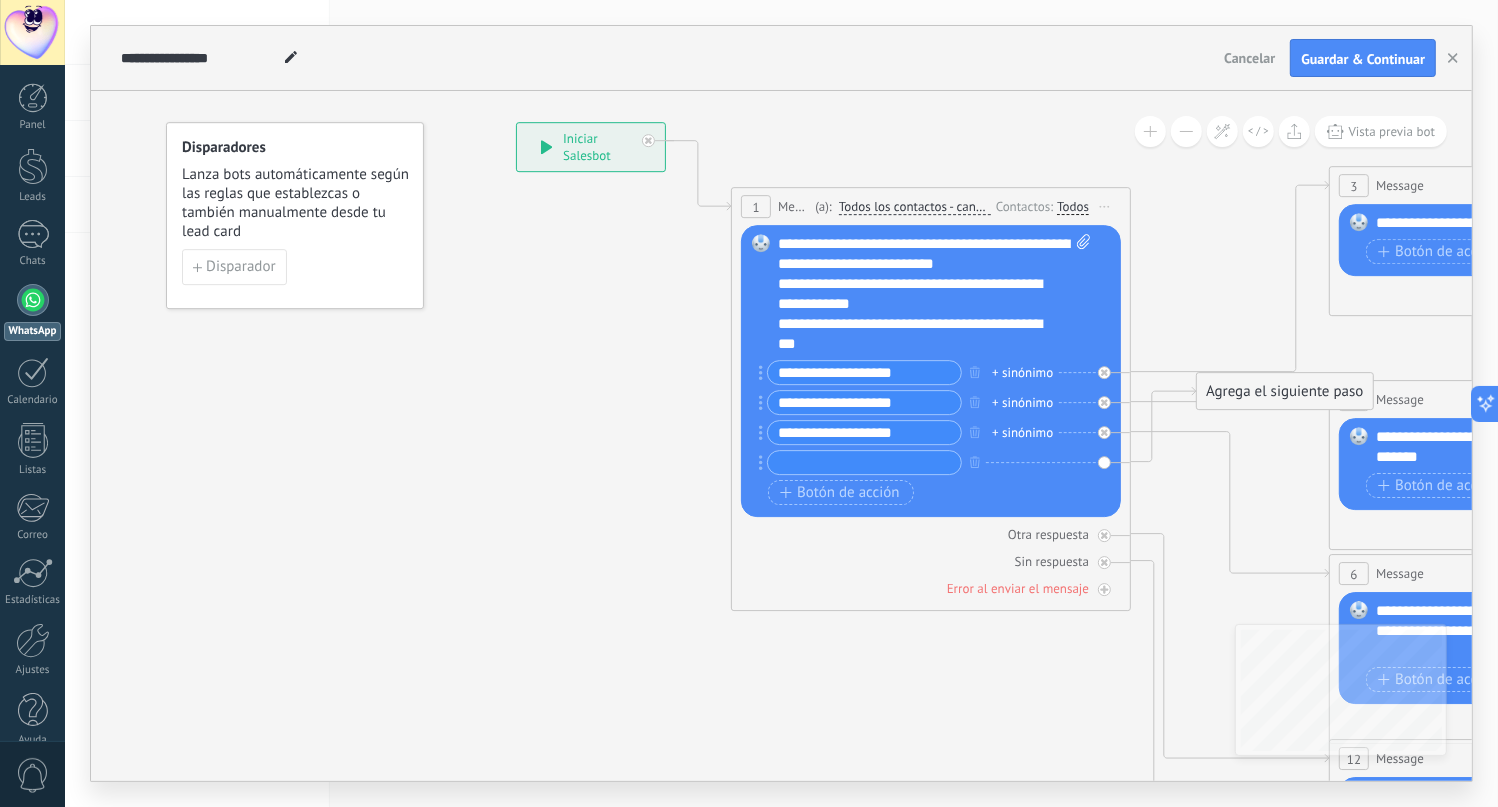 click on "**********" at bounding box center (864, 372) 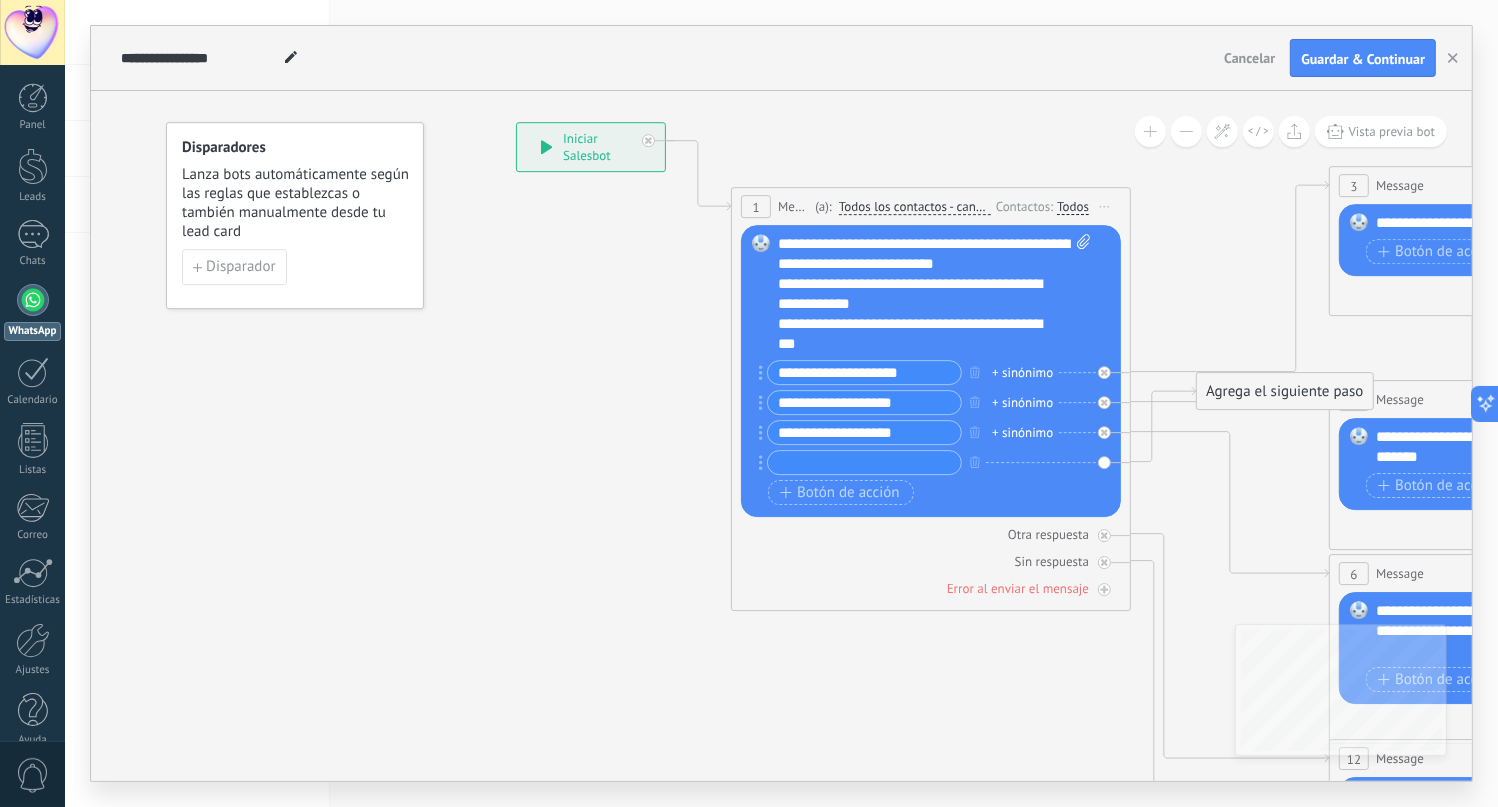 click on "**********" at bounding box center [864, 372] 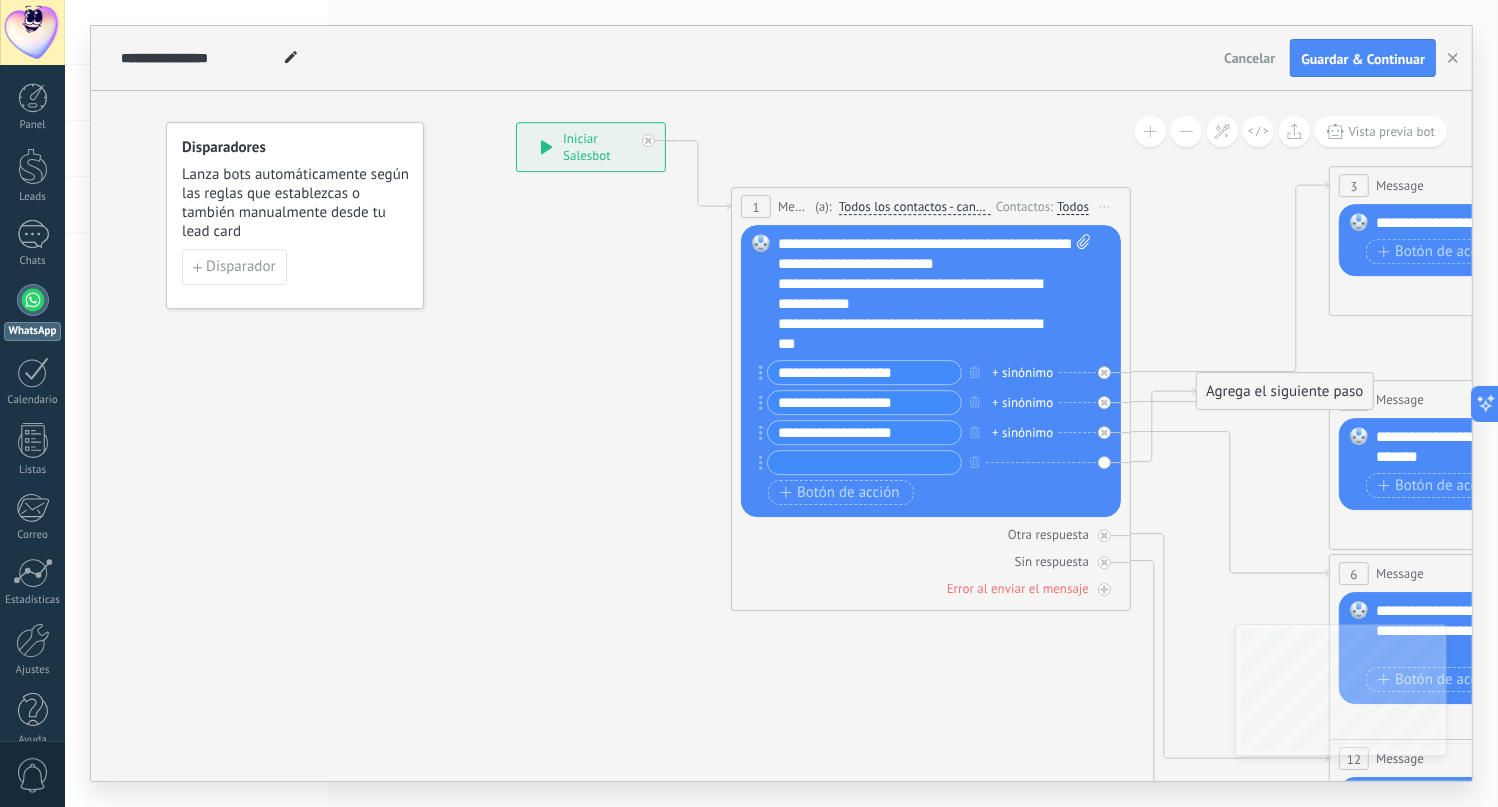 click on "**********" at bounding box center (864, 372) 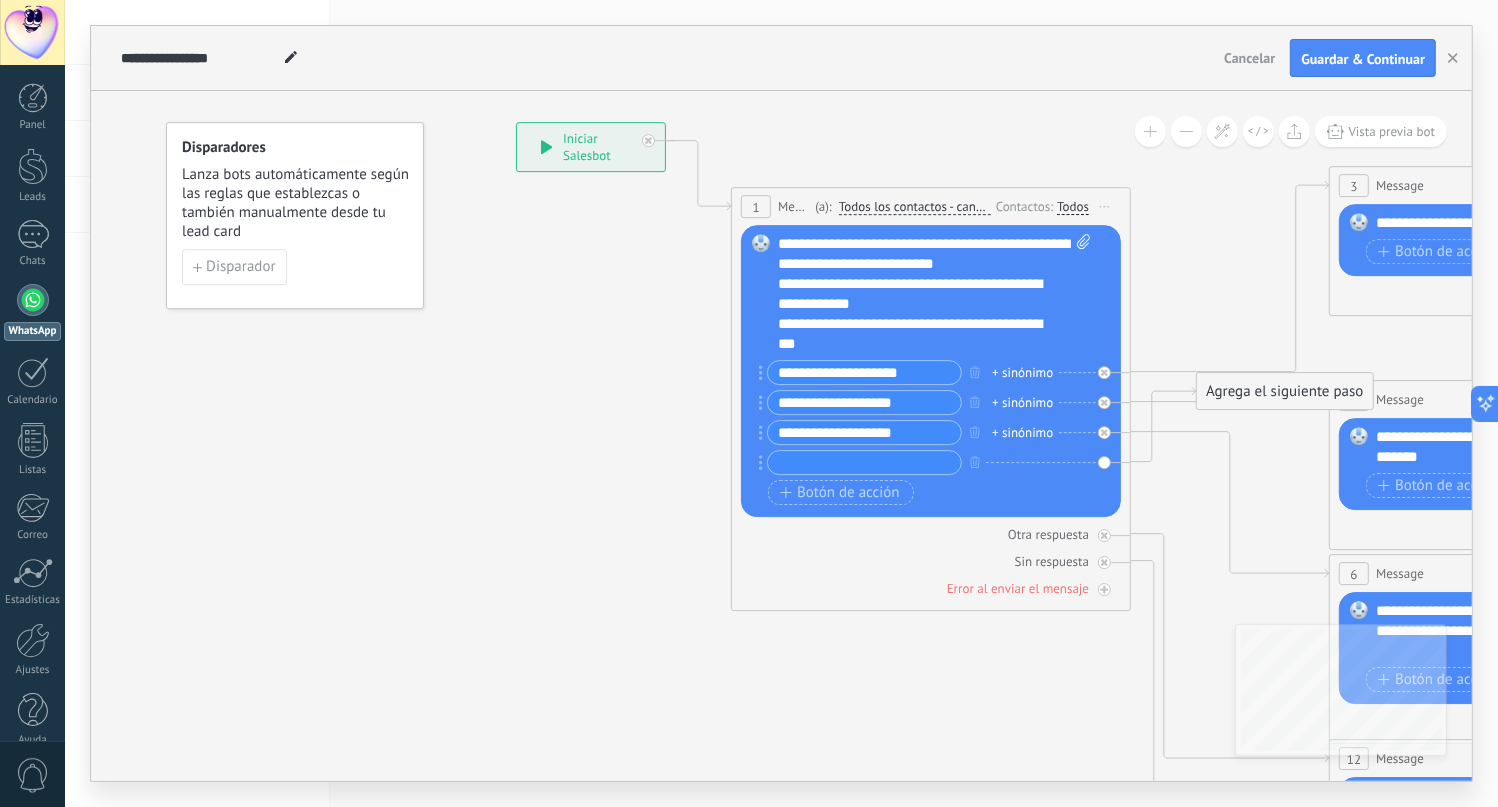 click on "**********" at bounding box center (864, 372) 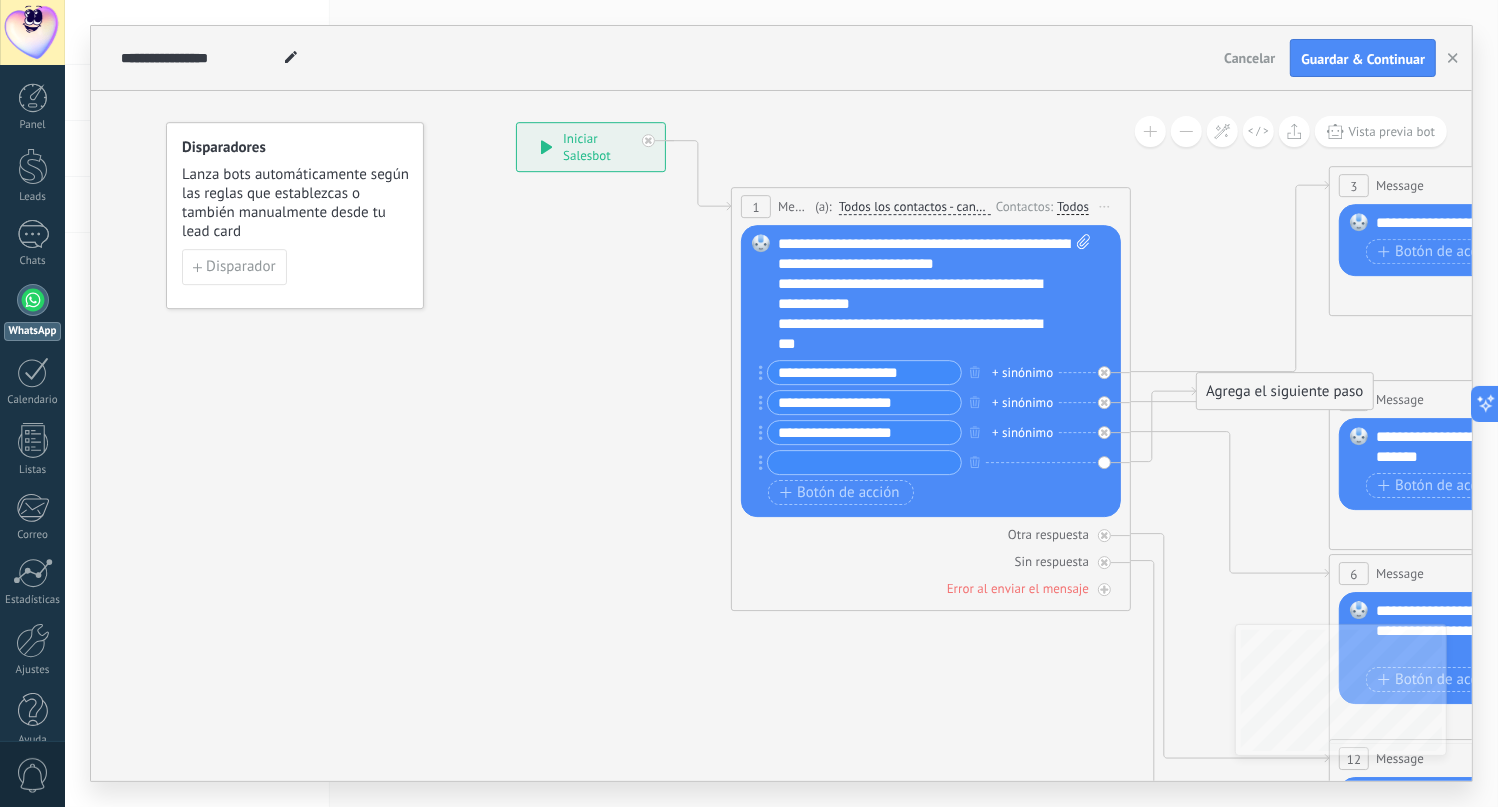 type on "**********" 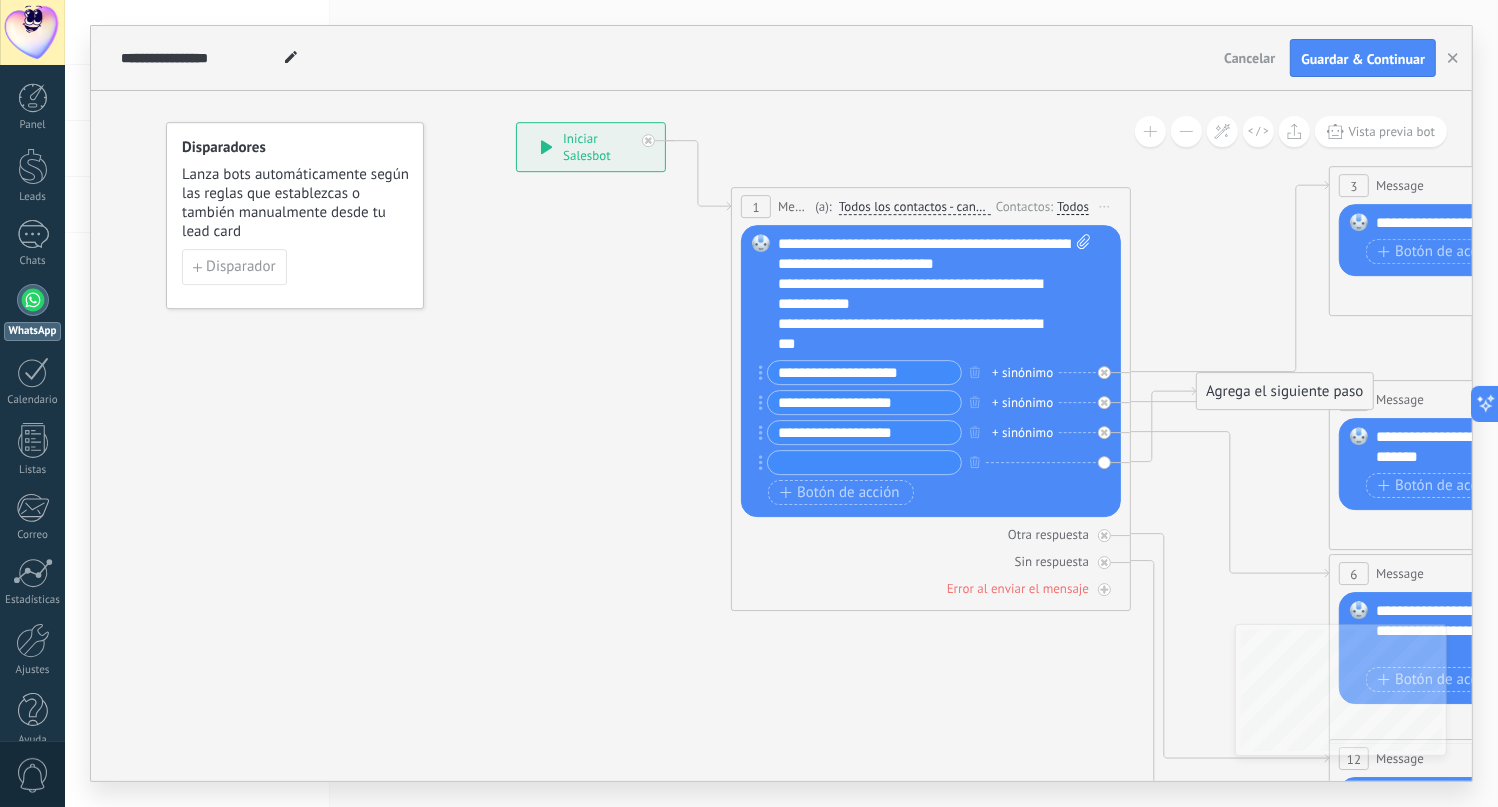 click on "**********" at bounding box center (864, 402) 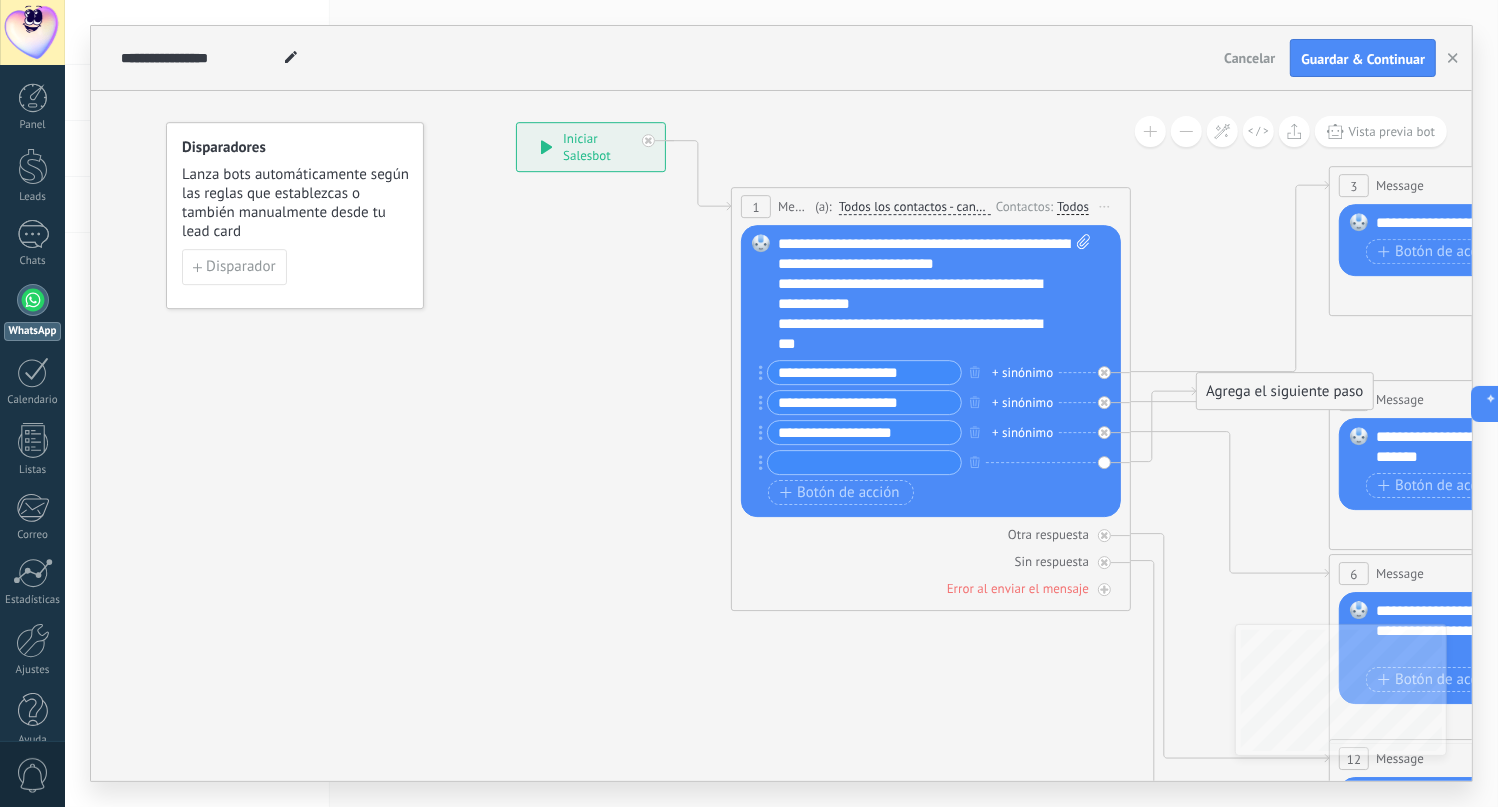 type on "**********" 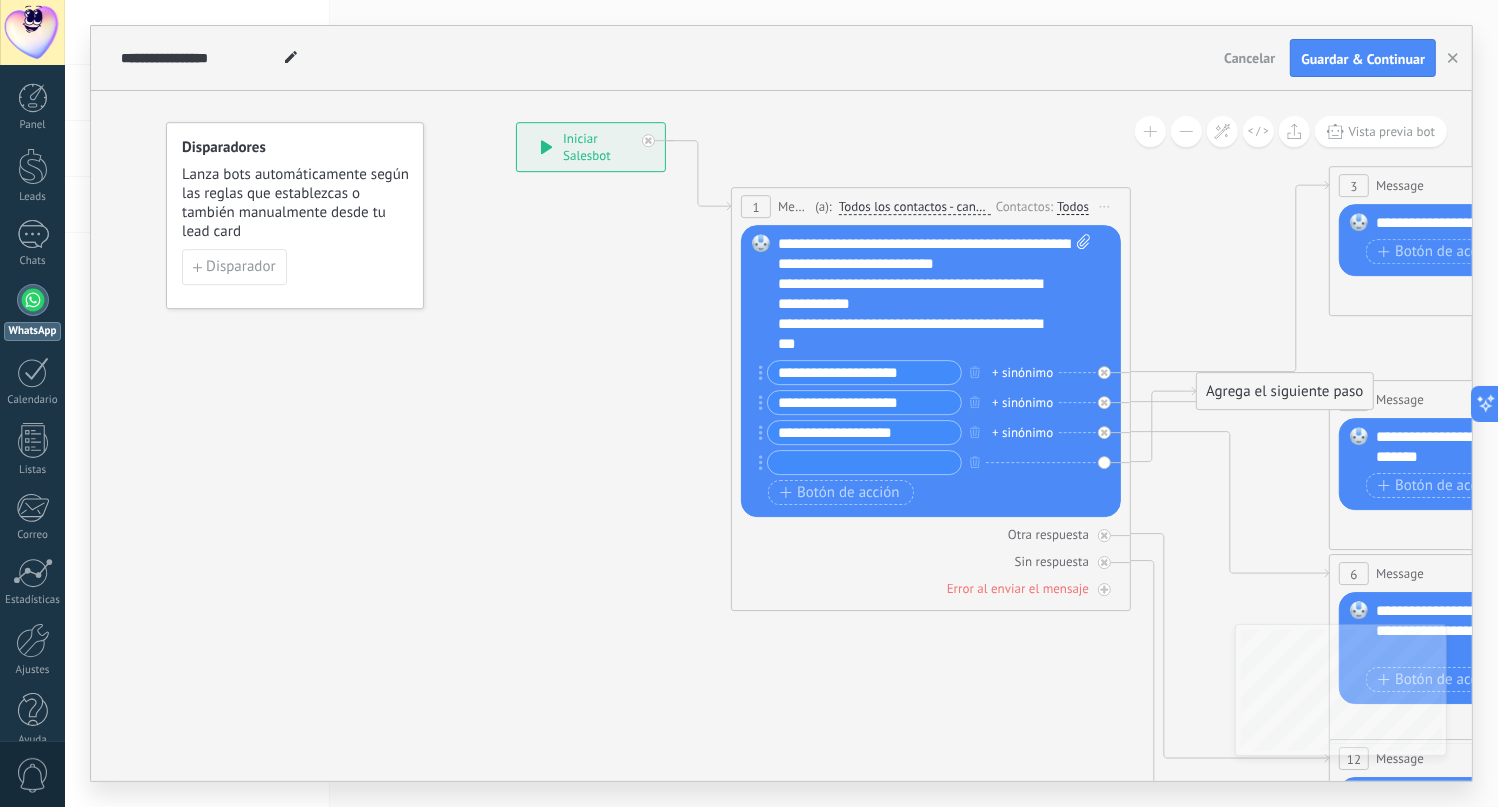 click on "**********" at bounding box center (864, 372) 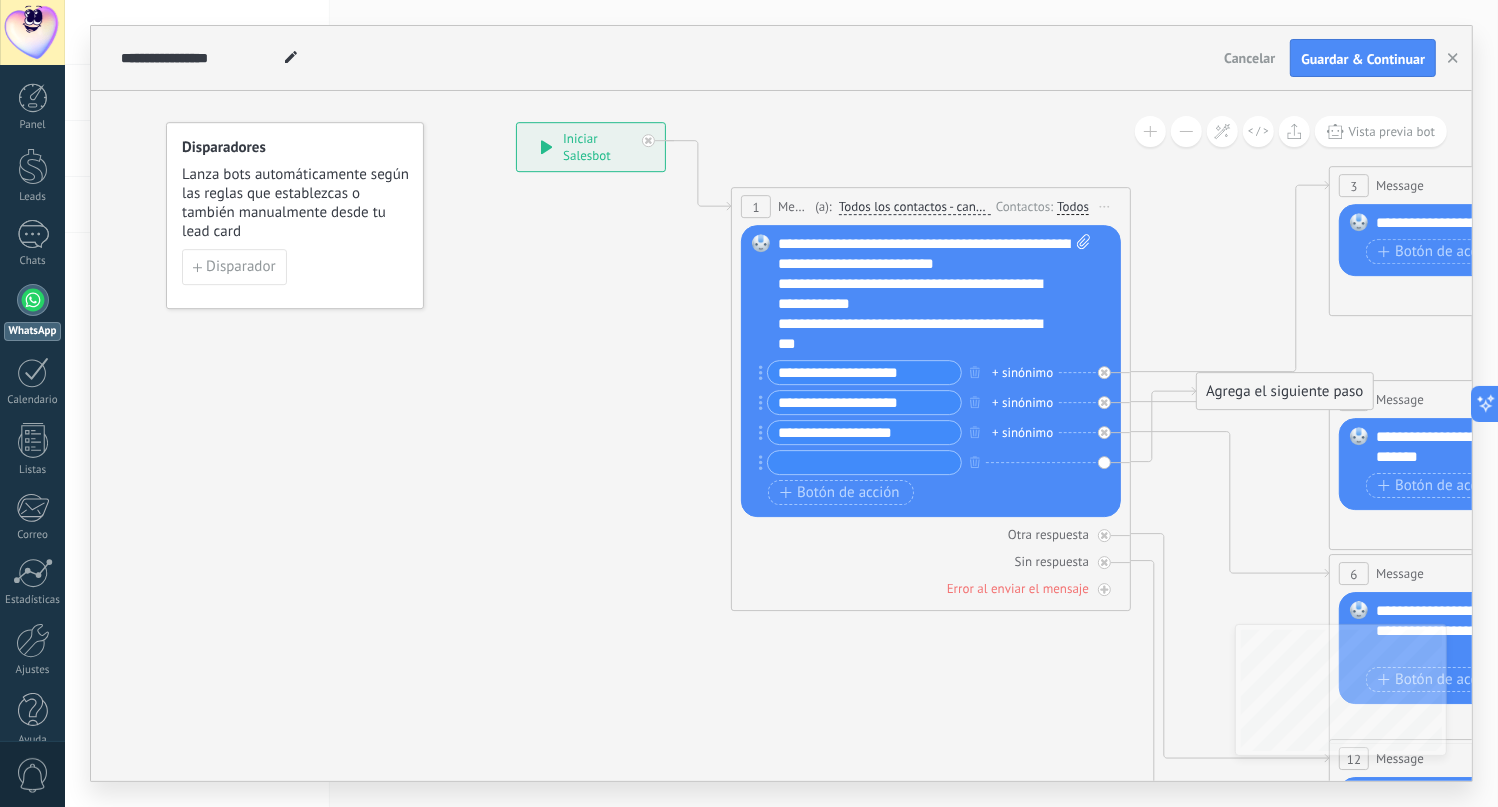 click on "**********" at bounding box center (864, 372) 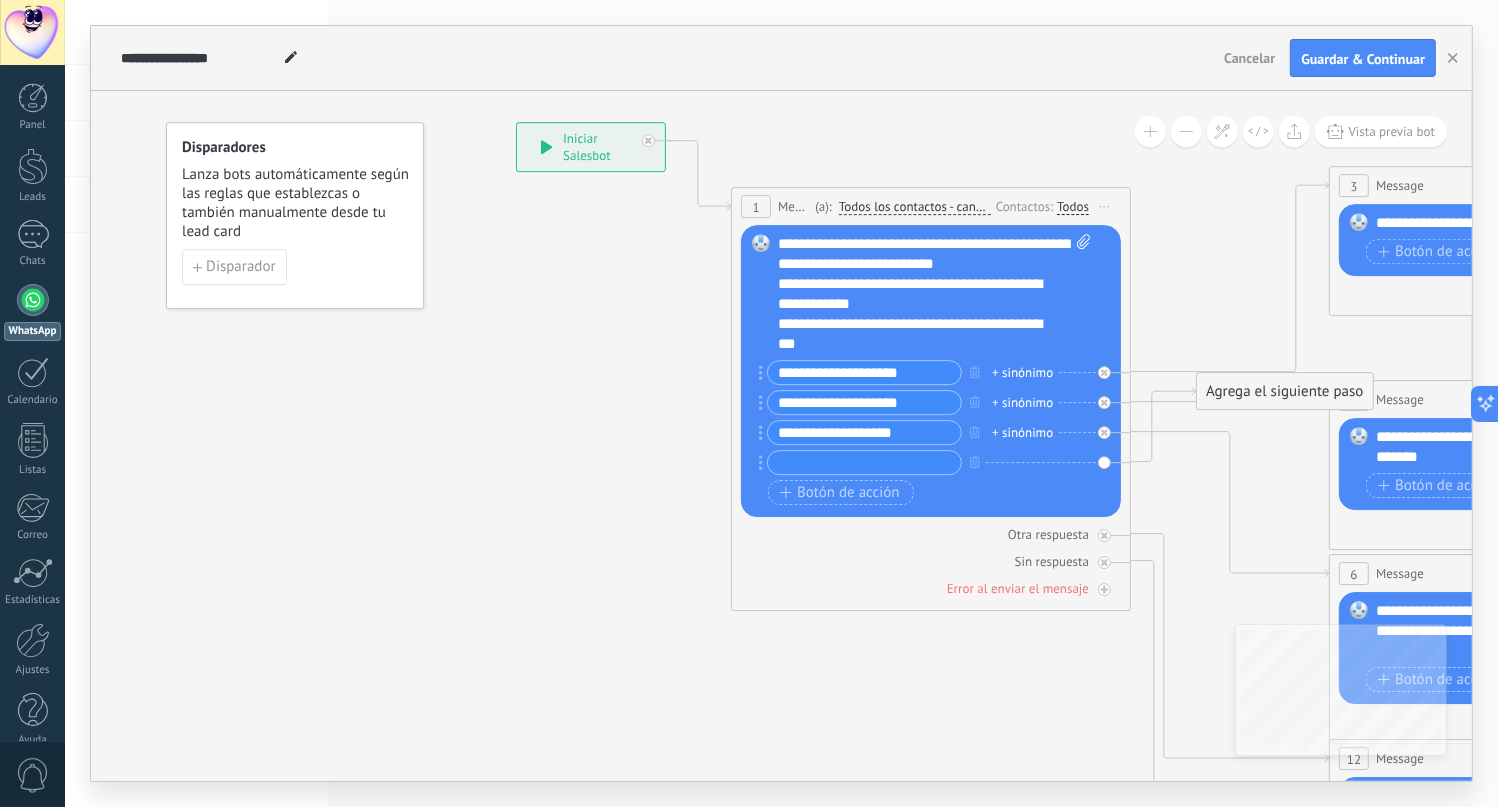 paste 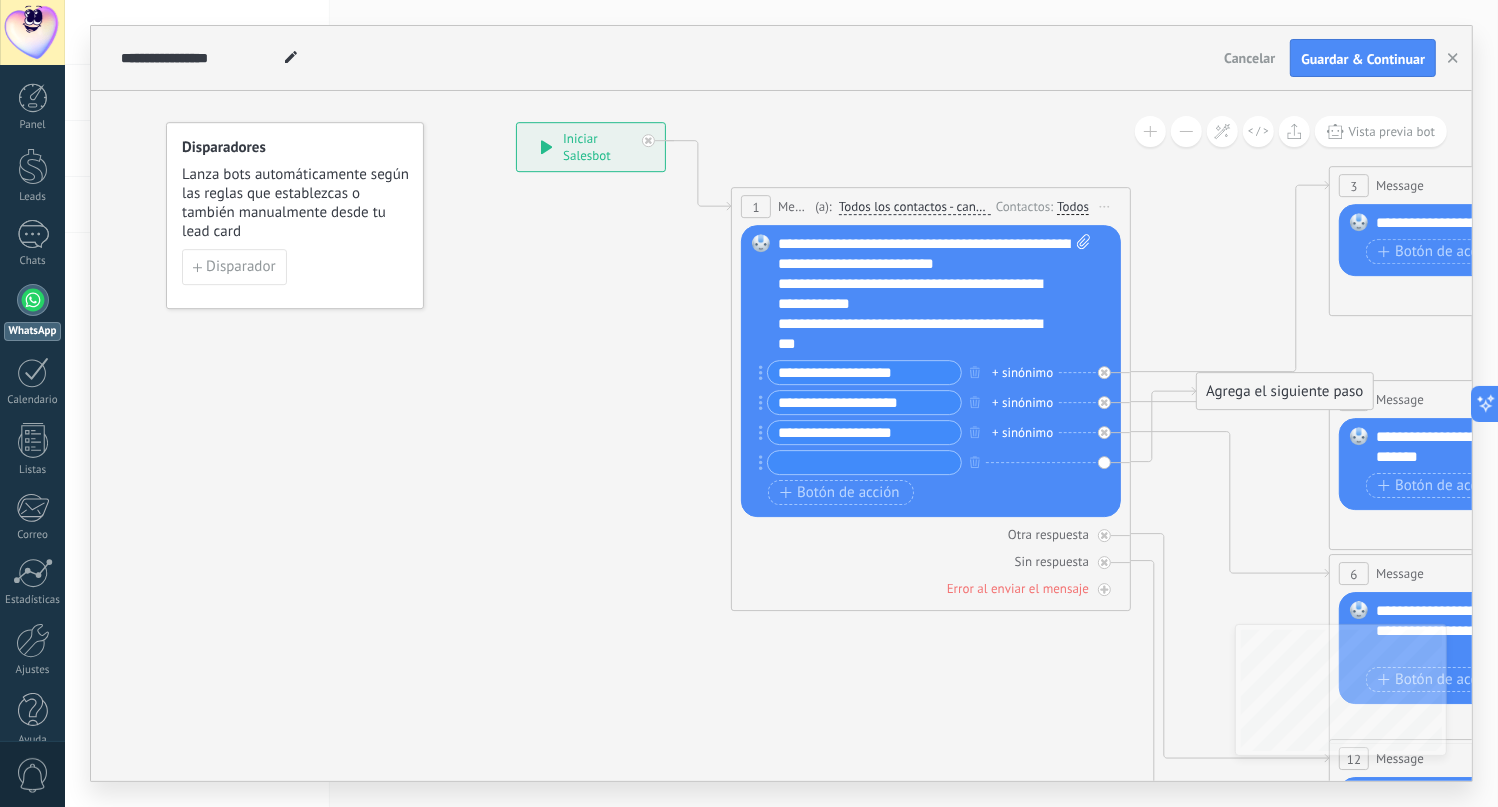 click on "**********" at bounding box center (864, 372) 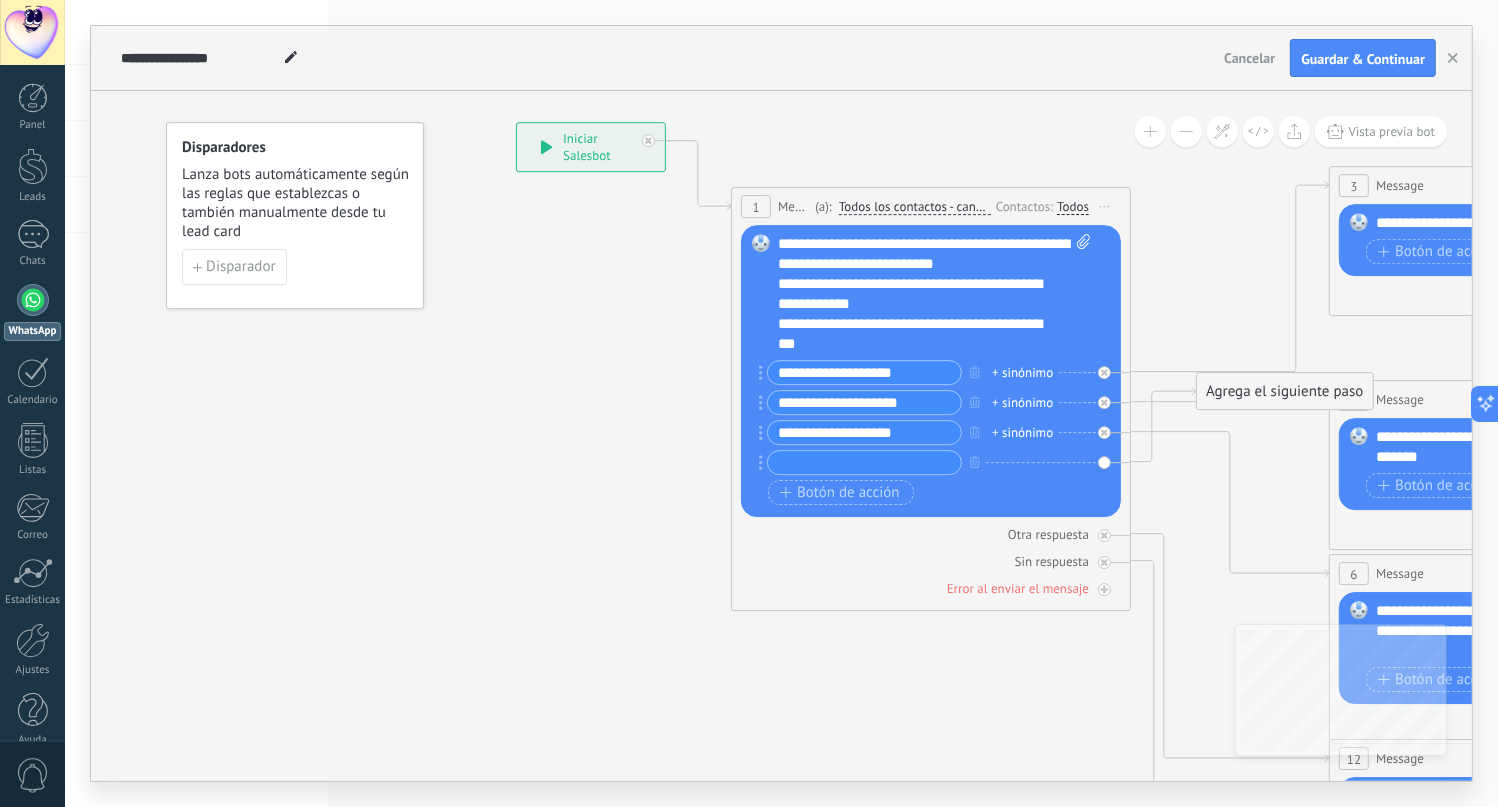 type on "**********" 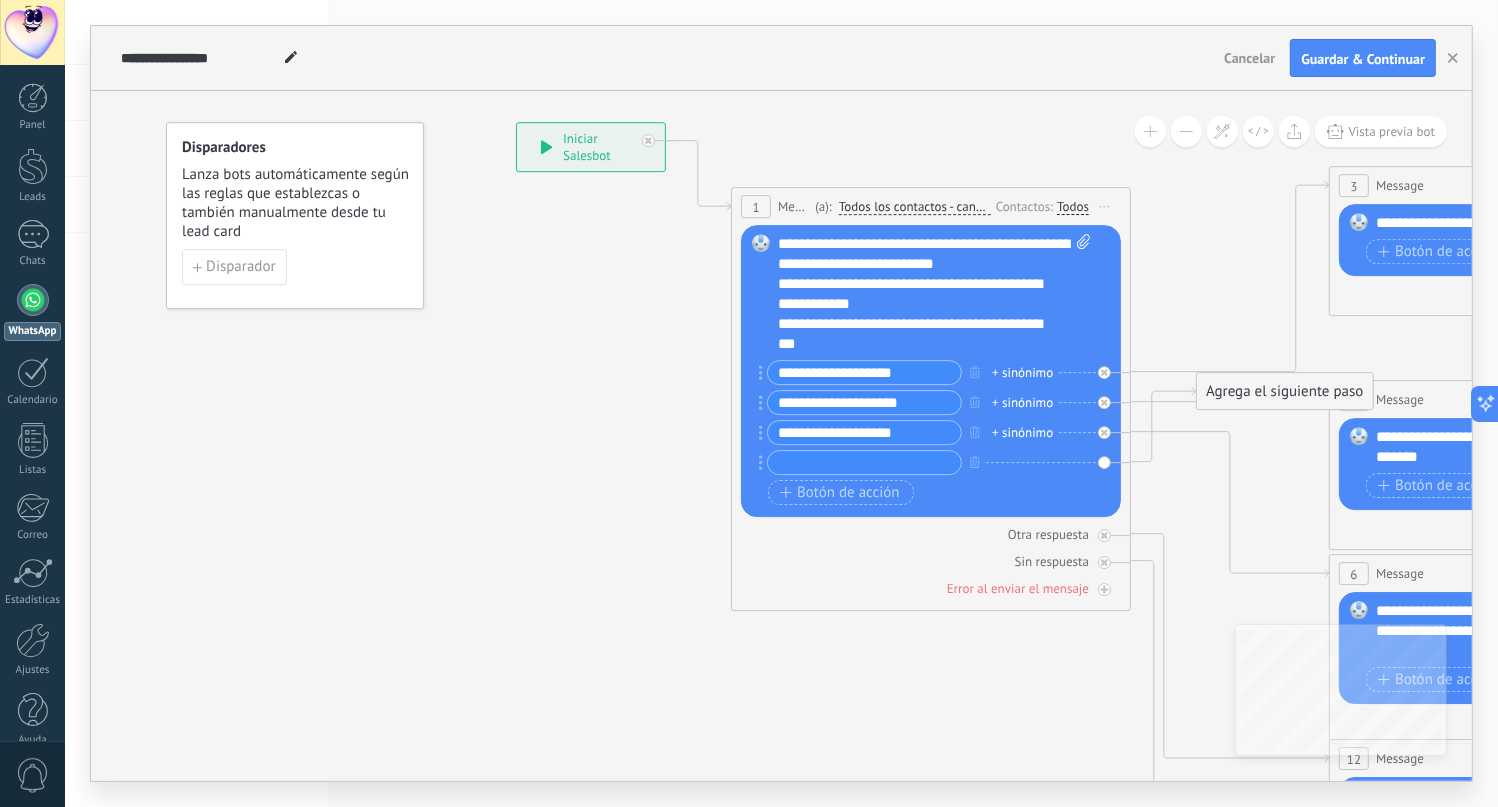 click on "**********" at bounding box center (864, 402) 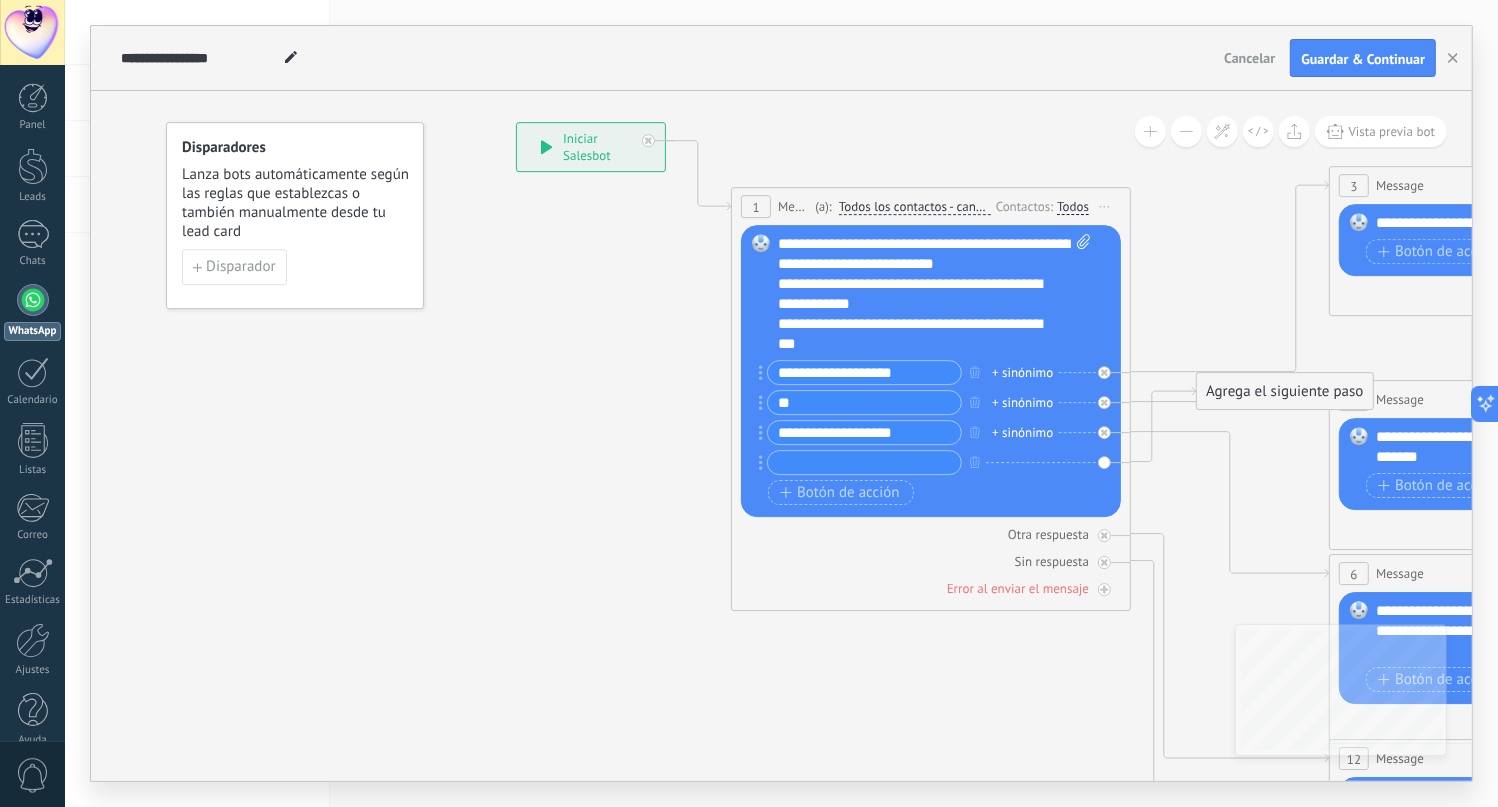 type on "*" 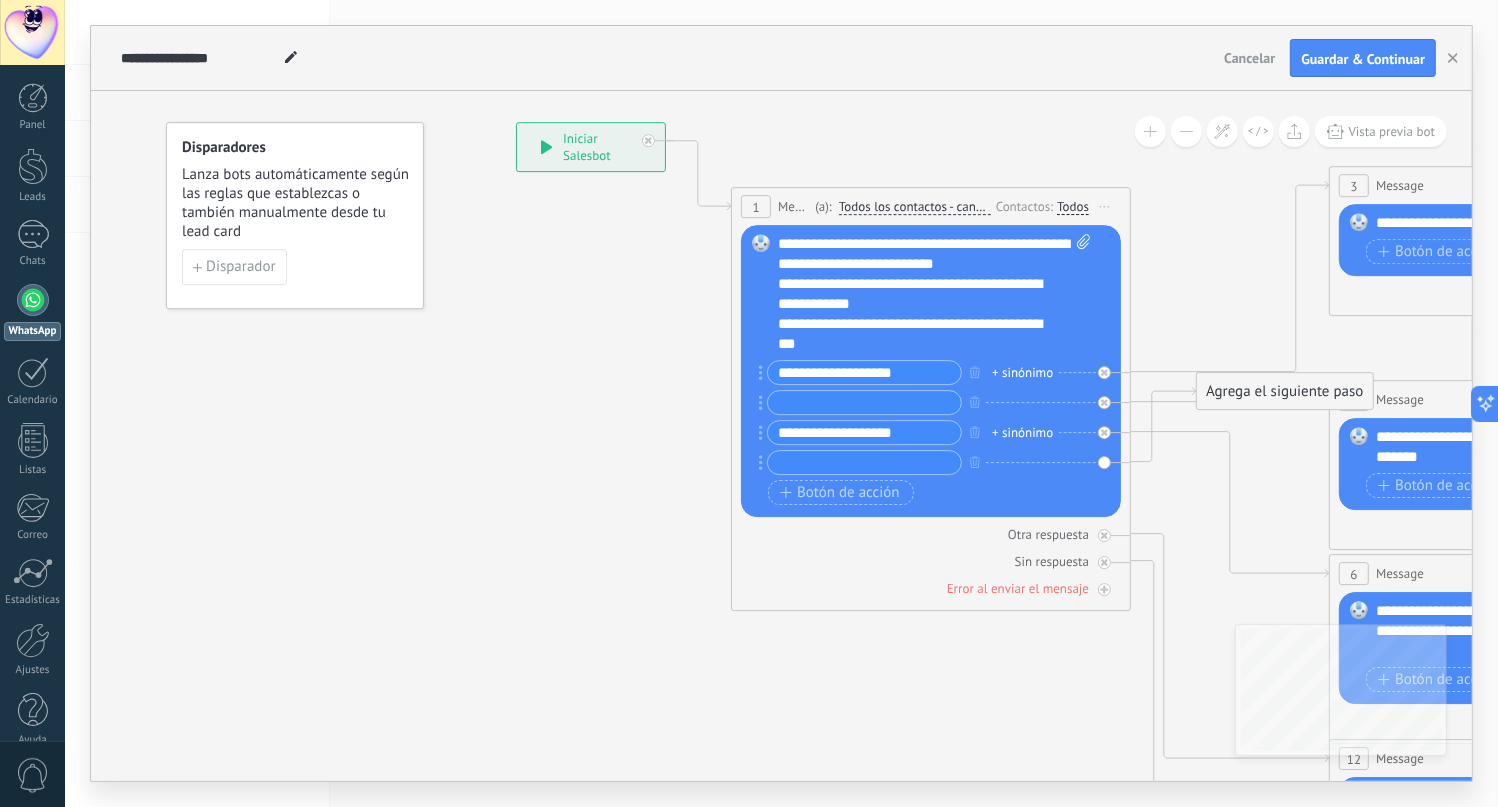 paste on "**********" 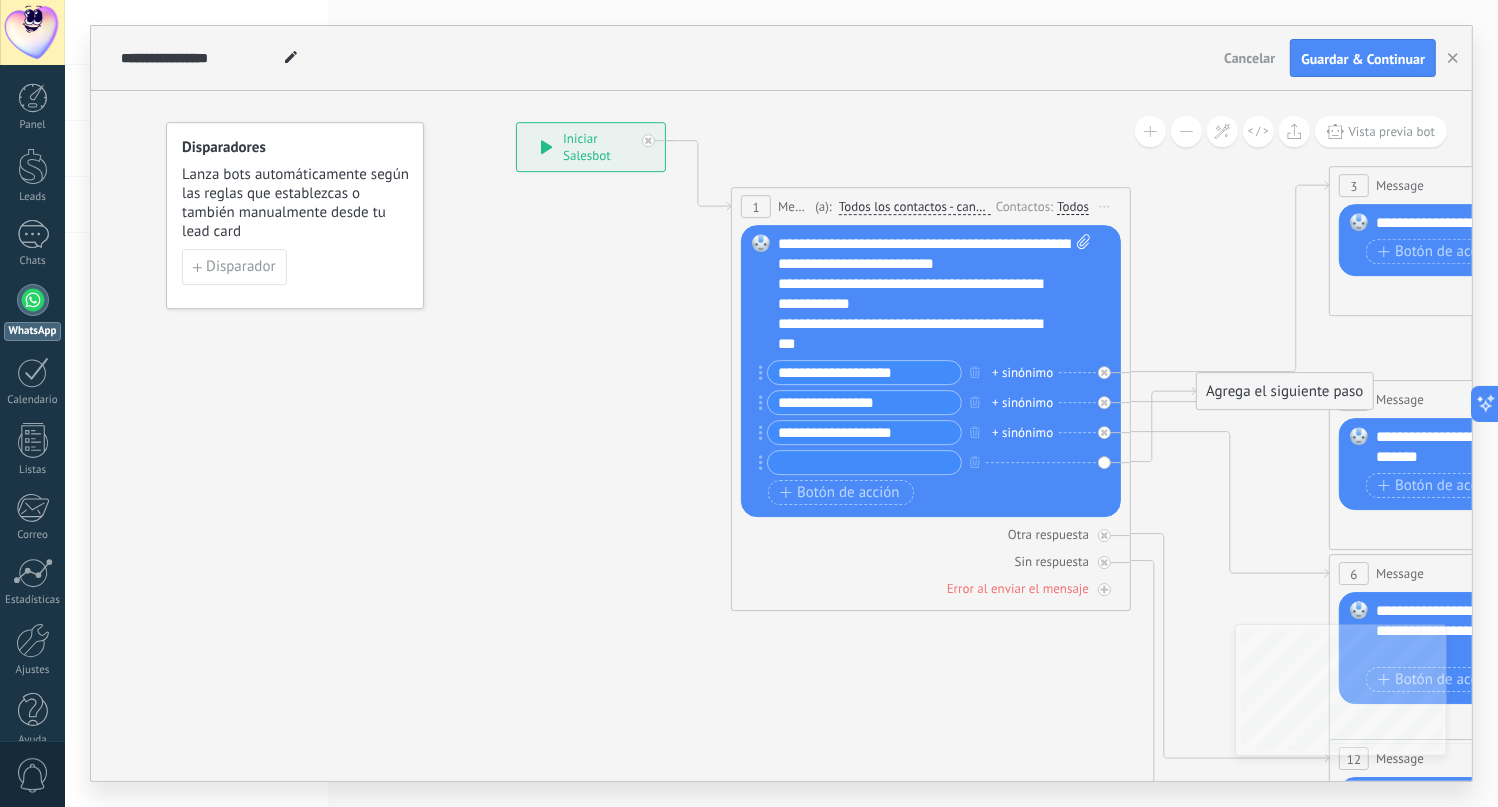 type on "**********" 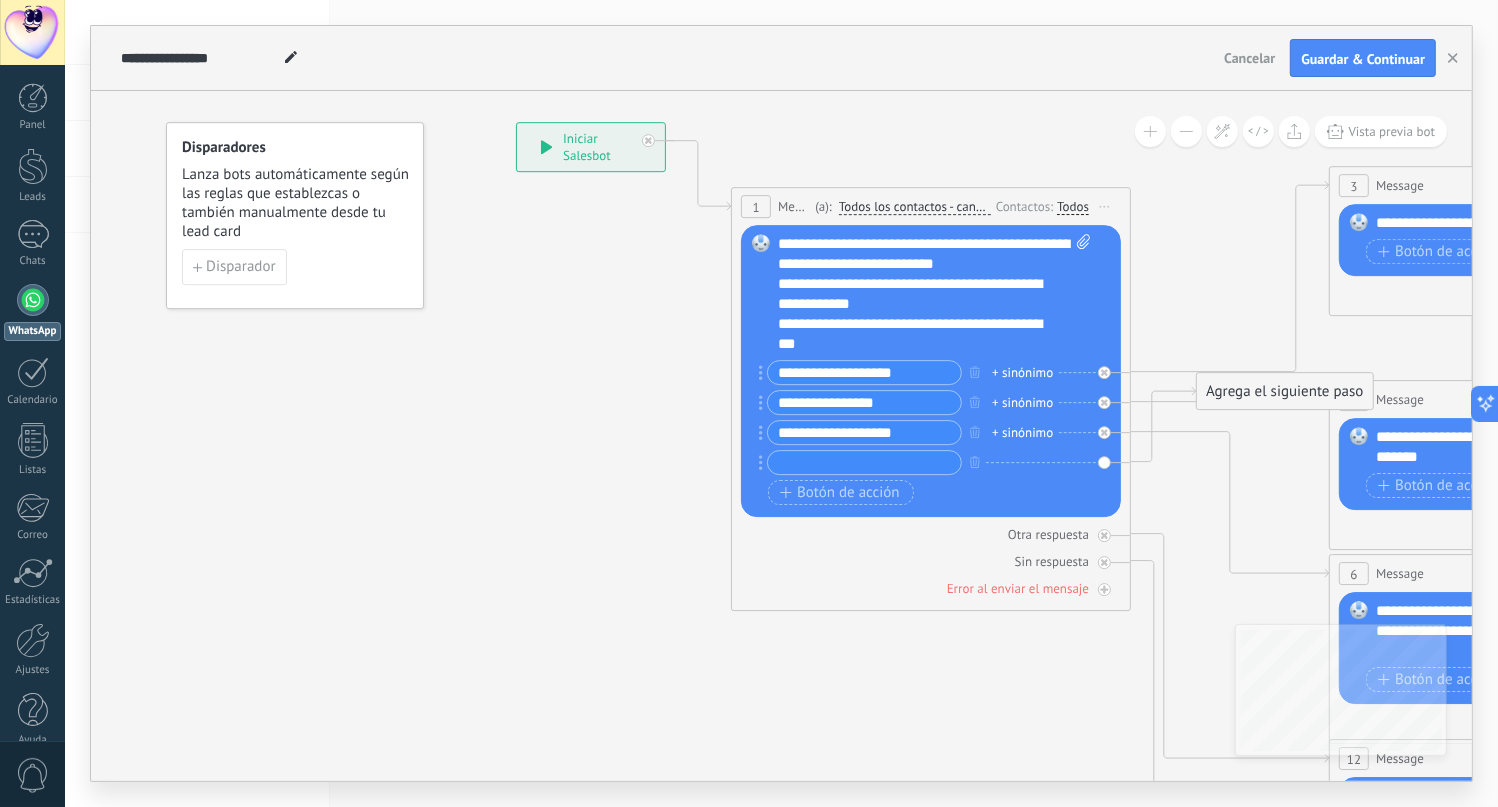 click on "**********" at bounding box center [864, 432] 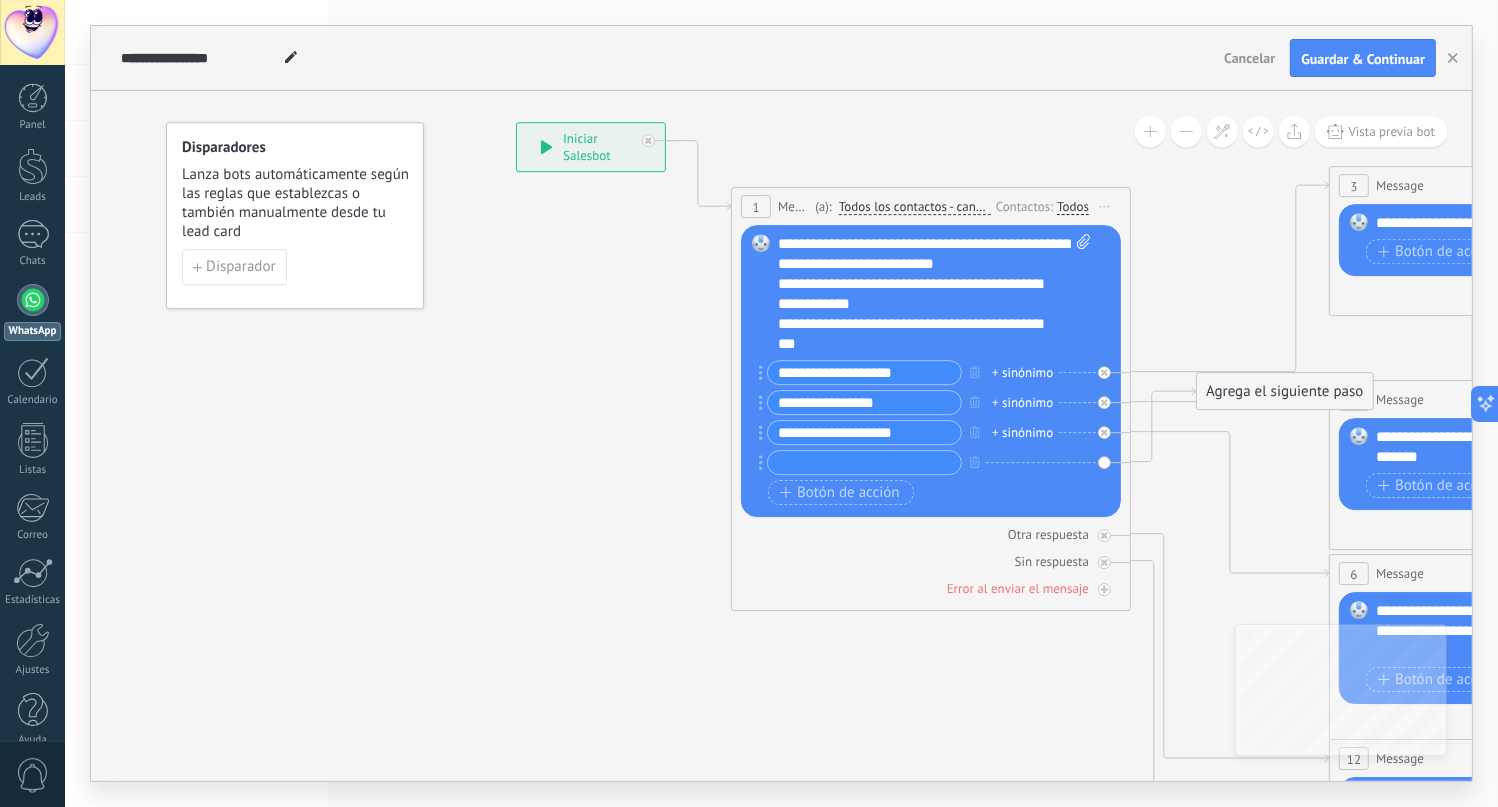 type on "**********" 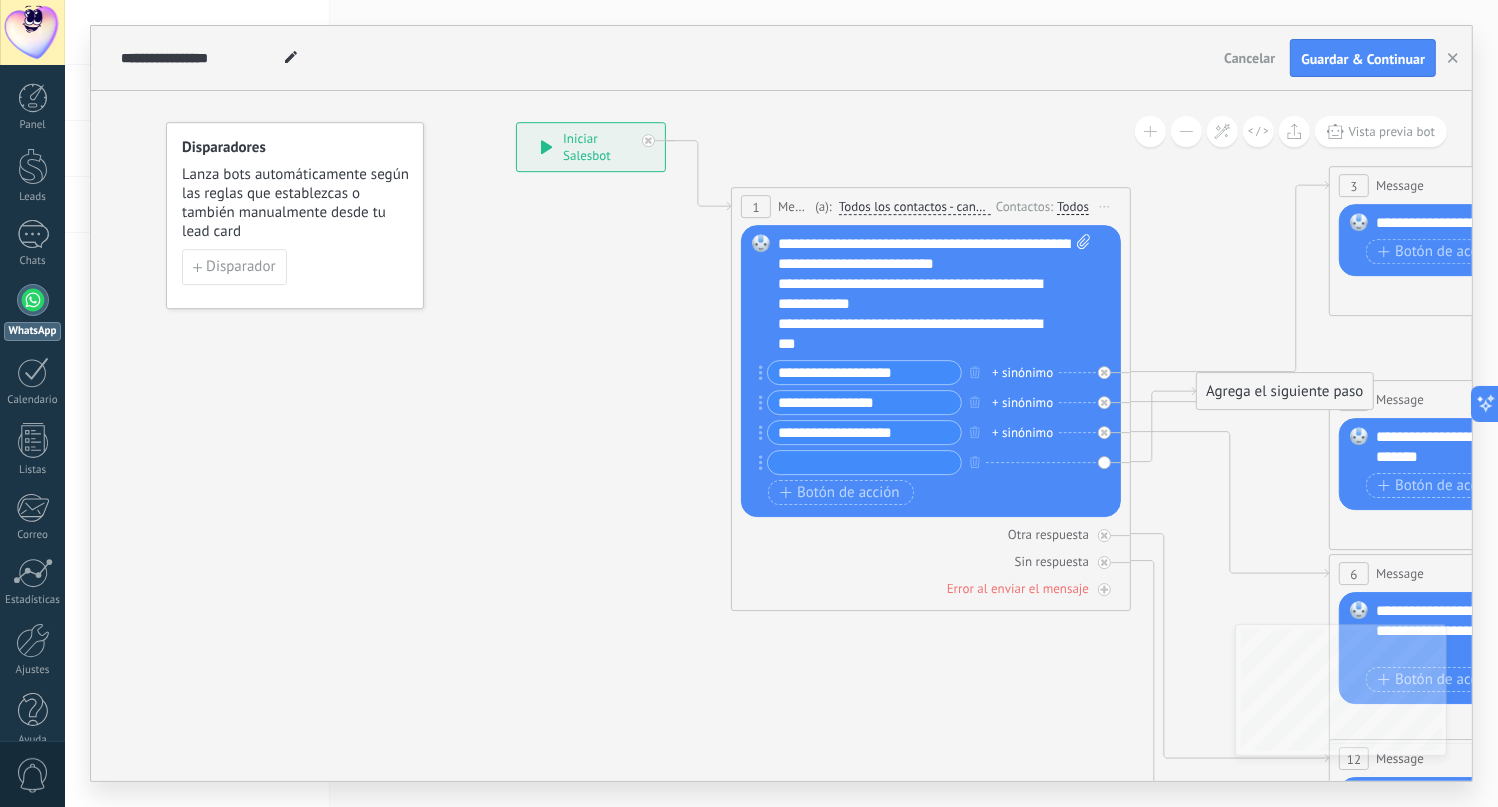 click at bounding box center (864, 462) 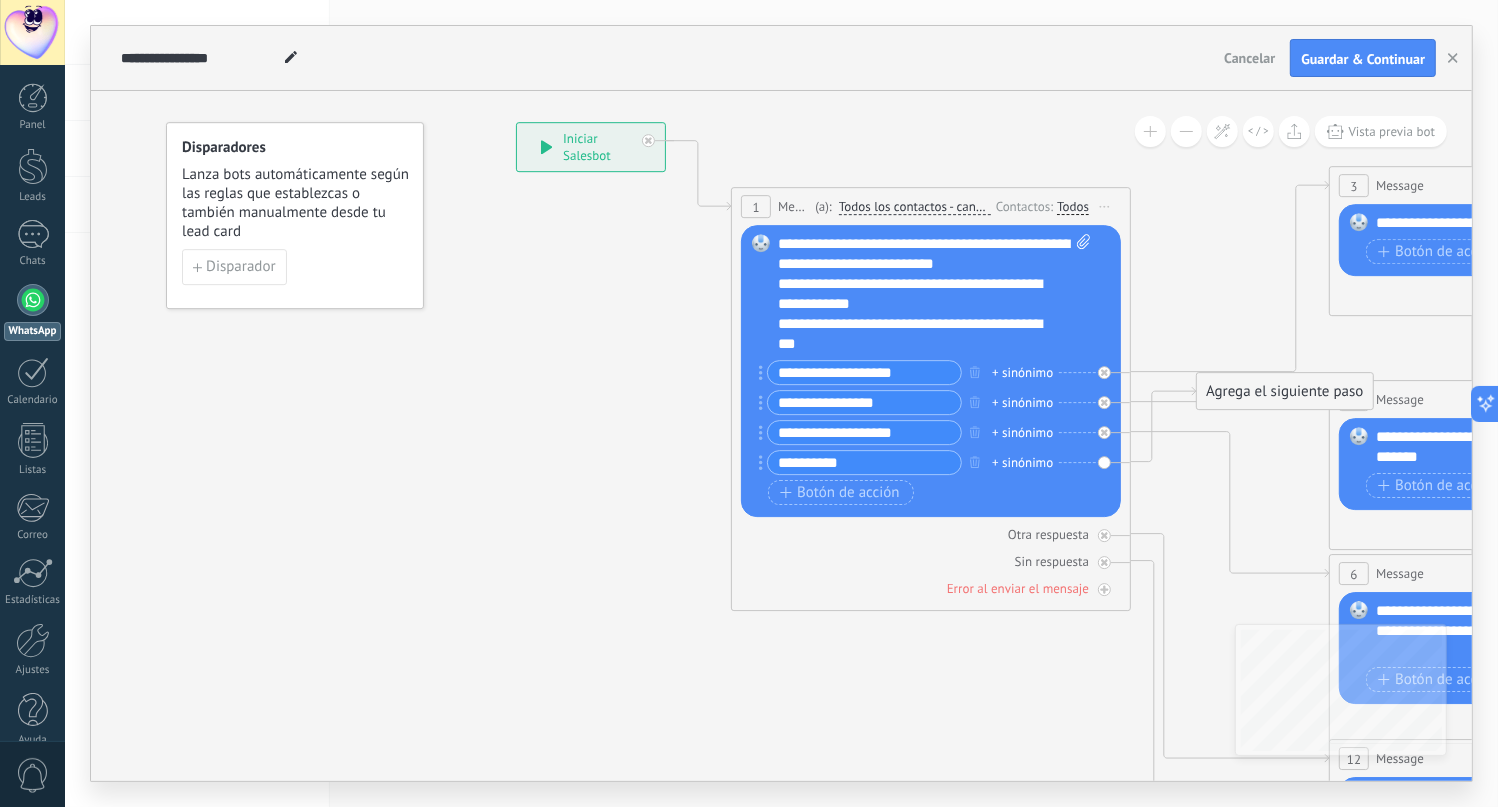 click on "**********" at bounding box center [864, 462] 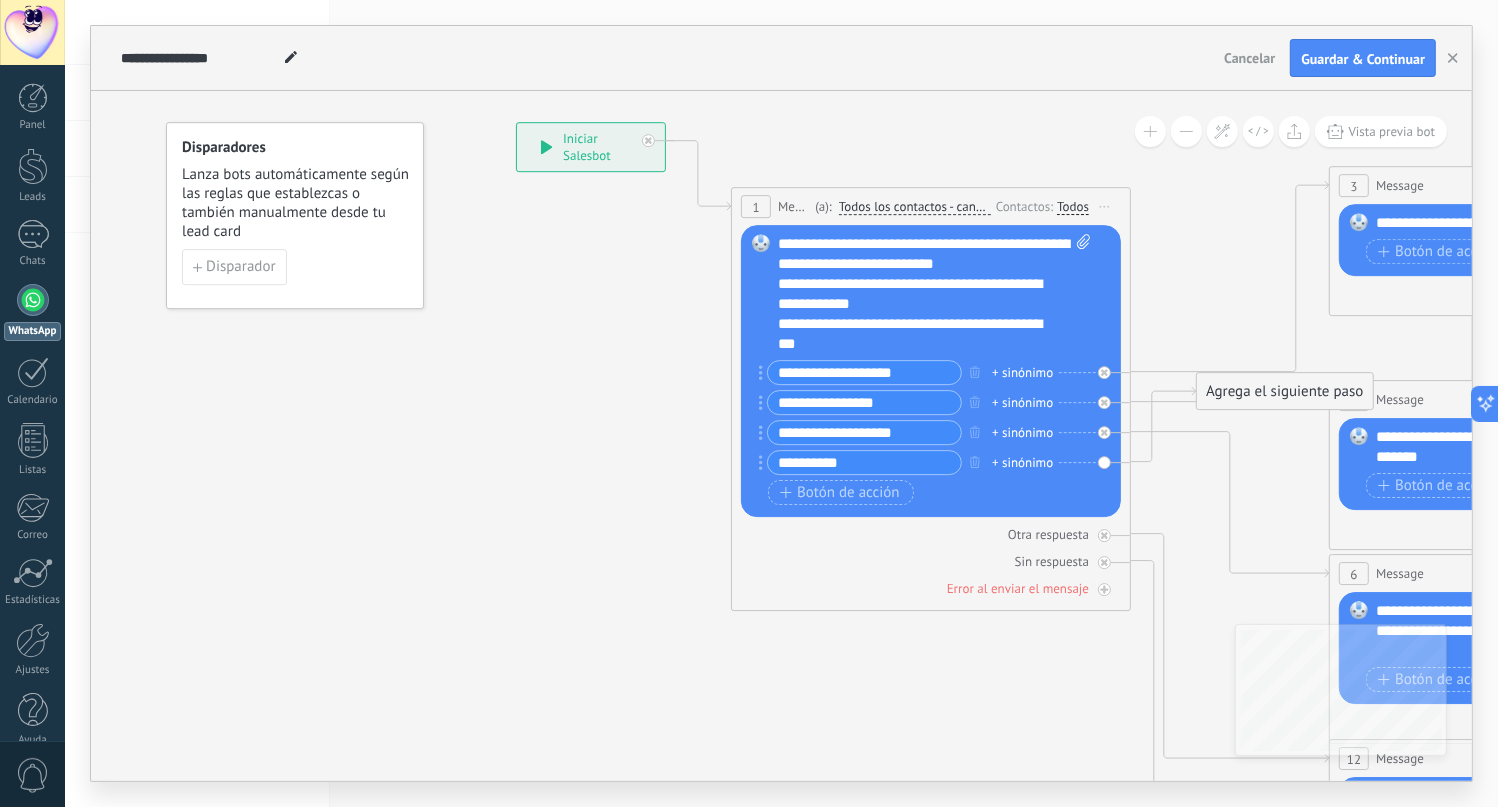 click on "**********" at bounding box center (864, 462) 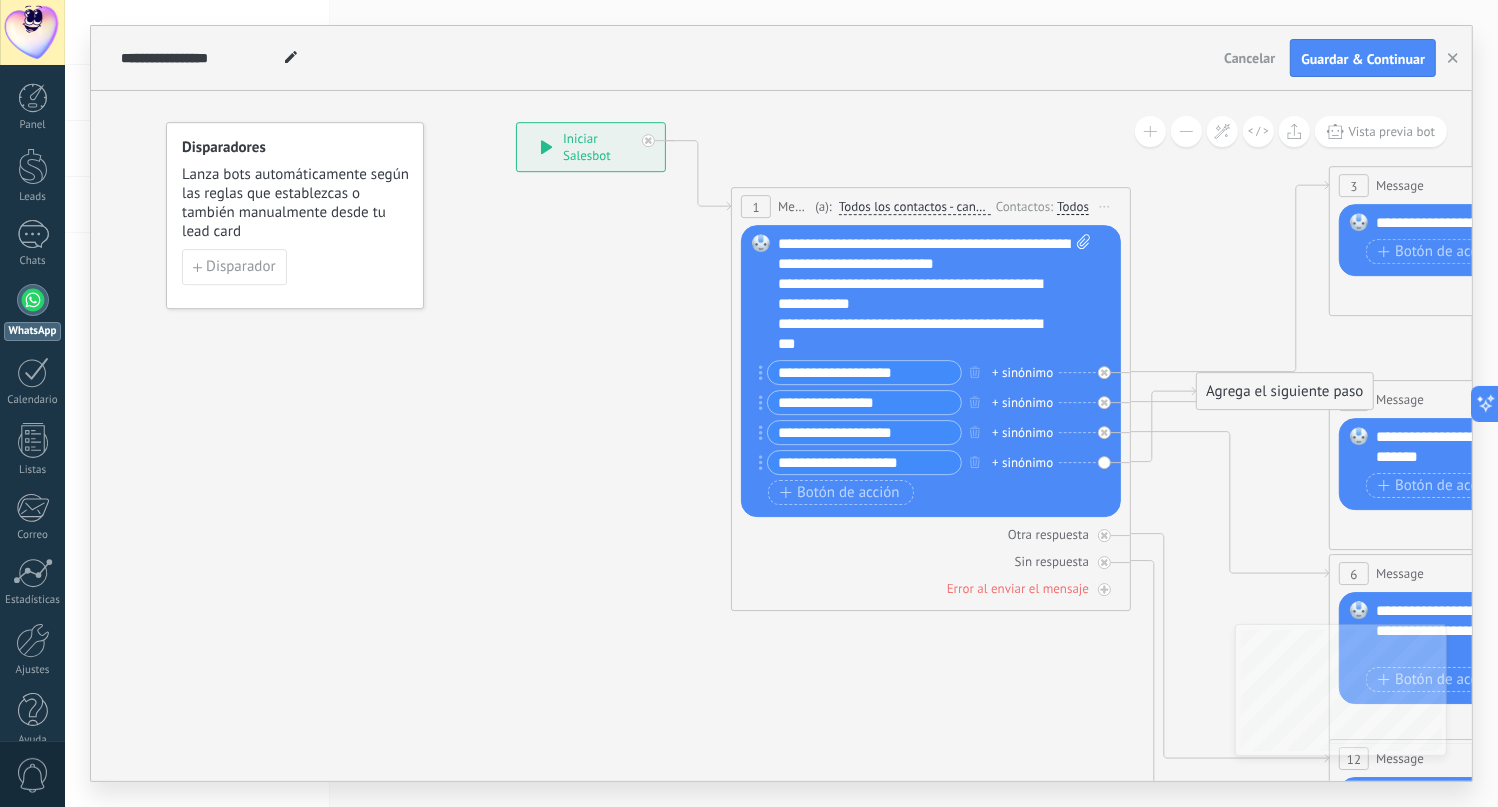 click 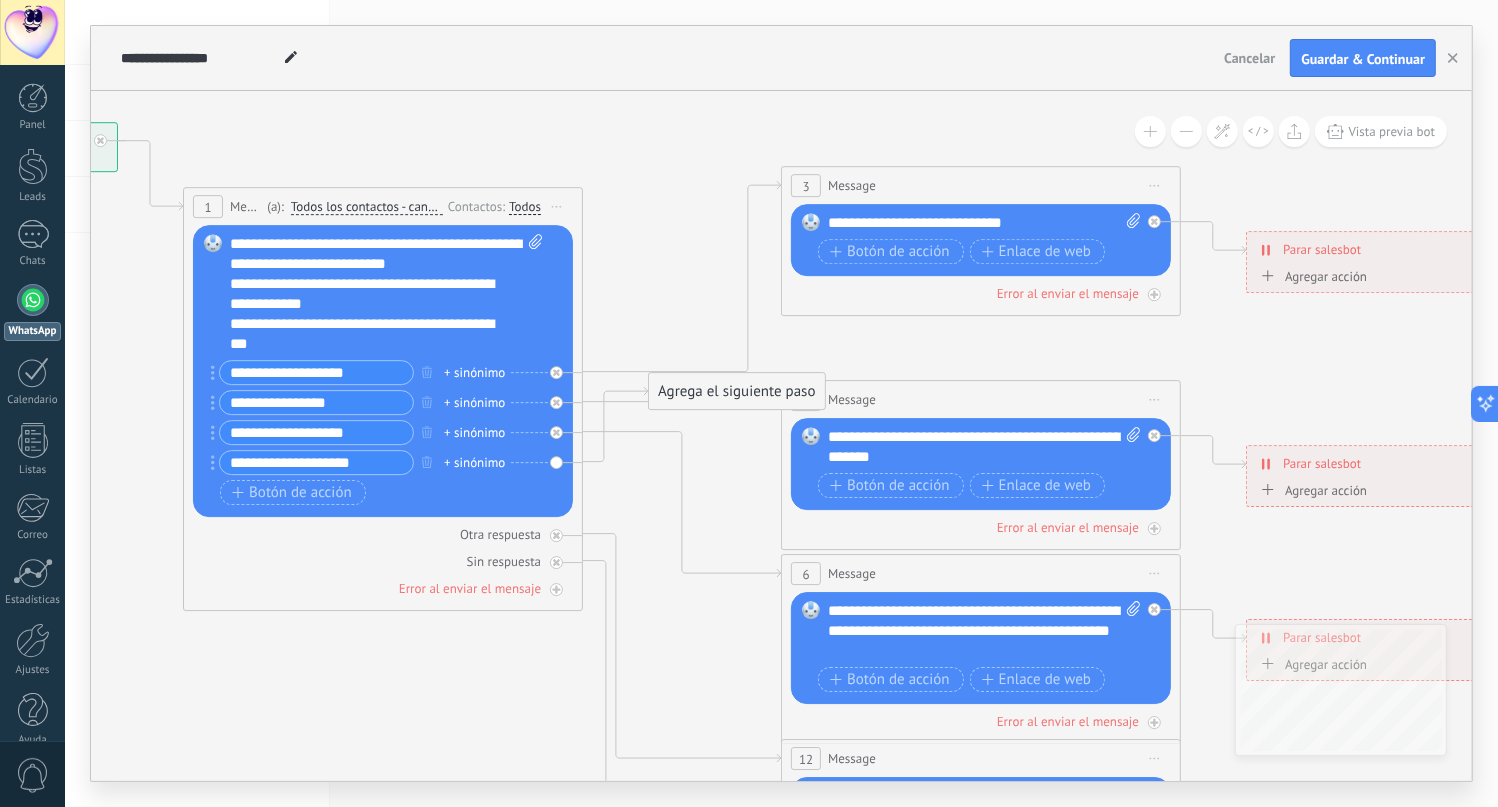 click on "**********" at bounding box center (316, 372) 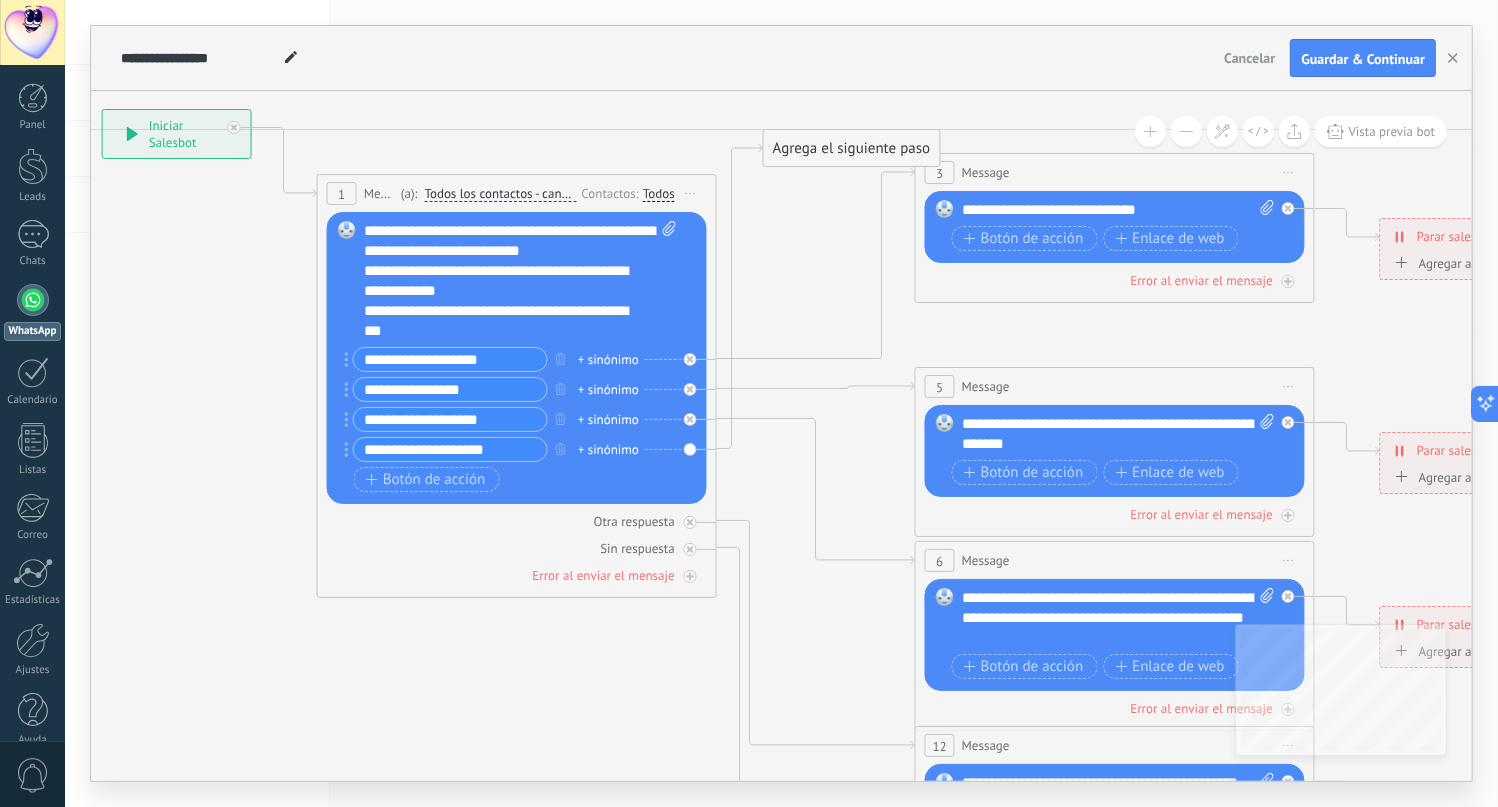 drag, startPoint x: 878, startPoint y: 379, endPoint x: 859, endPoint y: 144, distance: 235.76683 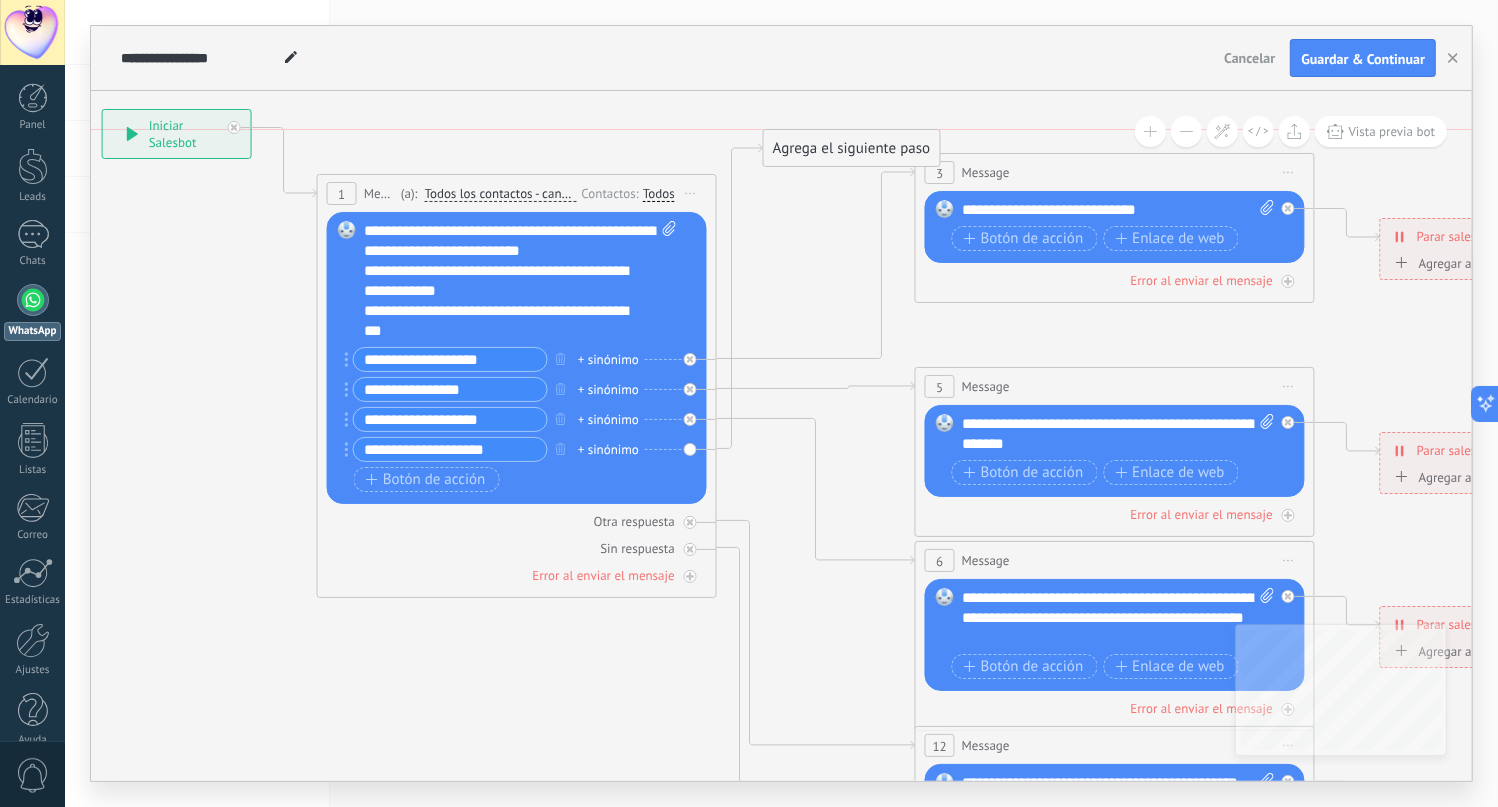click on "Agrega el siguiente paso" at bounding box center [851, 148] 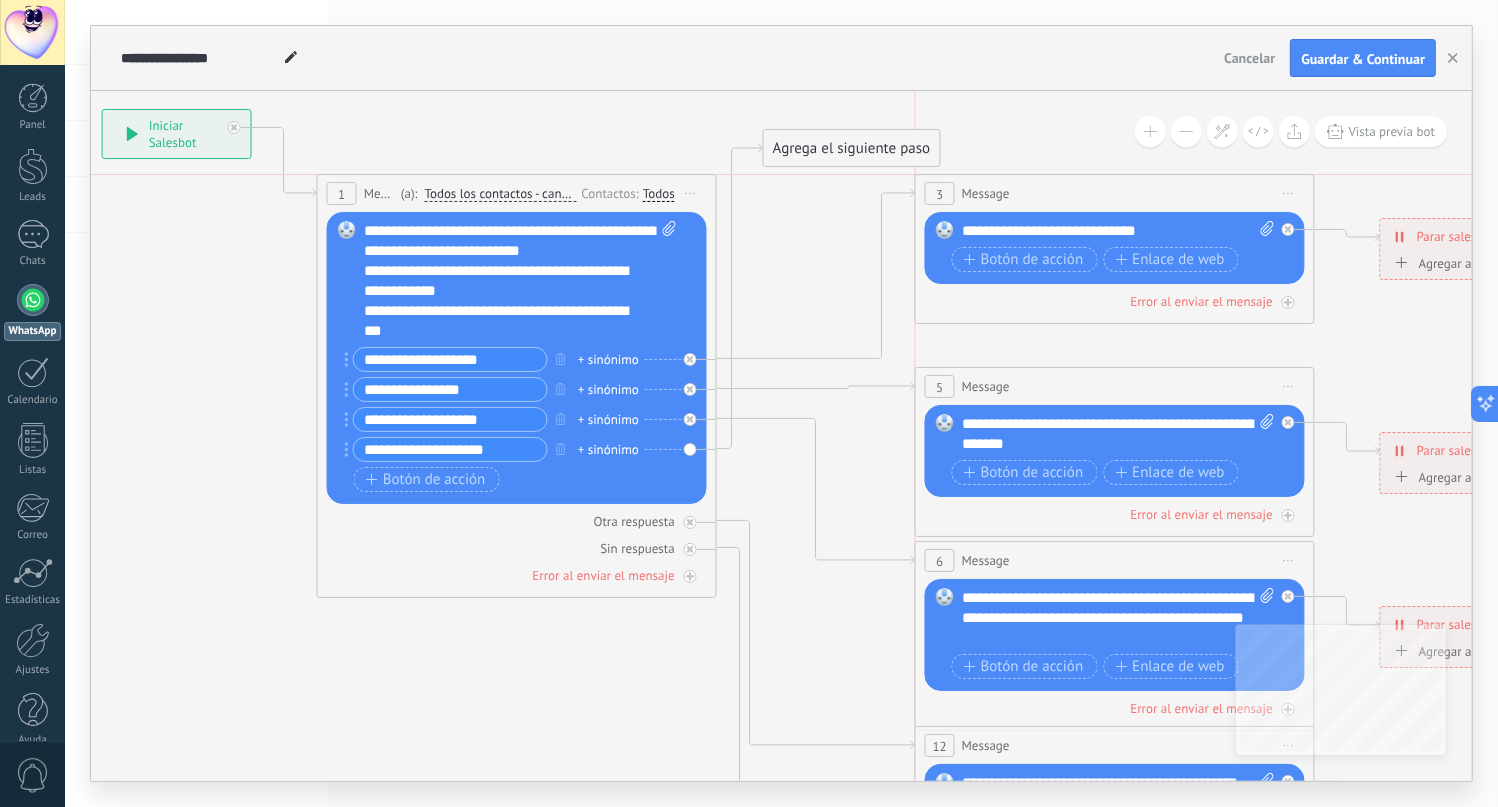 drag, startPoint x: 946, startPoint y: 174, endPoint x: 946, endPoint y: 194, distance: 20 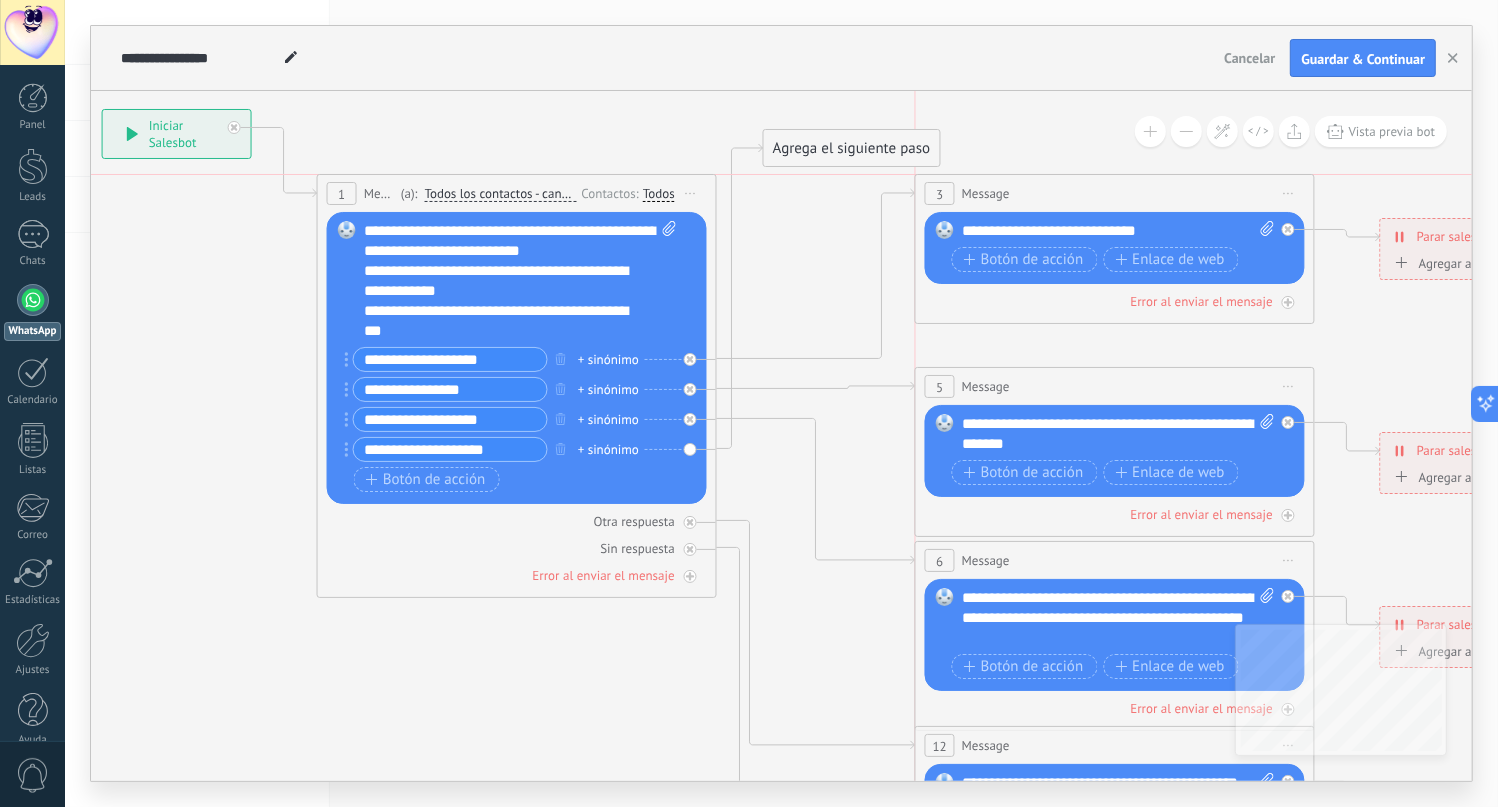 click on "3" at bounding box center [940, 193] 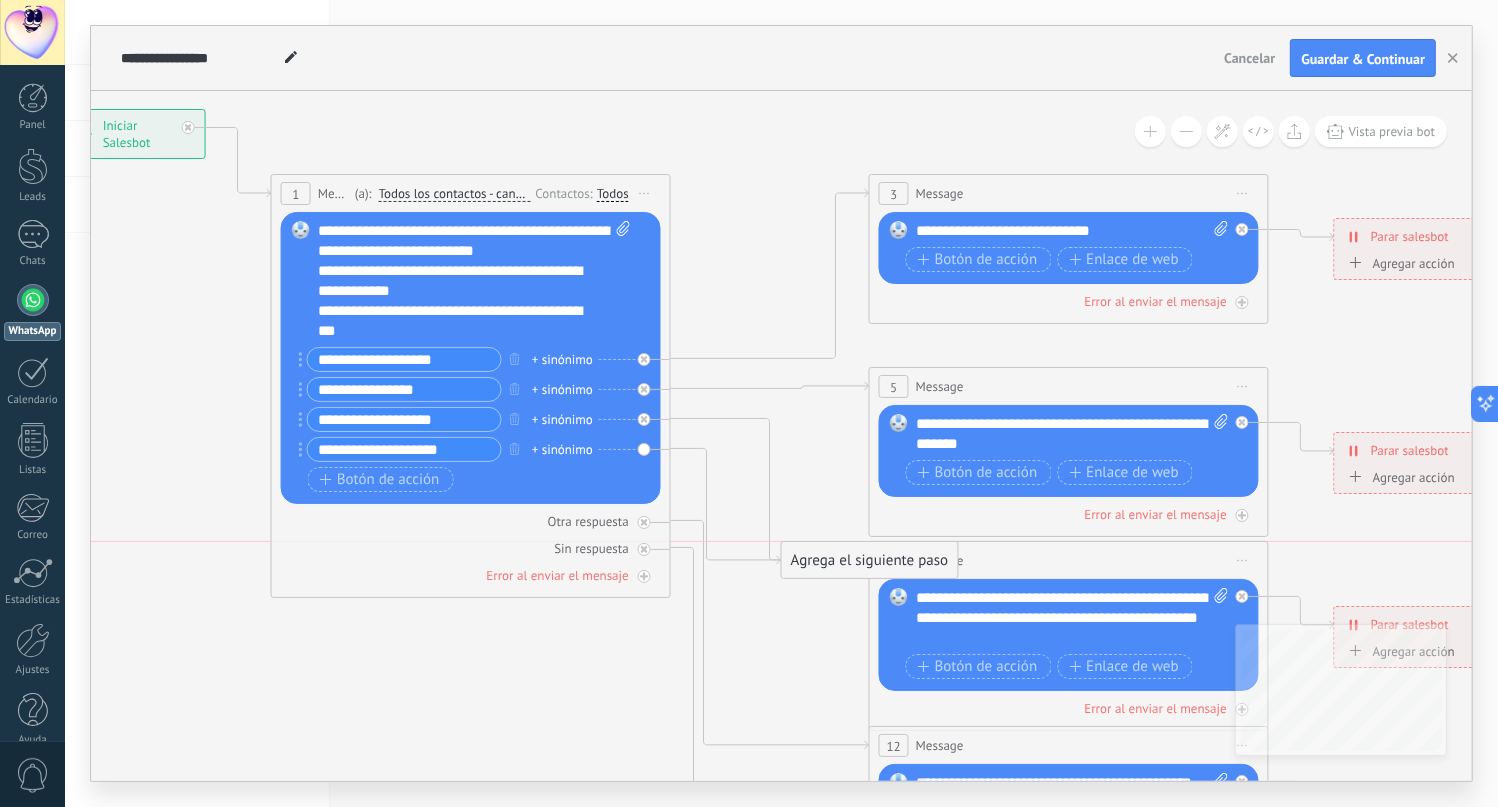 drag, startPoint x: 815, startPoint y: 153, endPoint x: 881, endPoint y: 583, distance: 435.03564 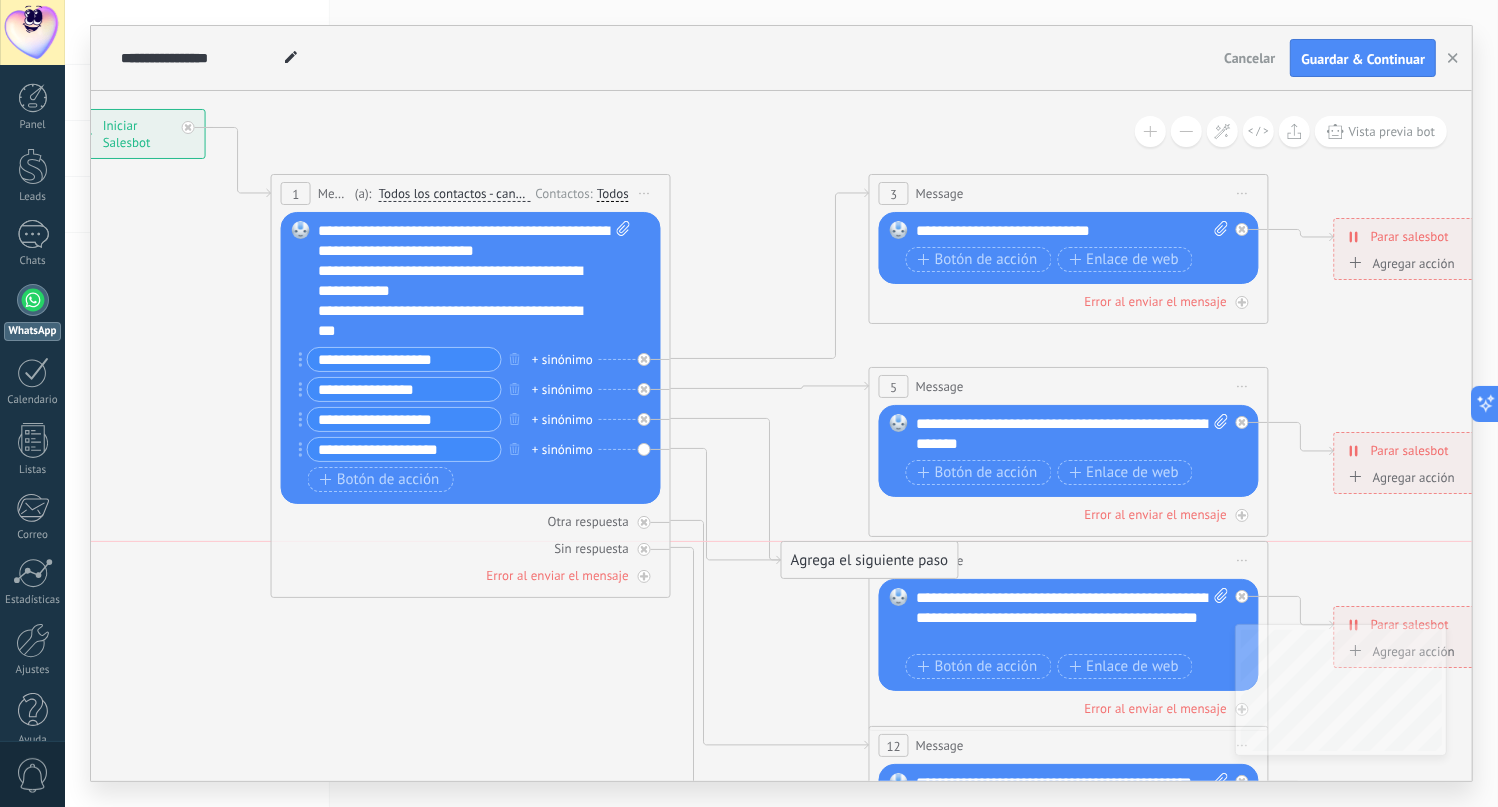 click on "Agrega el siguiente paso" at bounding box center [869, 560] 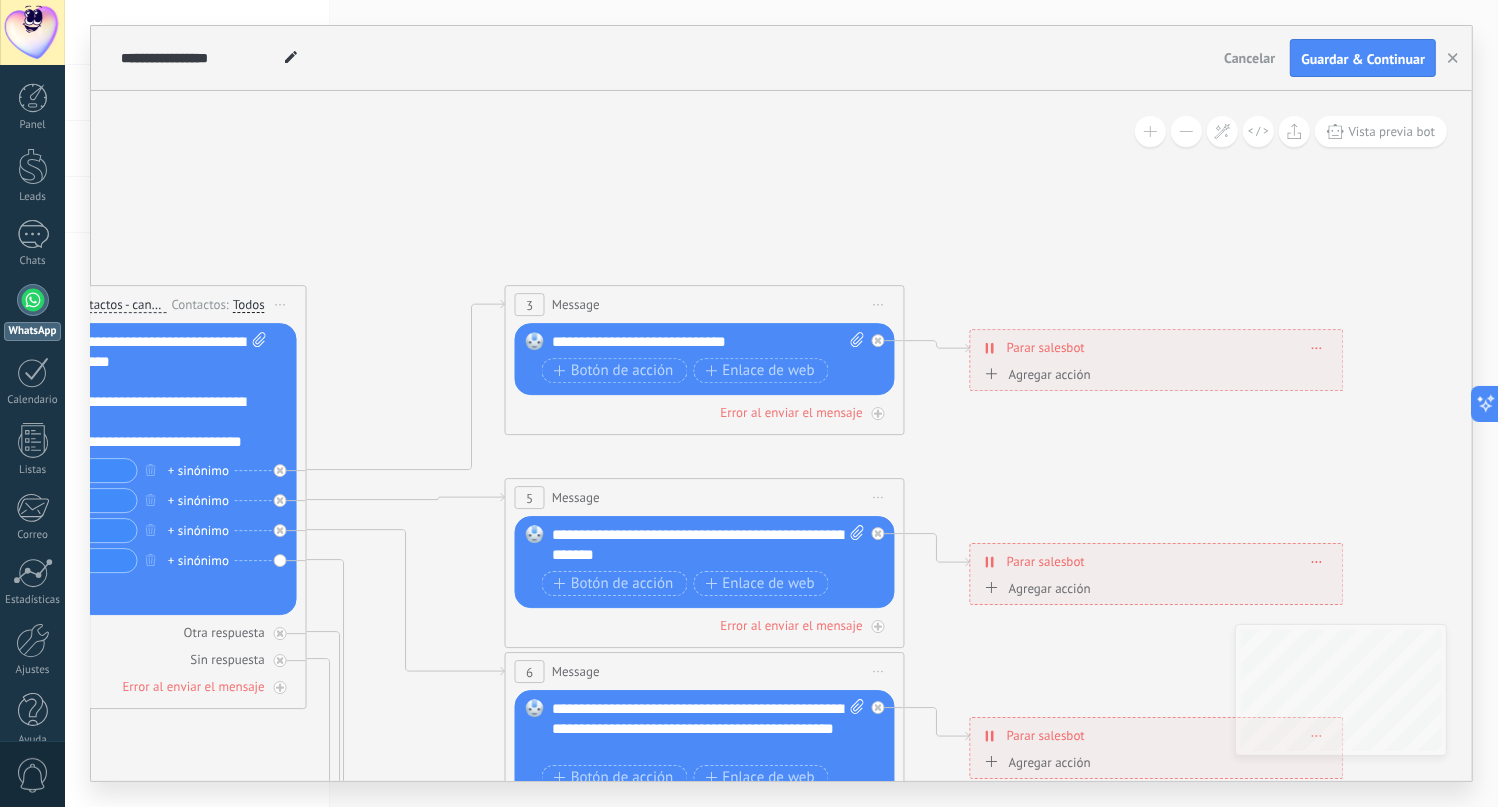 click on "**********" at bounding box center [709, 342] 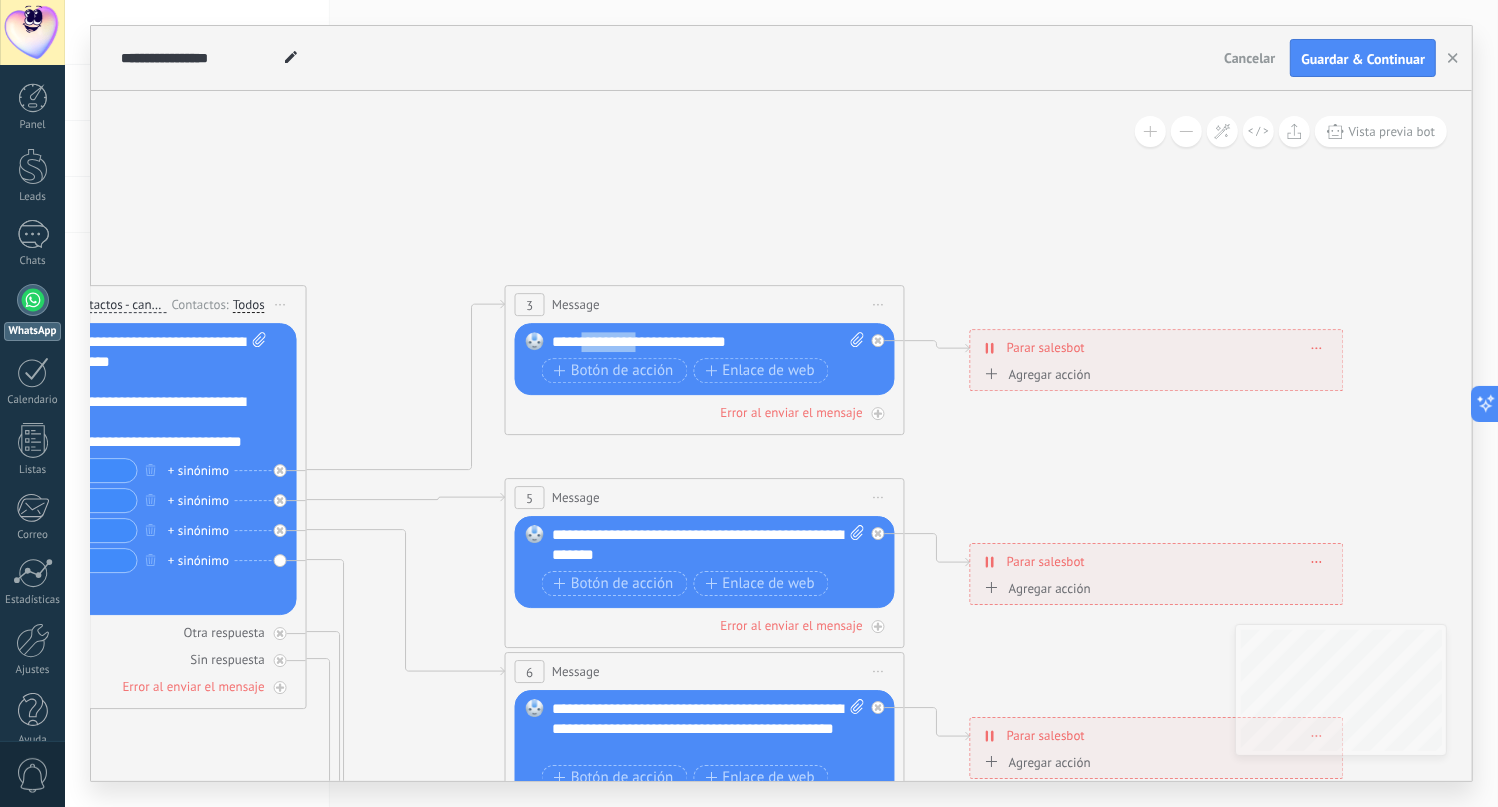 click on "**********" at bounding box center [709, 342] 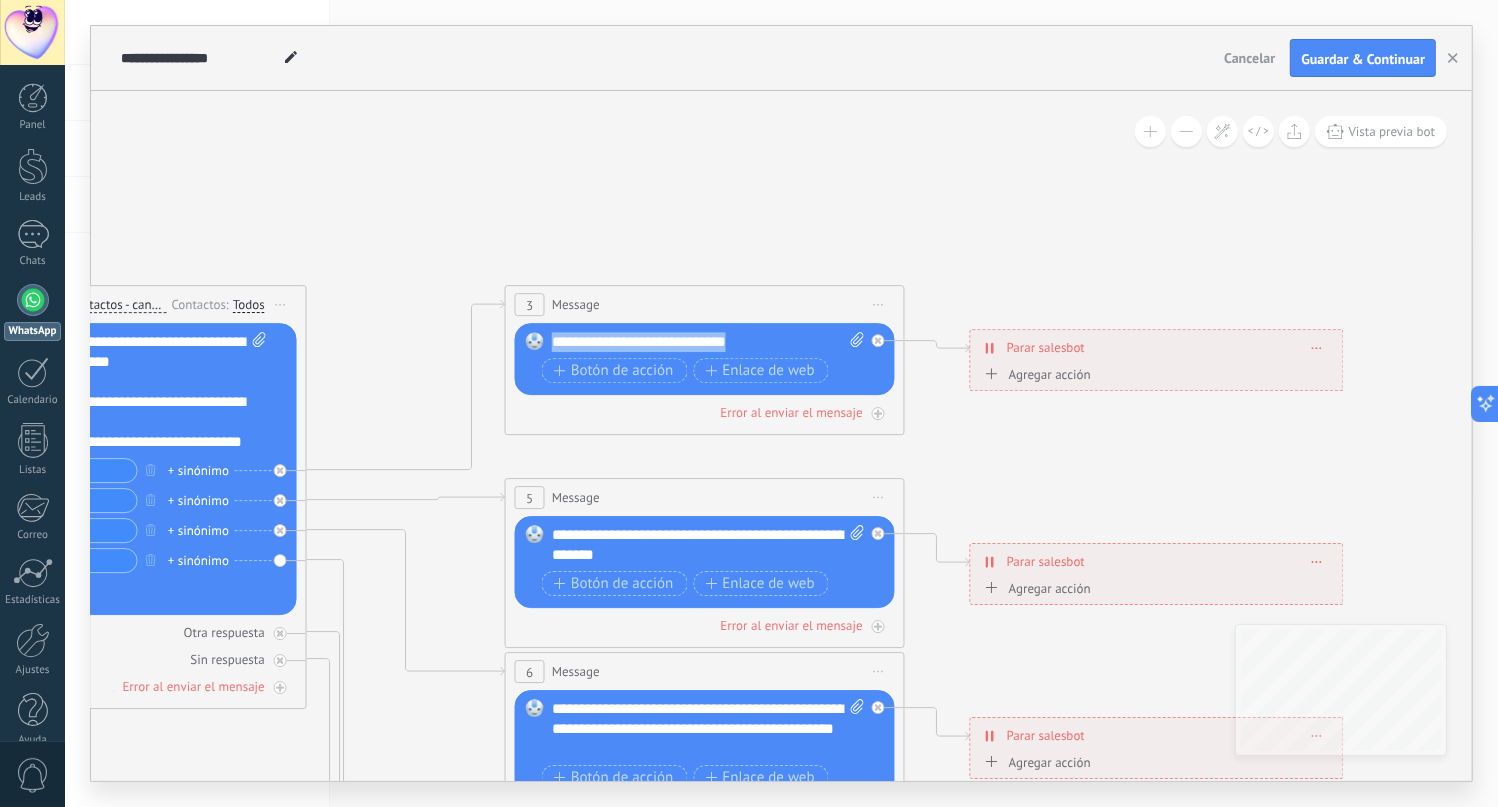 click on "**********" at bounding box center [709, 342] 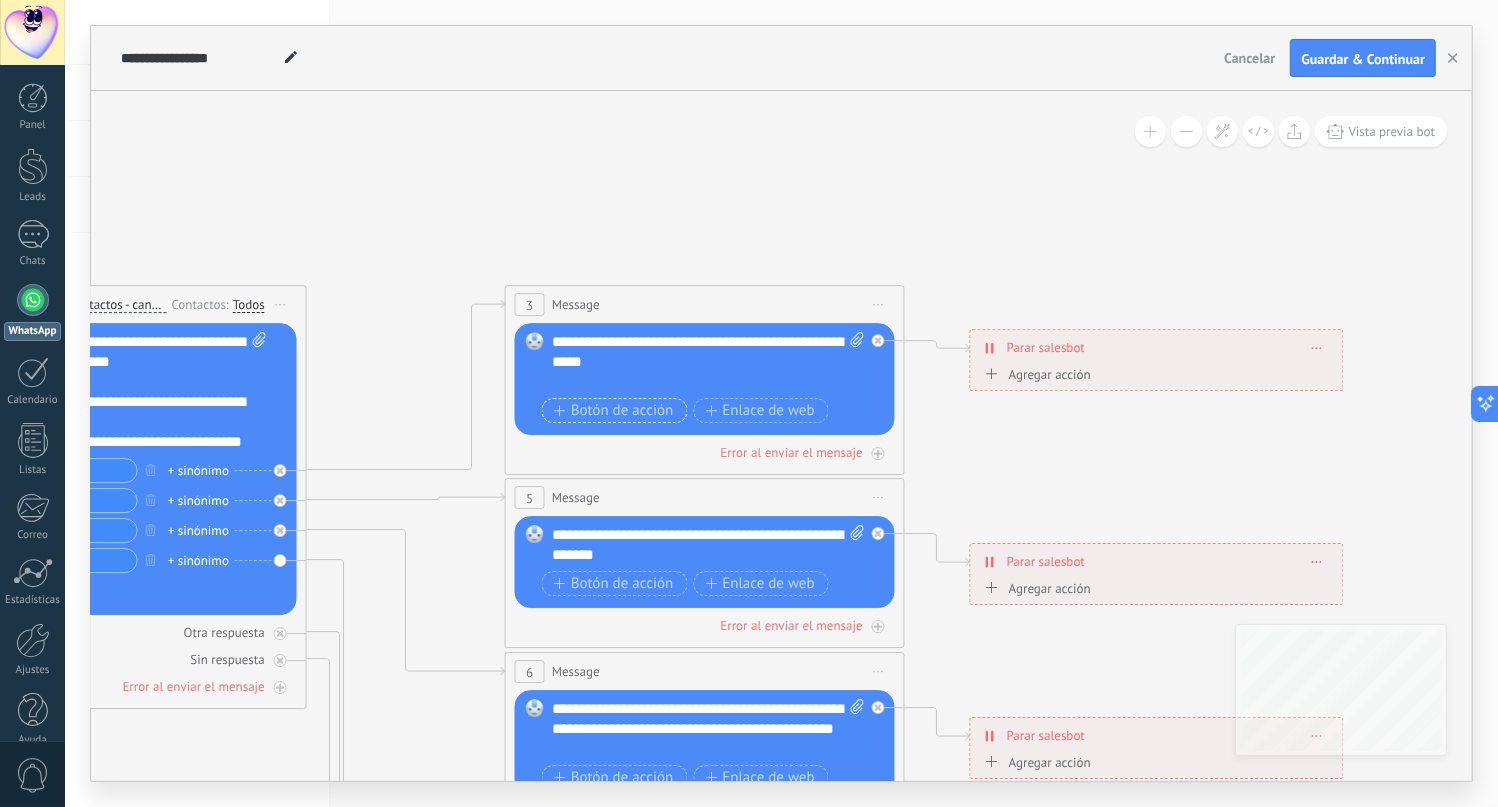 click on "Botón de acción" at bounding box center [614, 411] 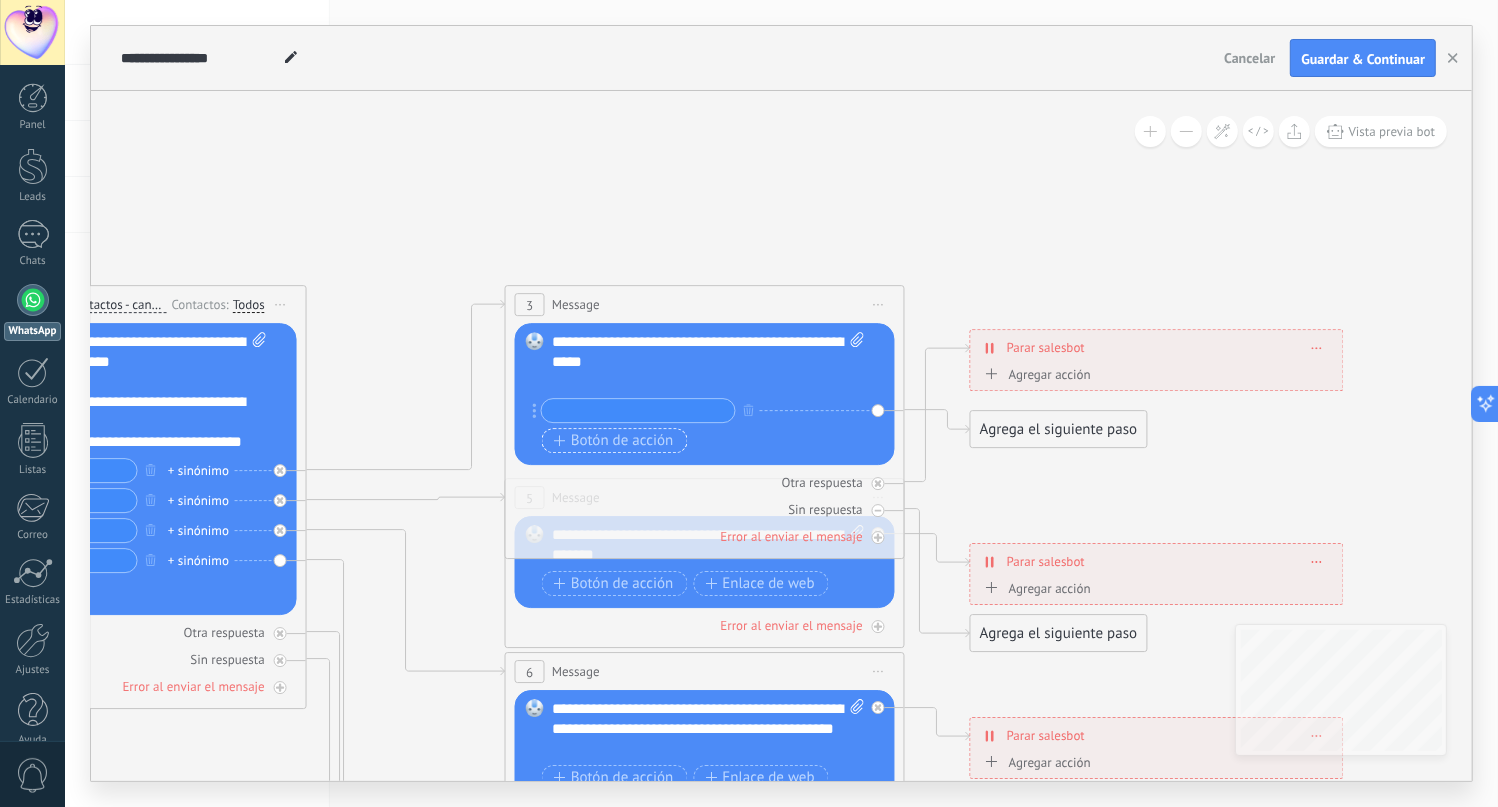 click on "Botón de acción" at bounding box center (614, 441) 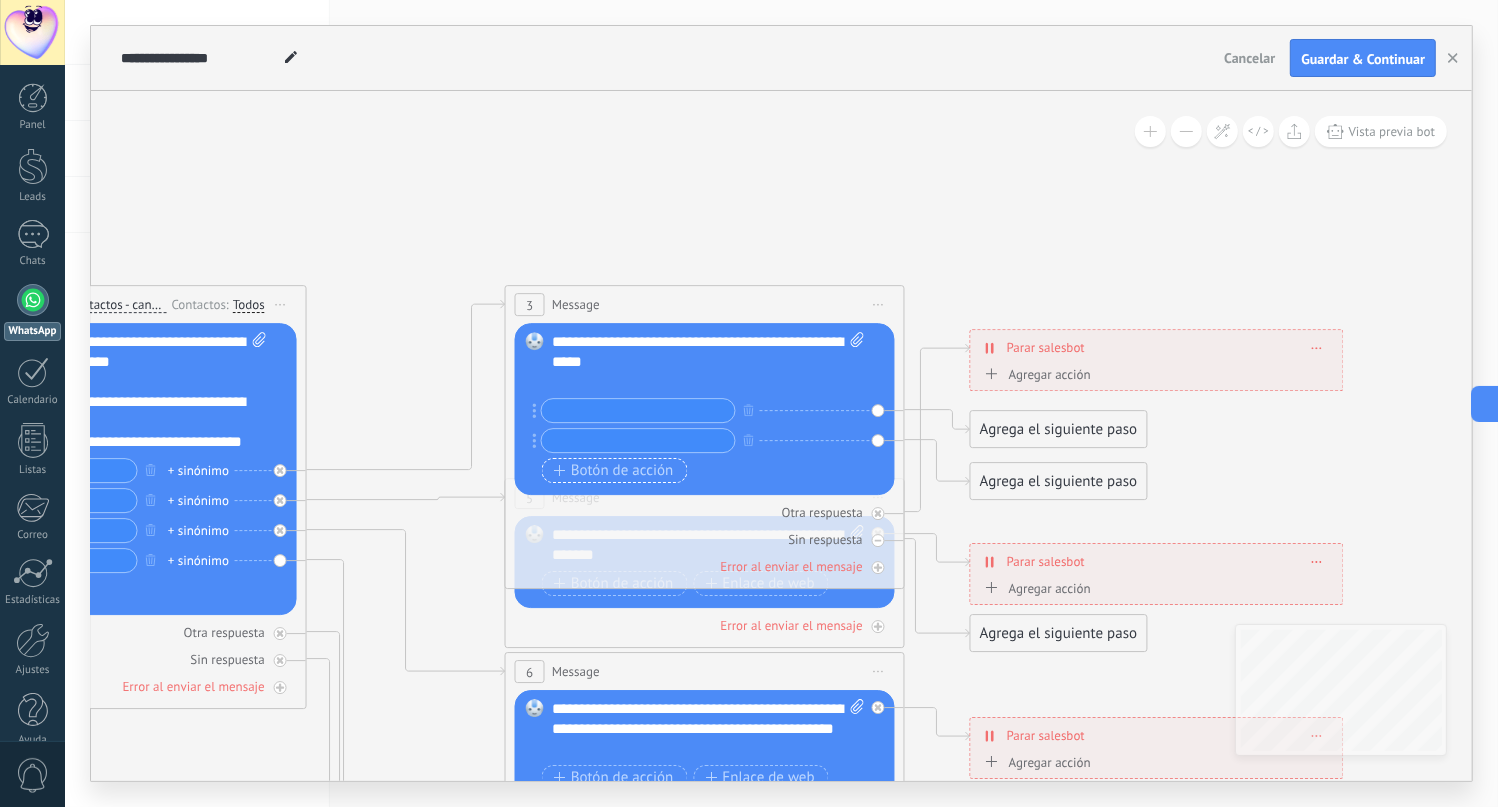 click on "Botón de acción" at bounding box center [614, 471] 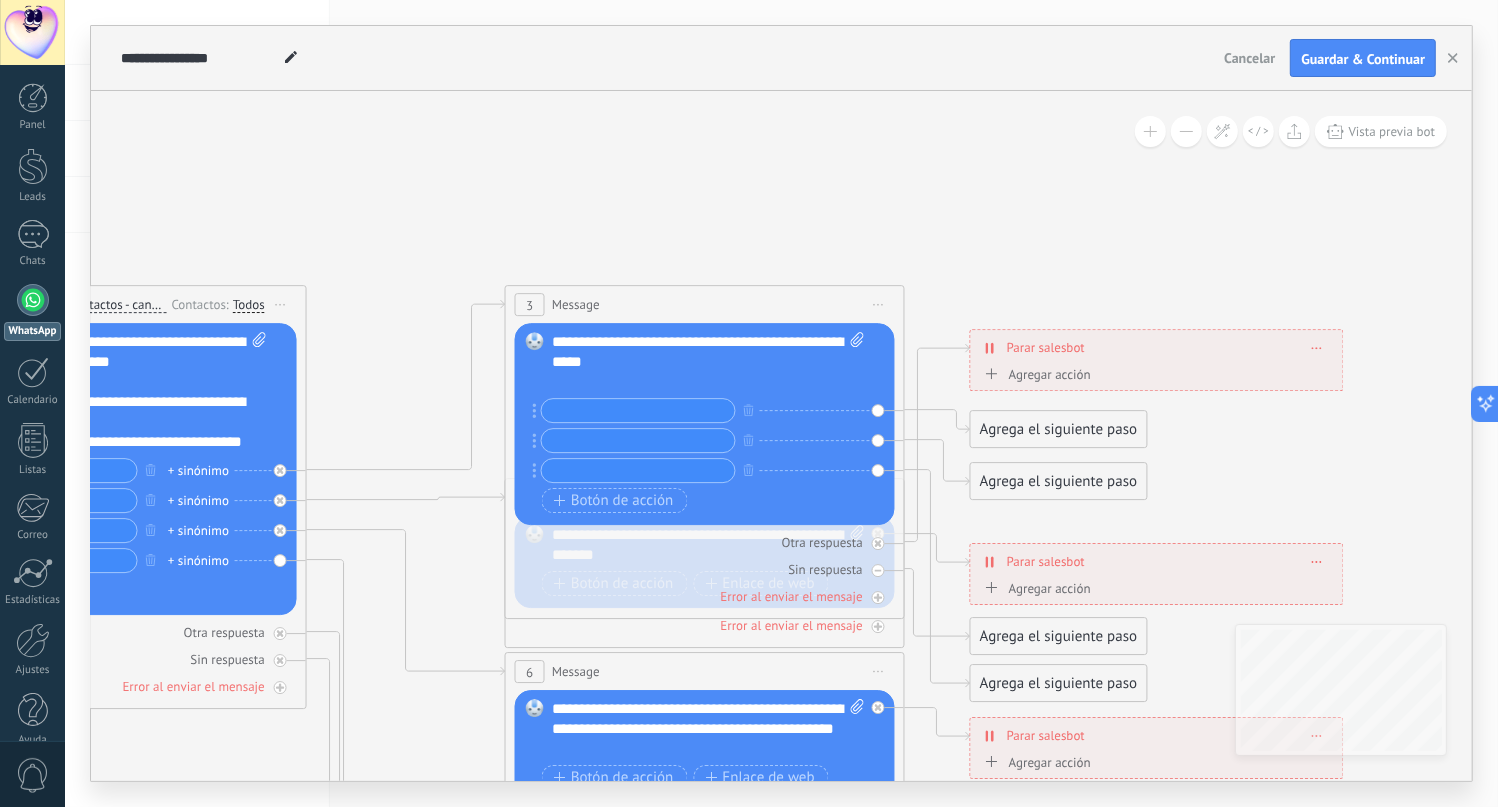 click at bounding box center (638, 410) 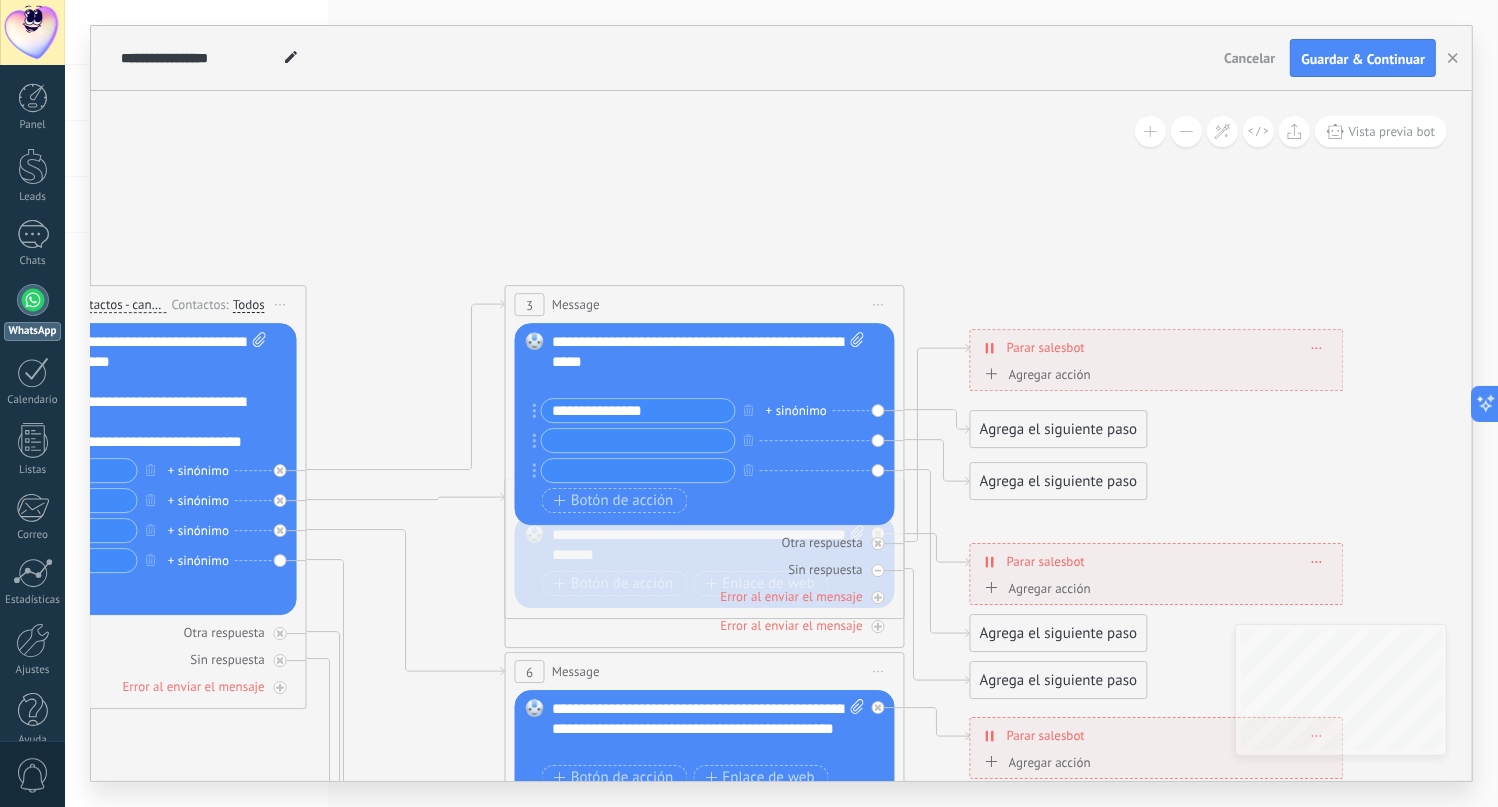 type on "**********" 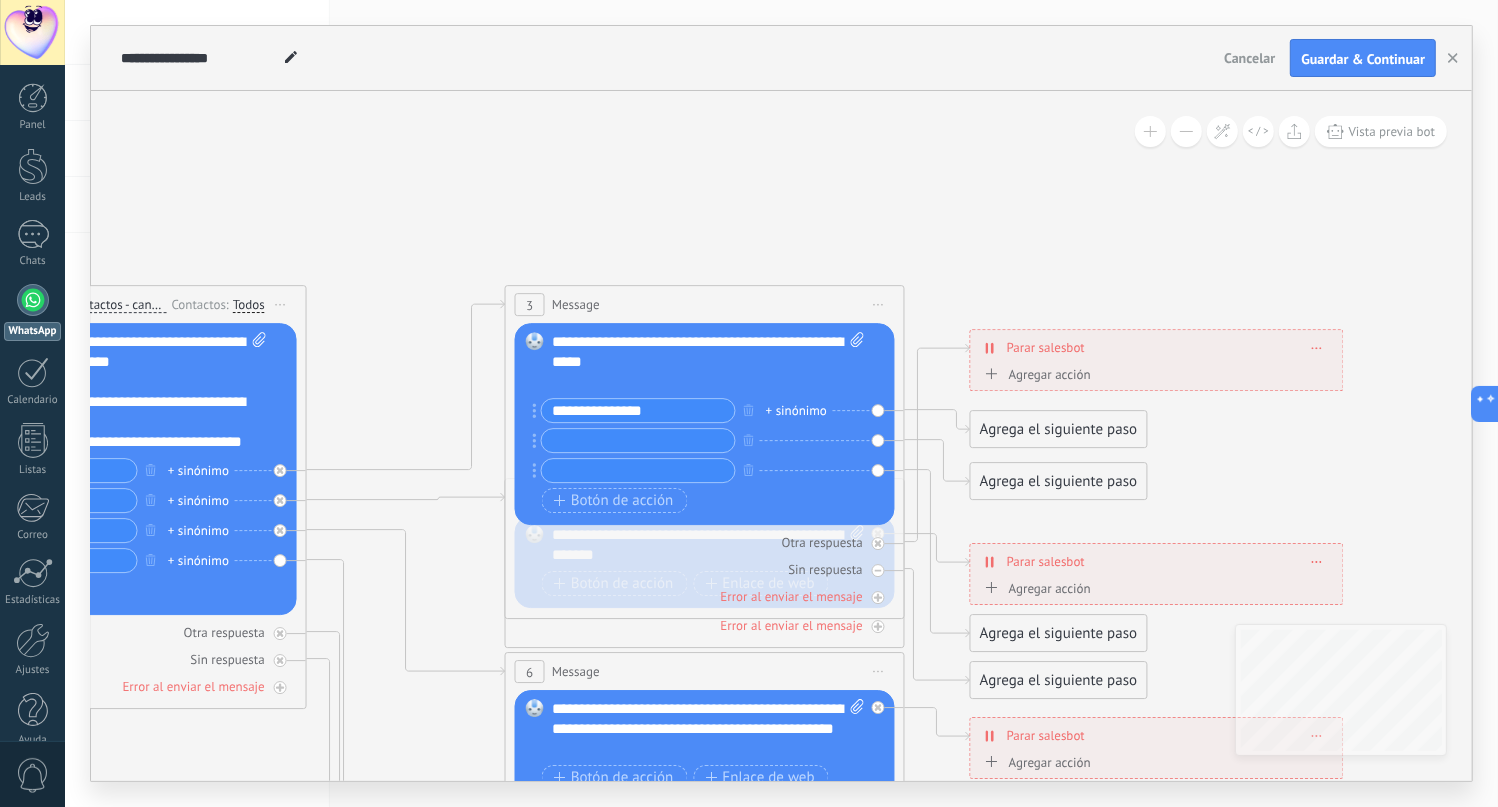 click at bounding box center [638, 440] 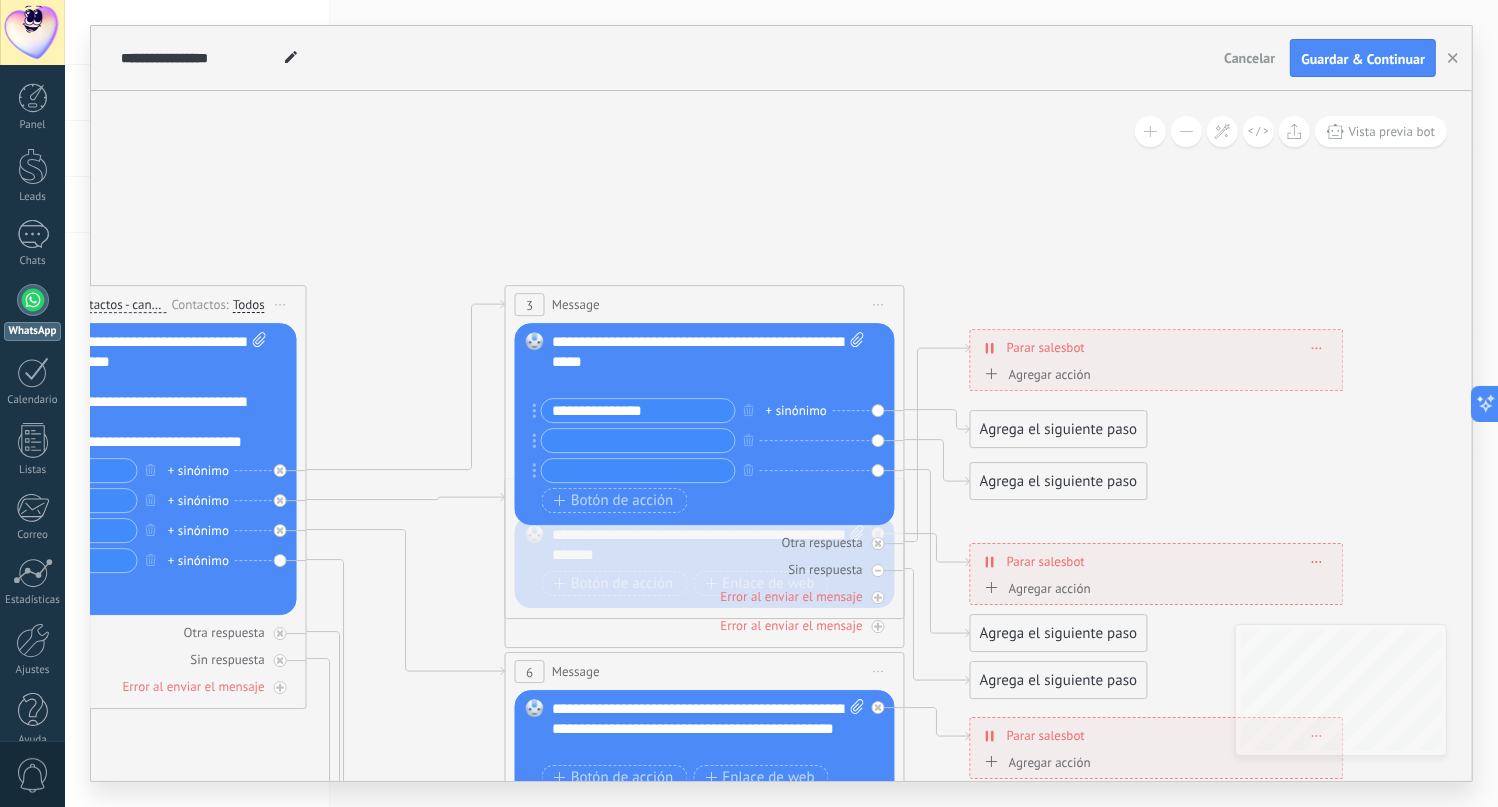 paste on "**********" 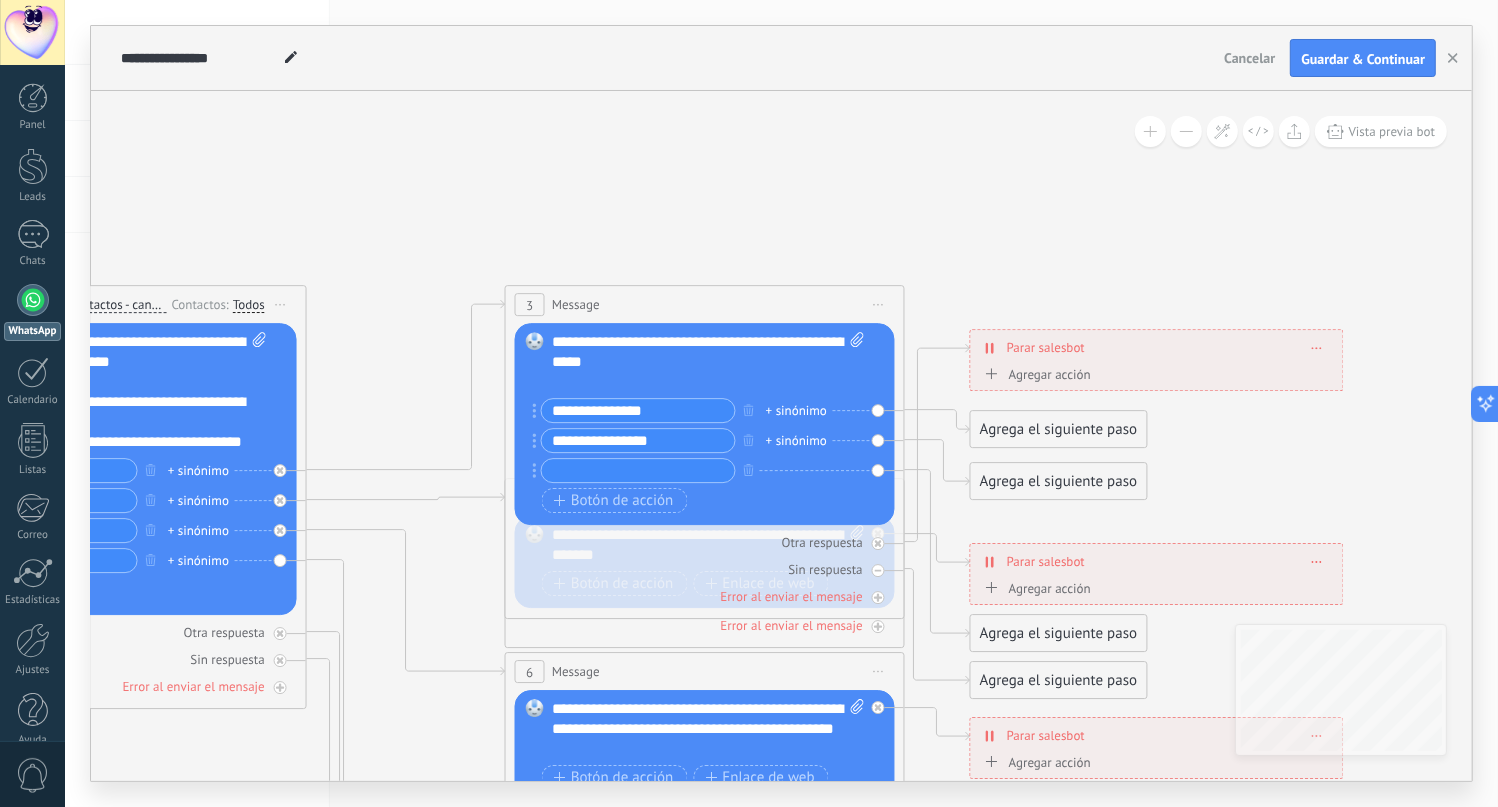 type on "**********" 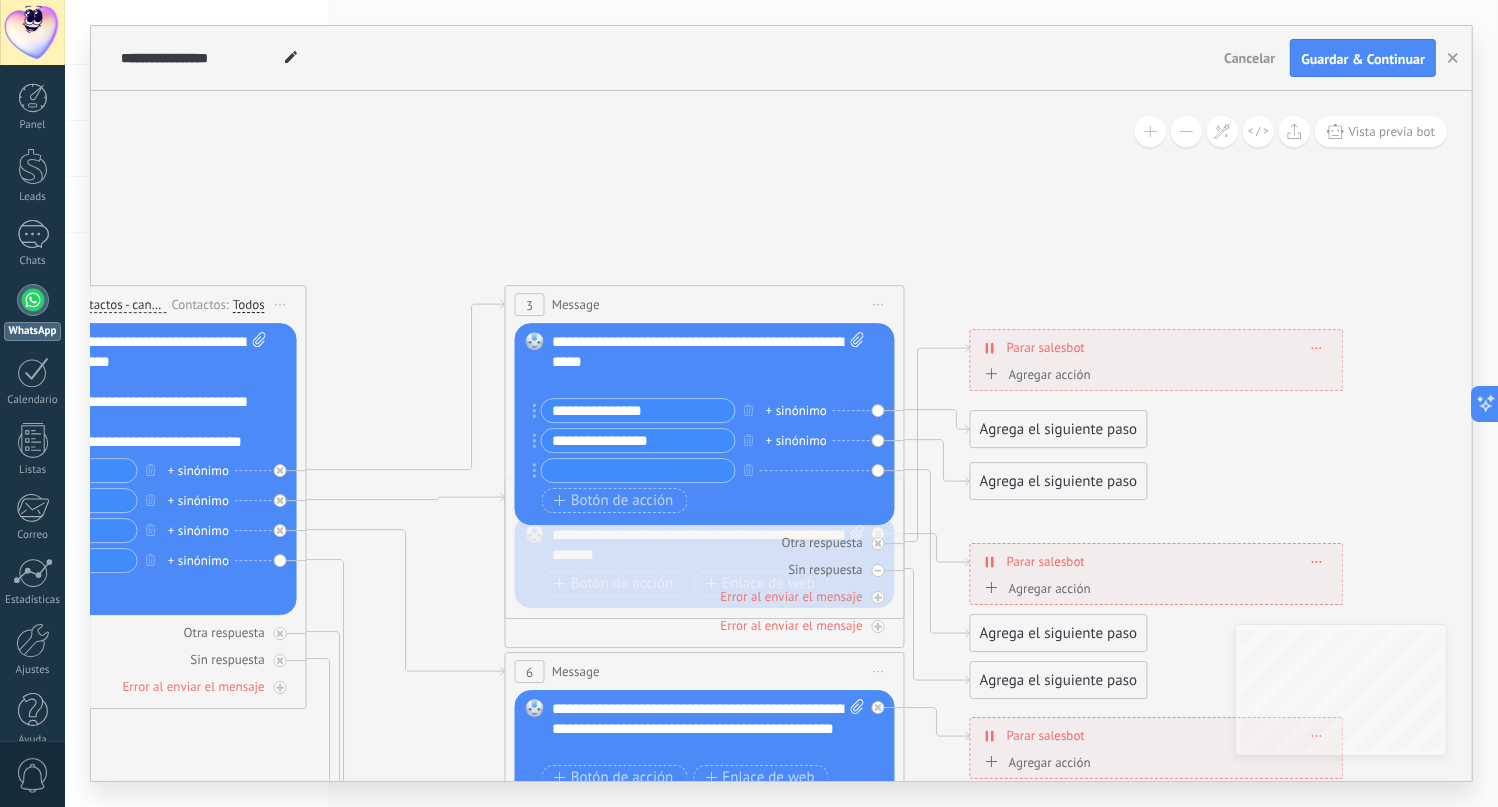 click at bounding box center (638, 470) 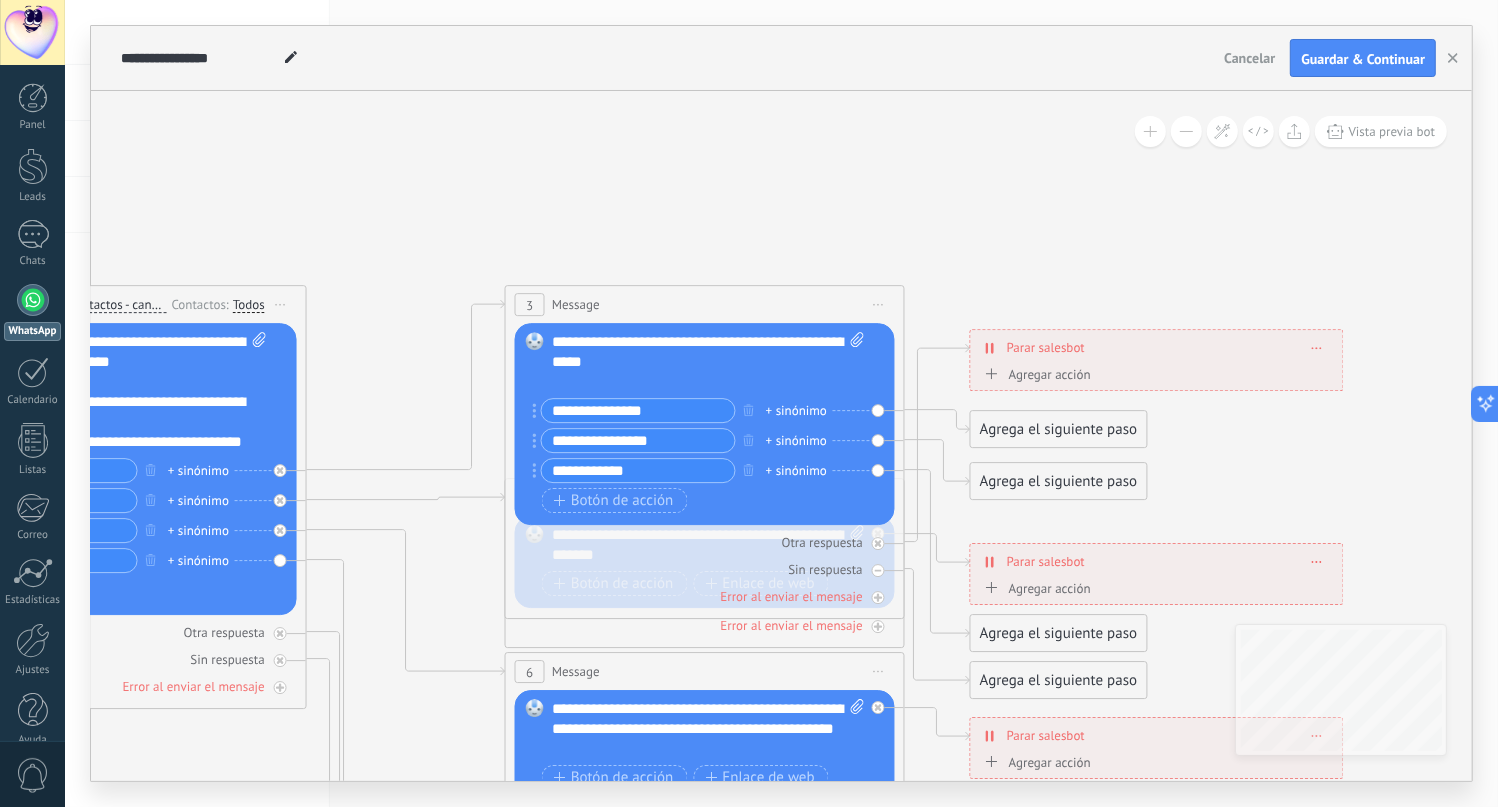 type on "**********" 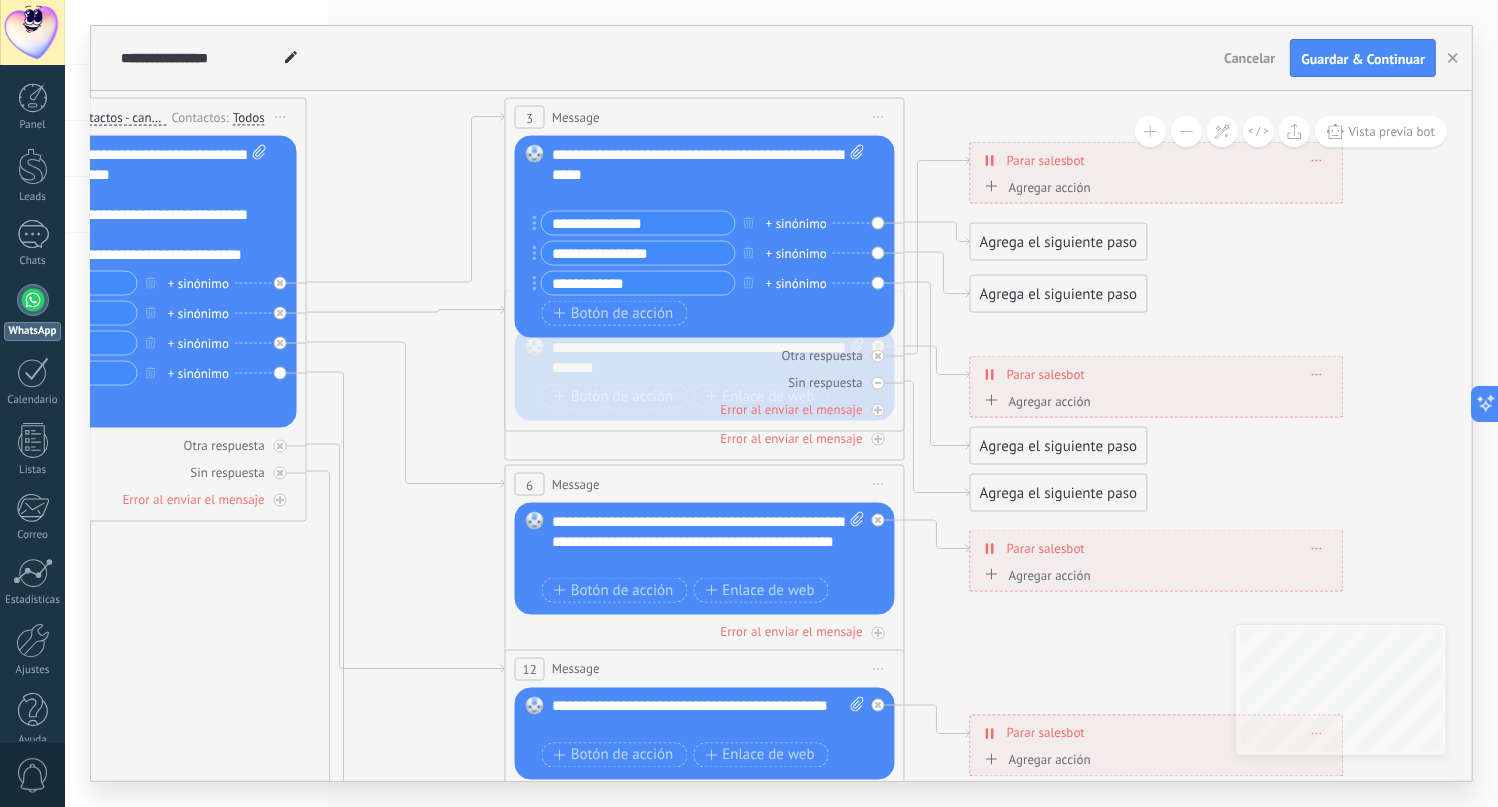 click on "Agrega el siguiente paso" at bounding box center [1058, 242] 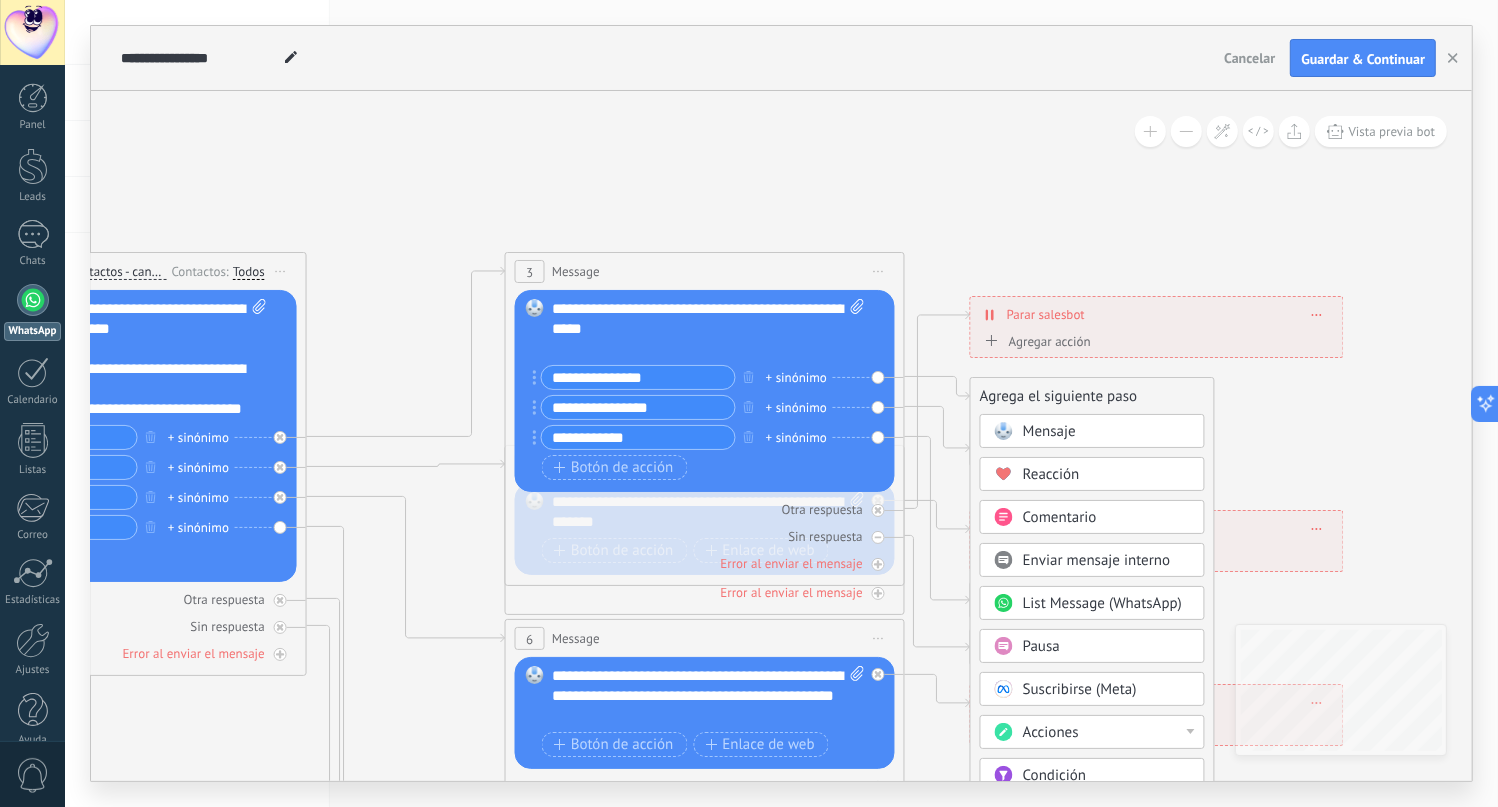 click 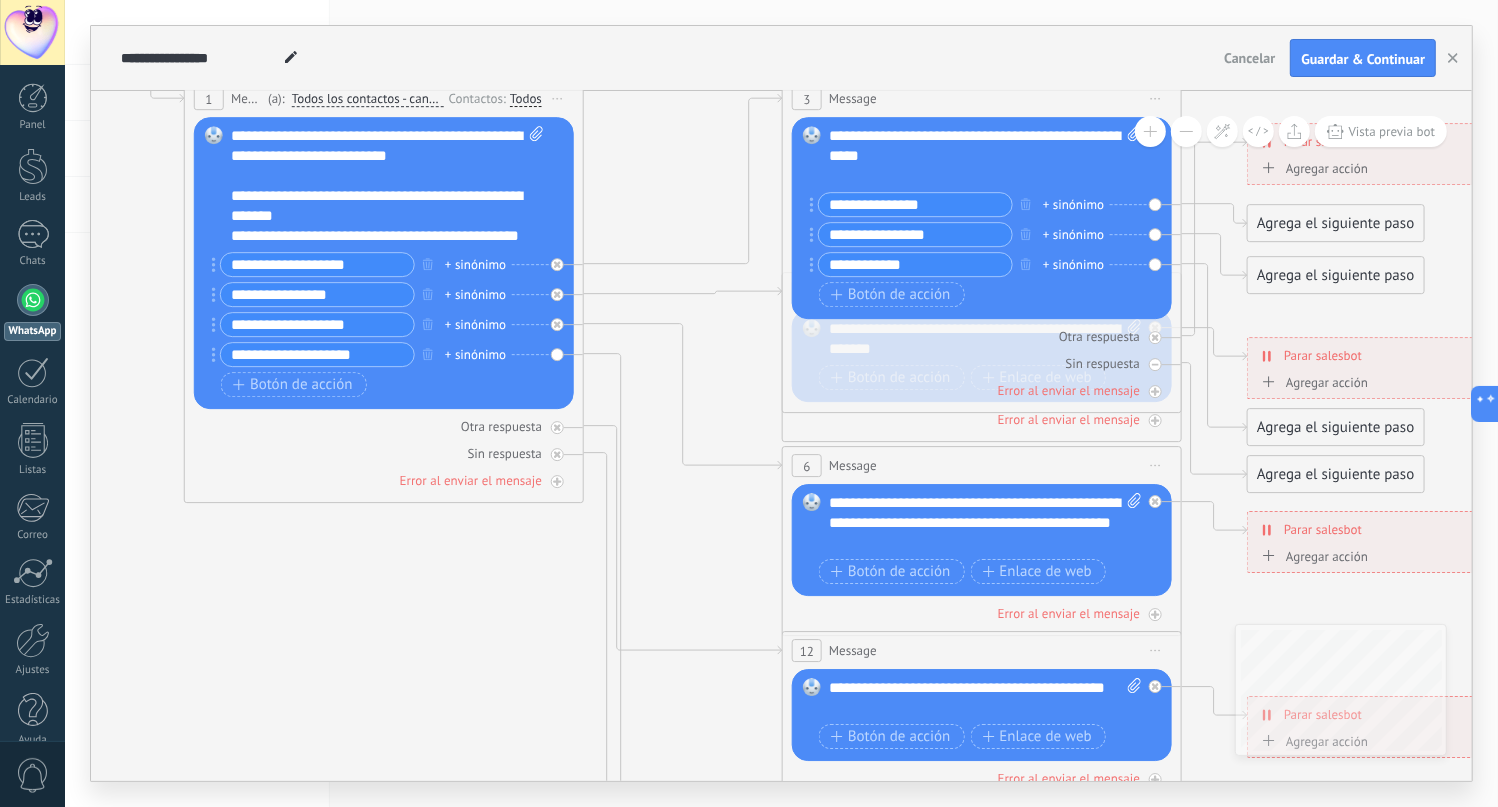 click on "**********" at bounding box center [317, 294] 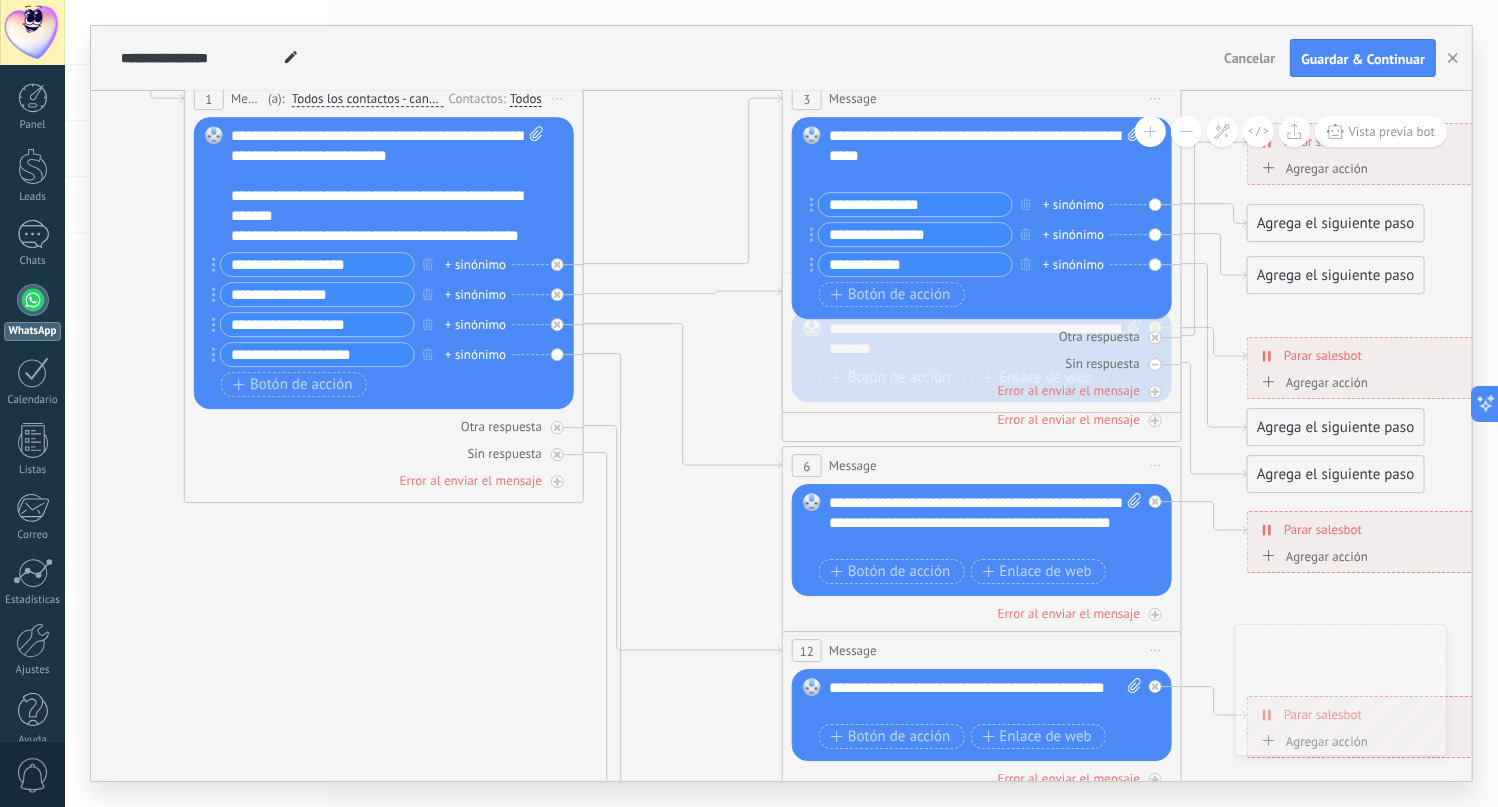 click on "**********" at bounding box center [317, 294] 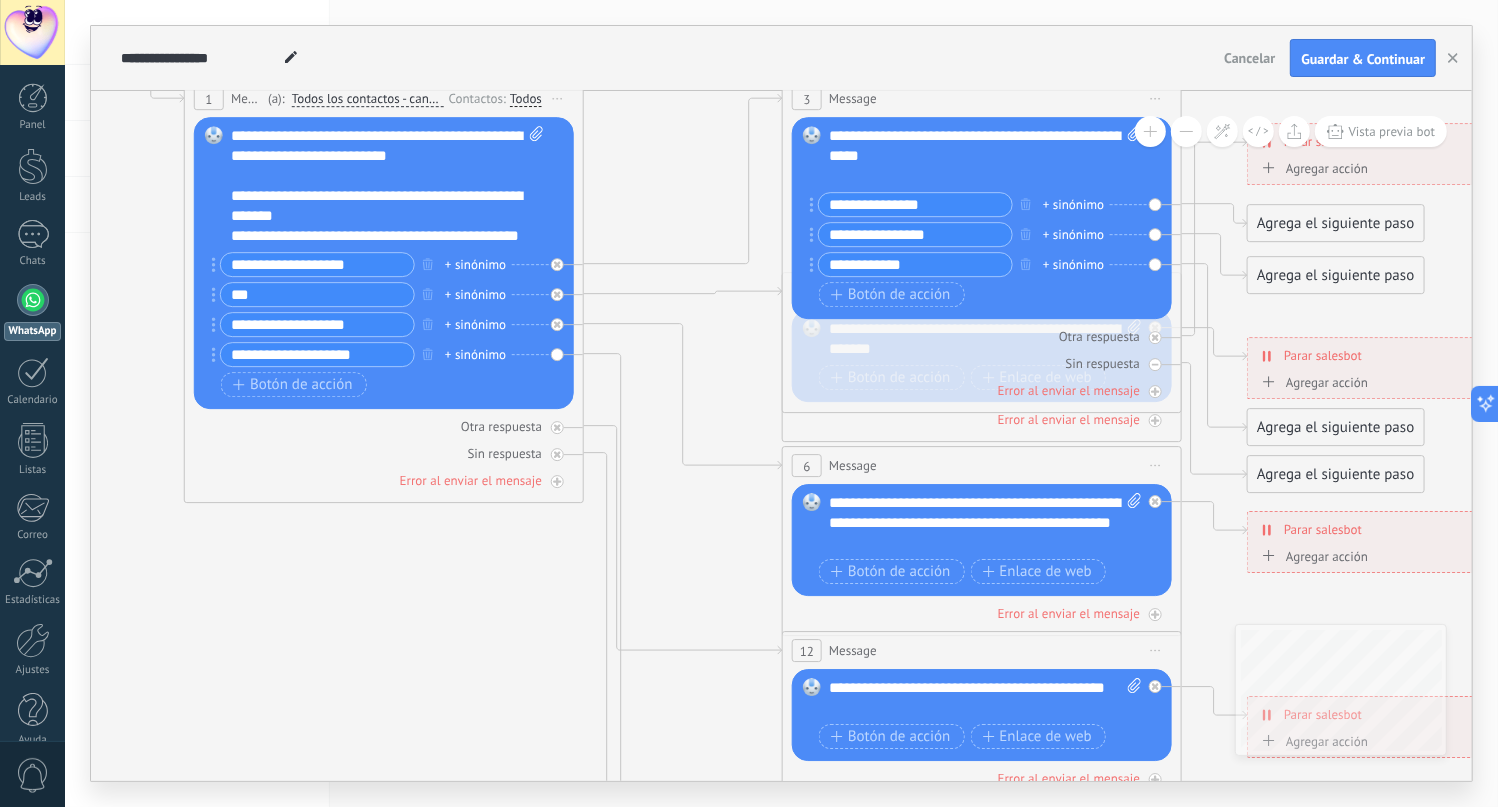 type on "**" 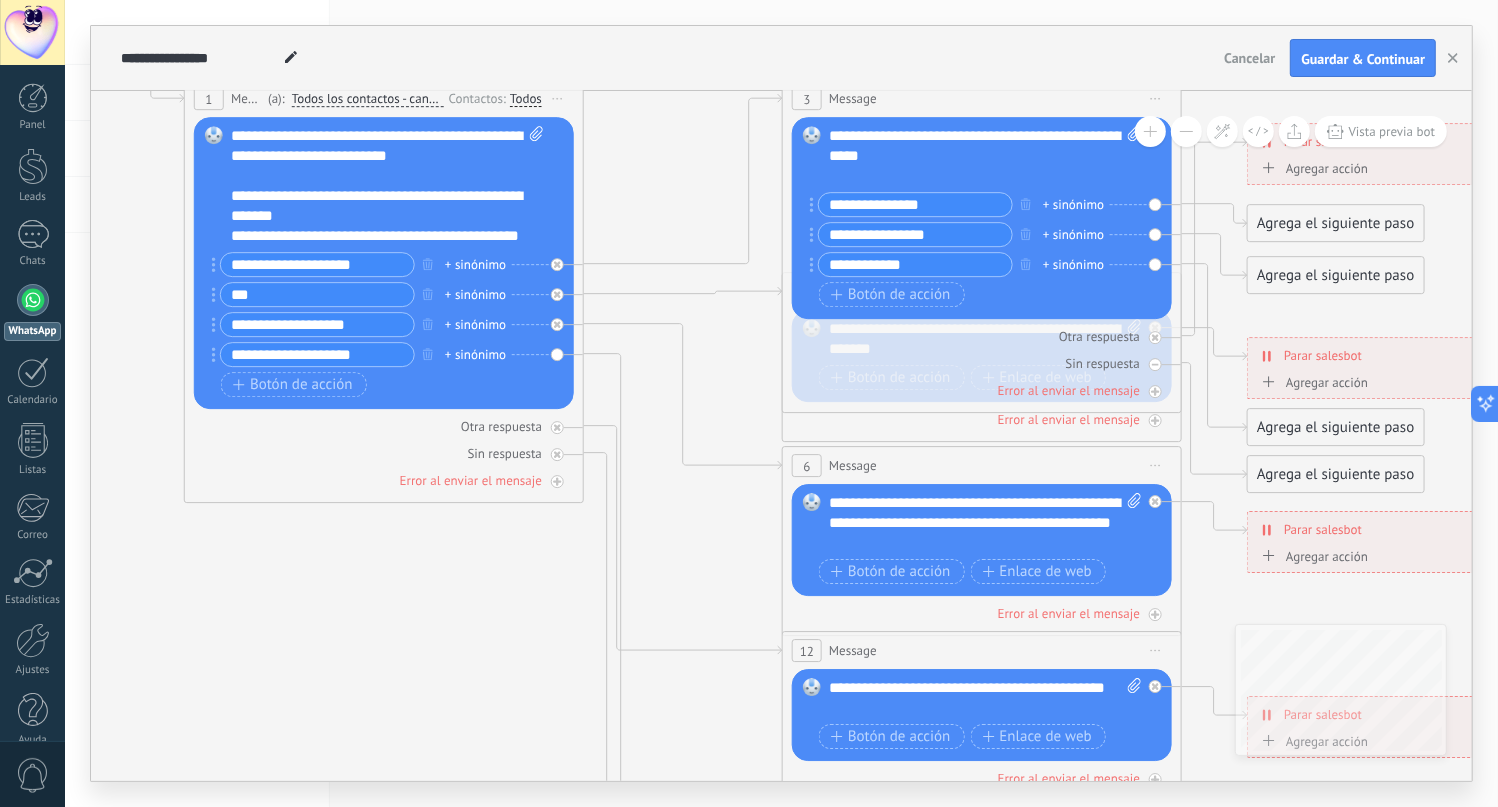 click on "**********" at bounding box center [317, 264] 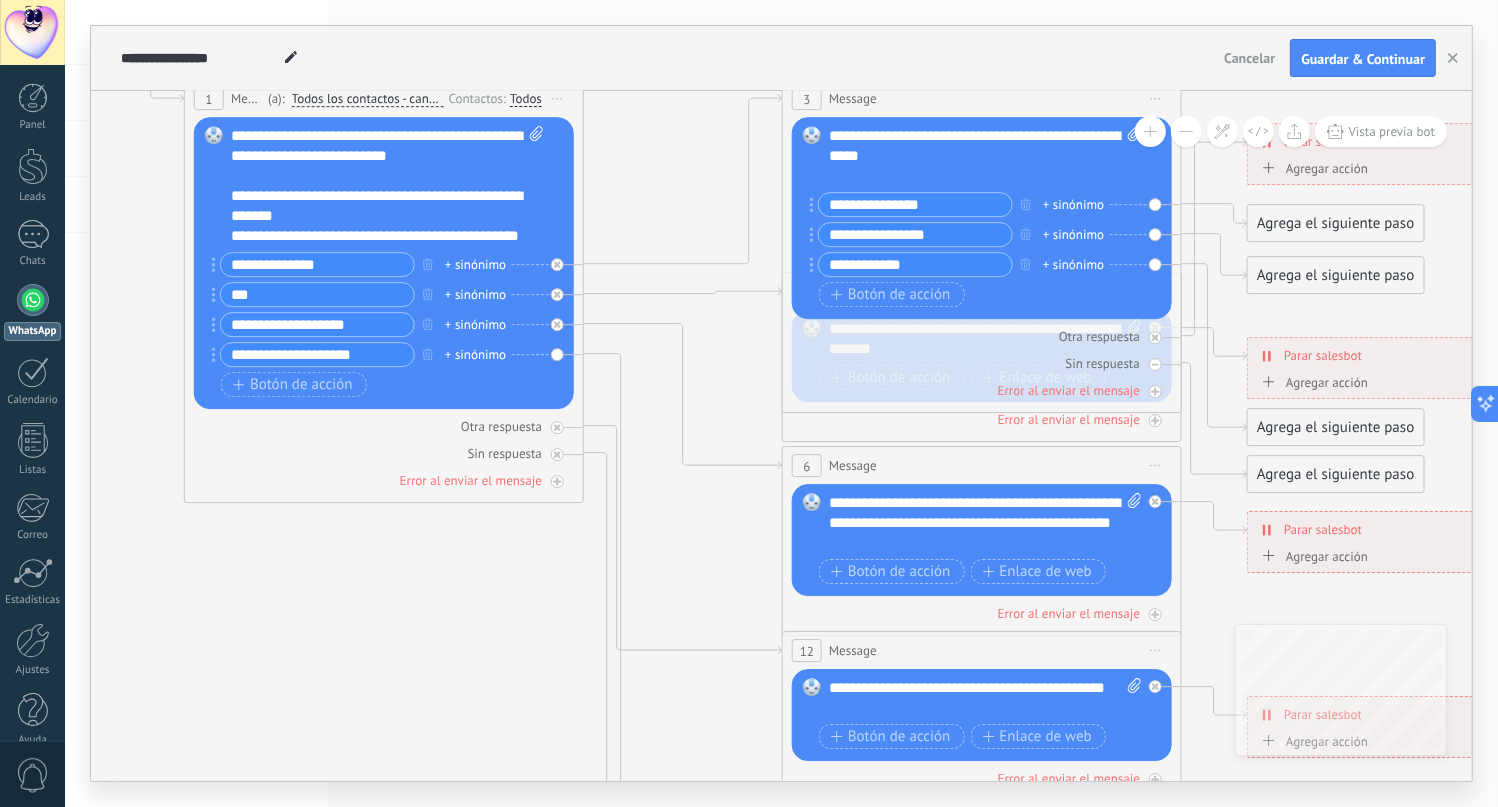 click on "**********" at bounding box center [317, 264] 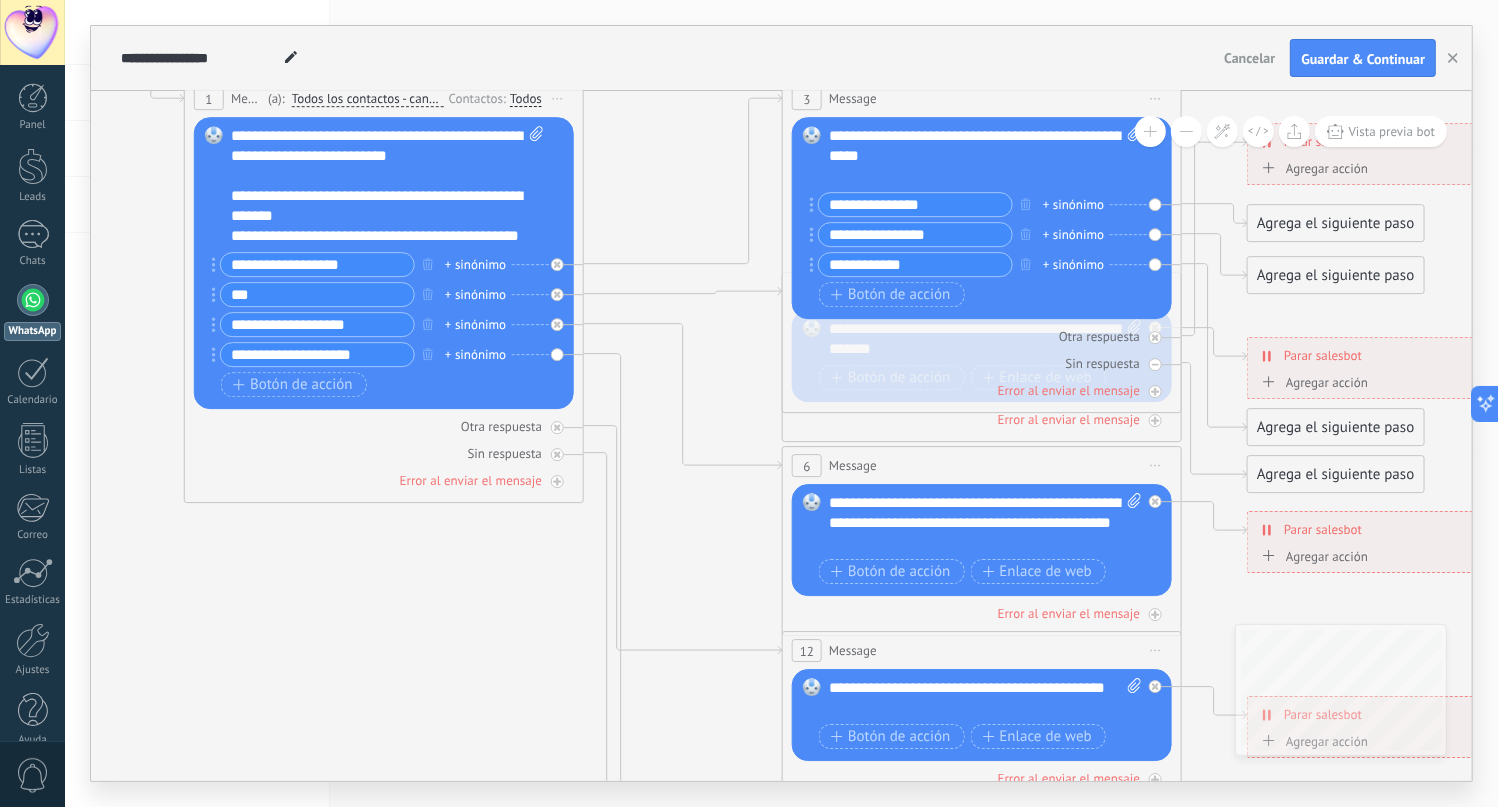 click on "**********" at bounding box center (317, 264) 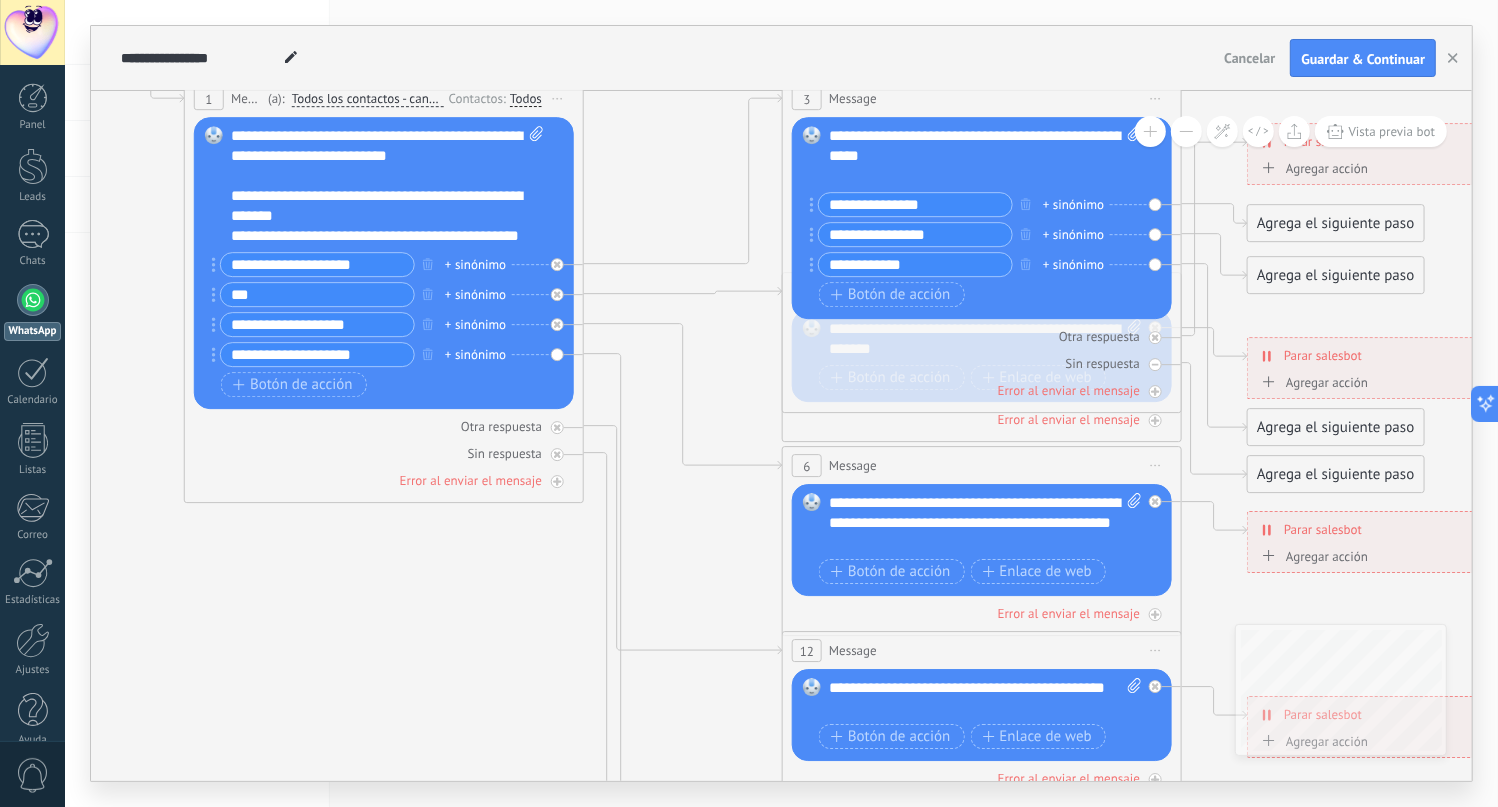 type on "**********" 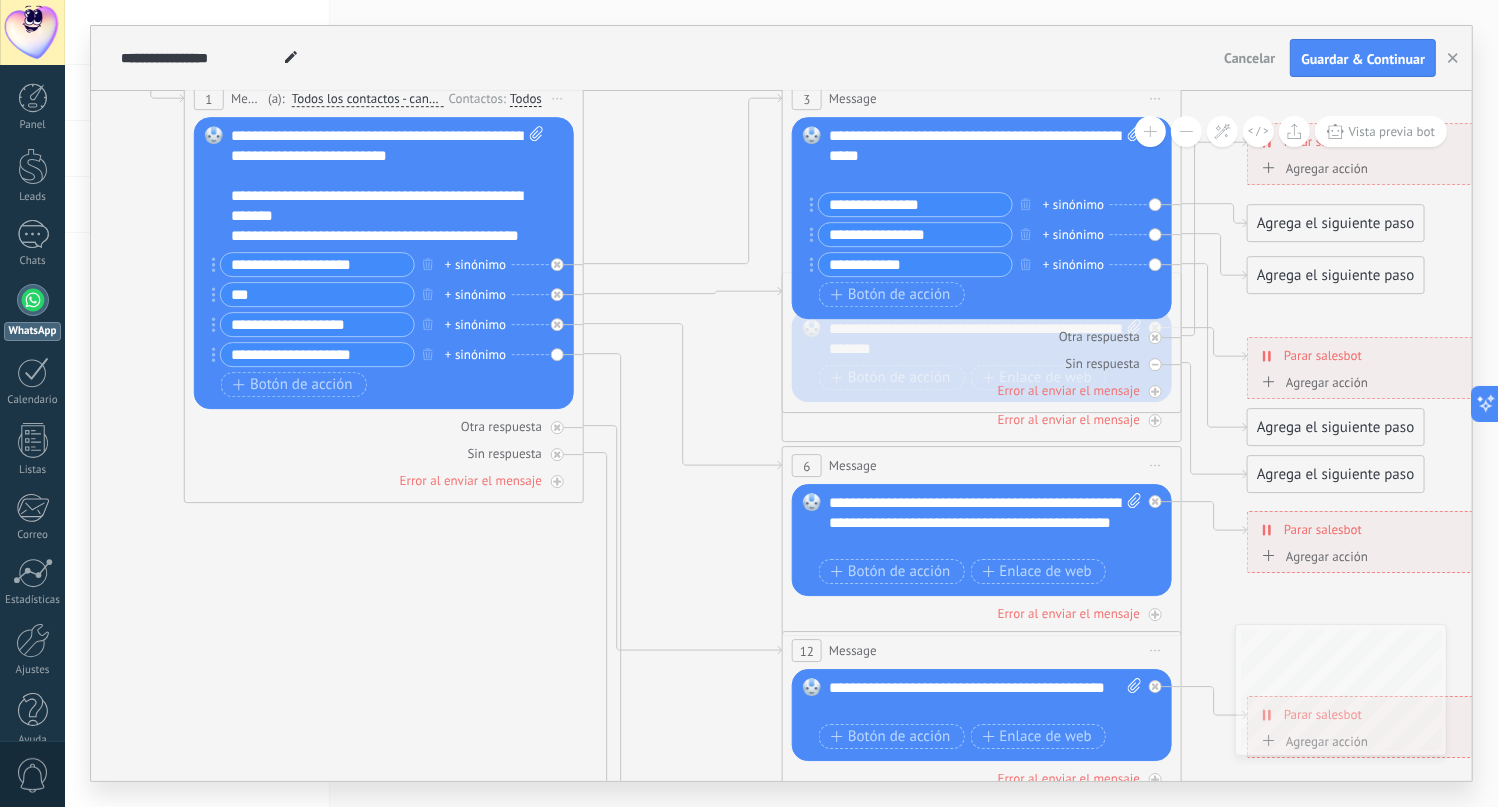 click on "**" at bounding box center [317, 294] 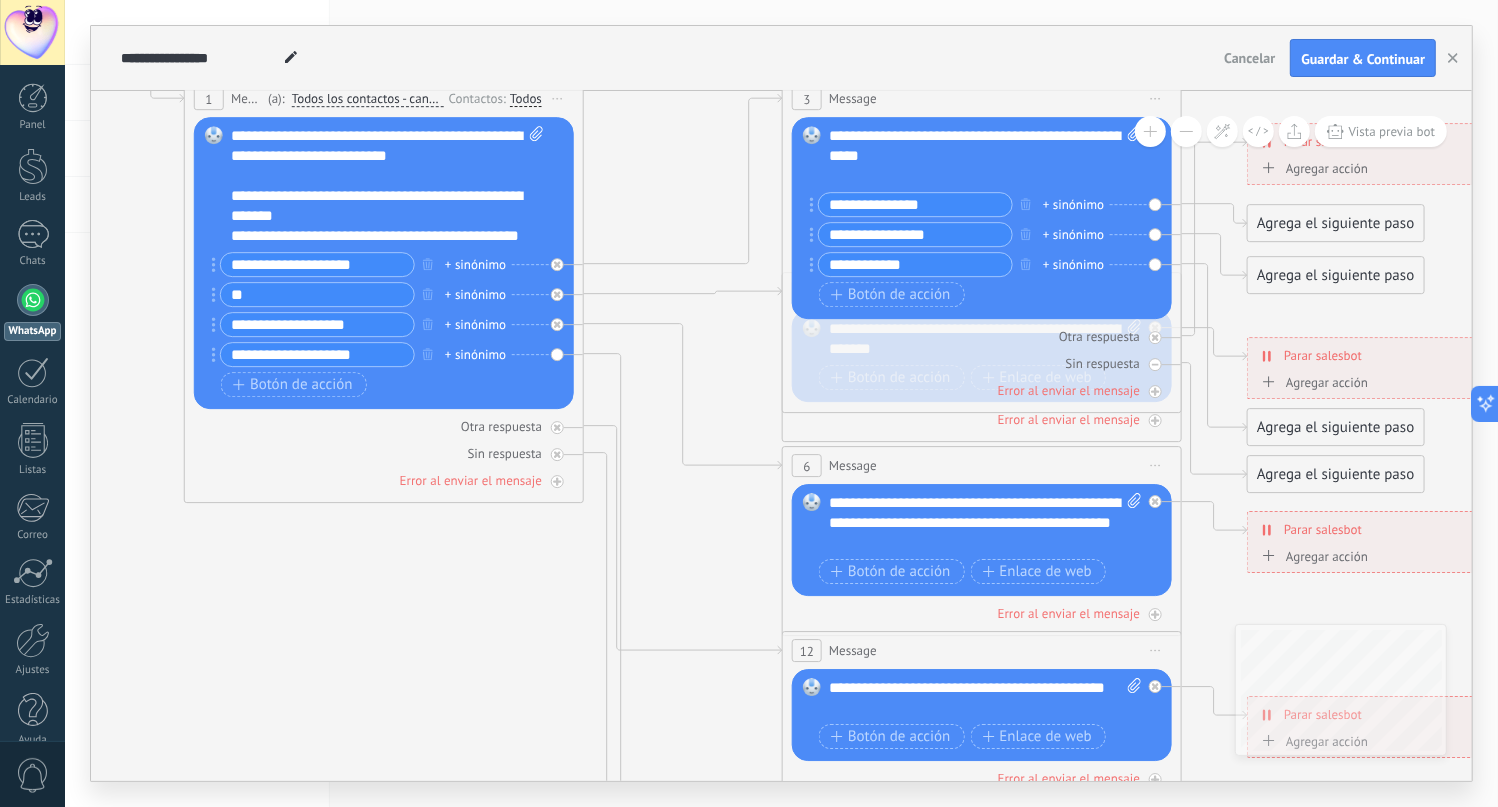 paste on "**********" 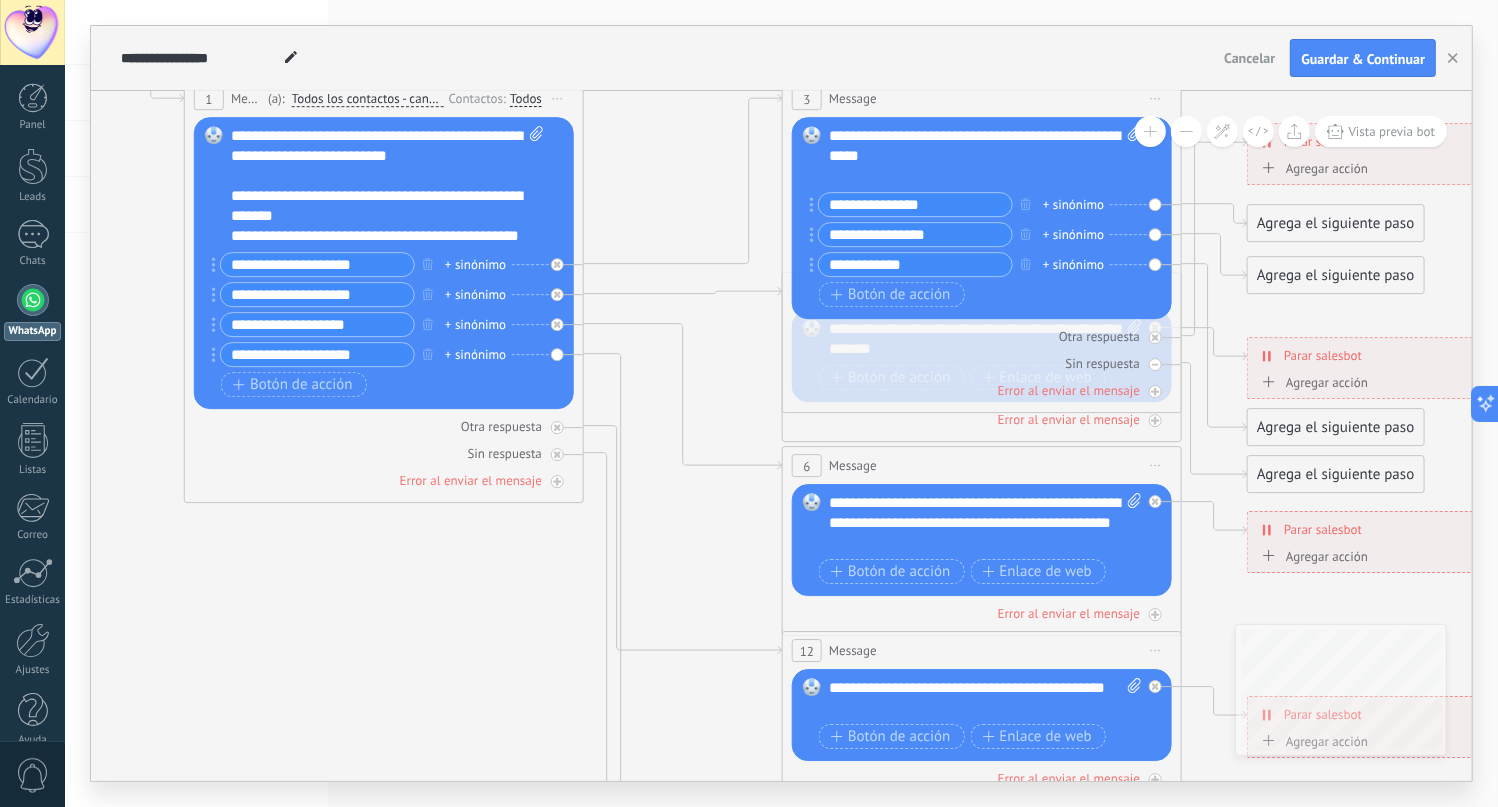 type on "**********" 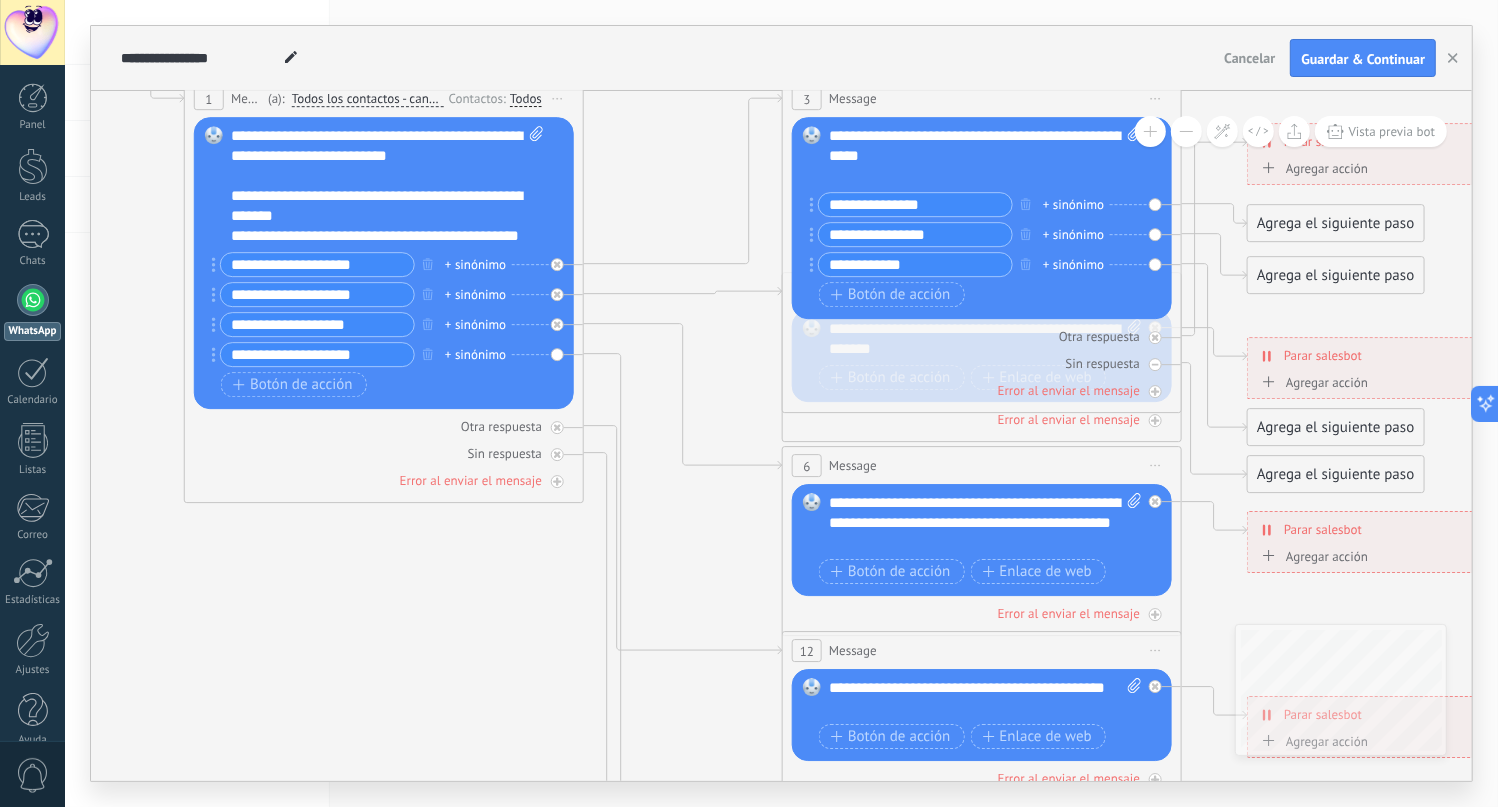 click on "**********" at bounding box center (317, 324) 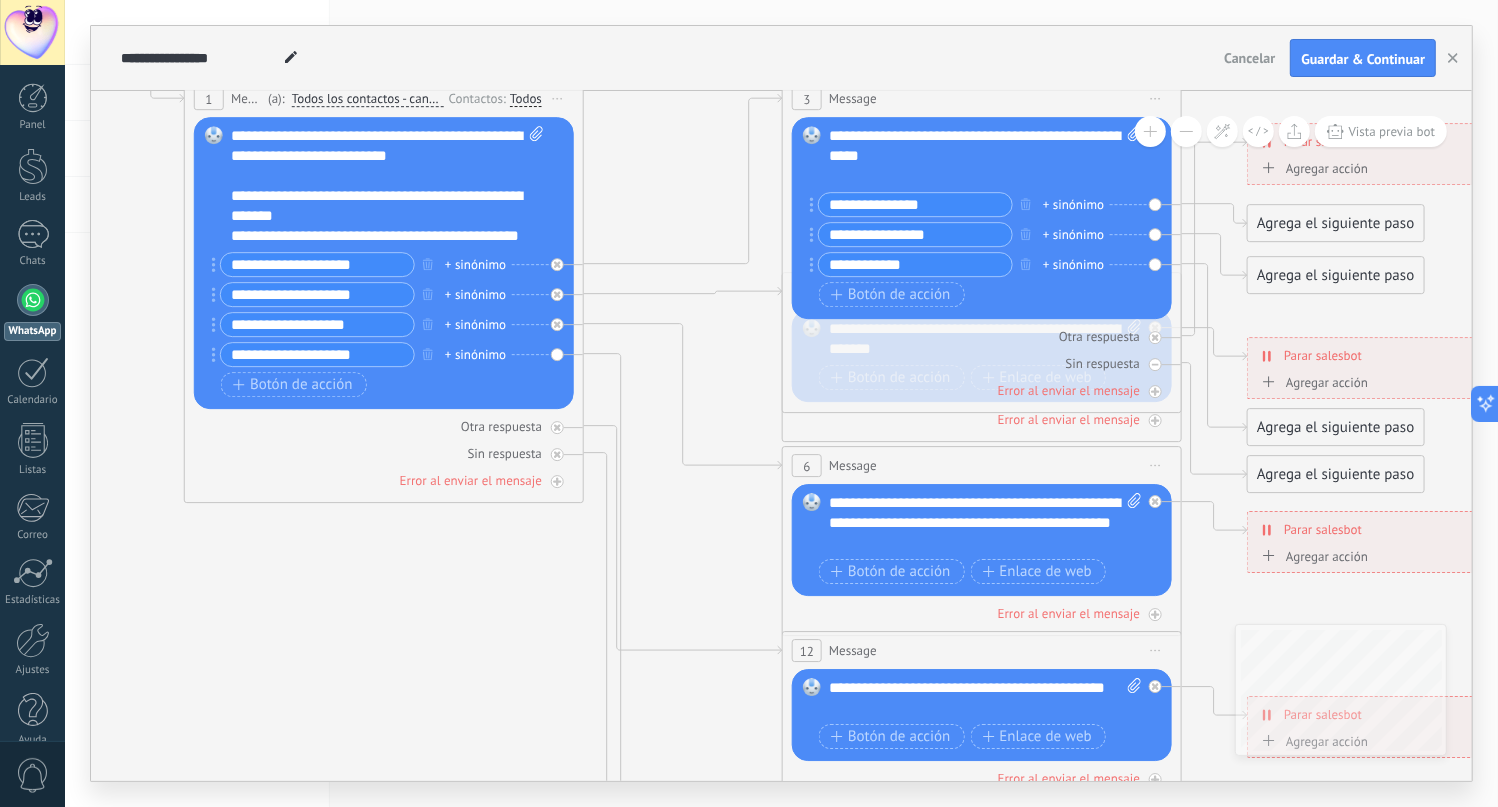 paste on "*" 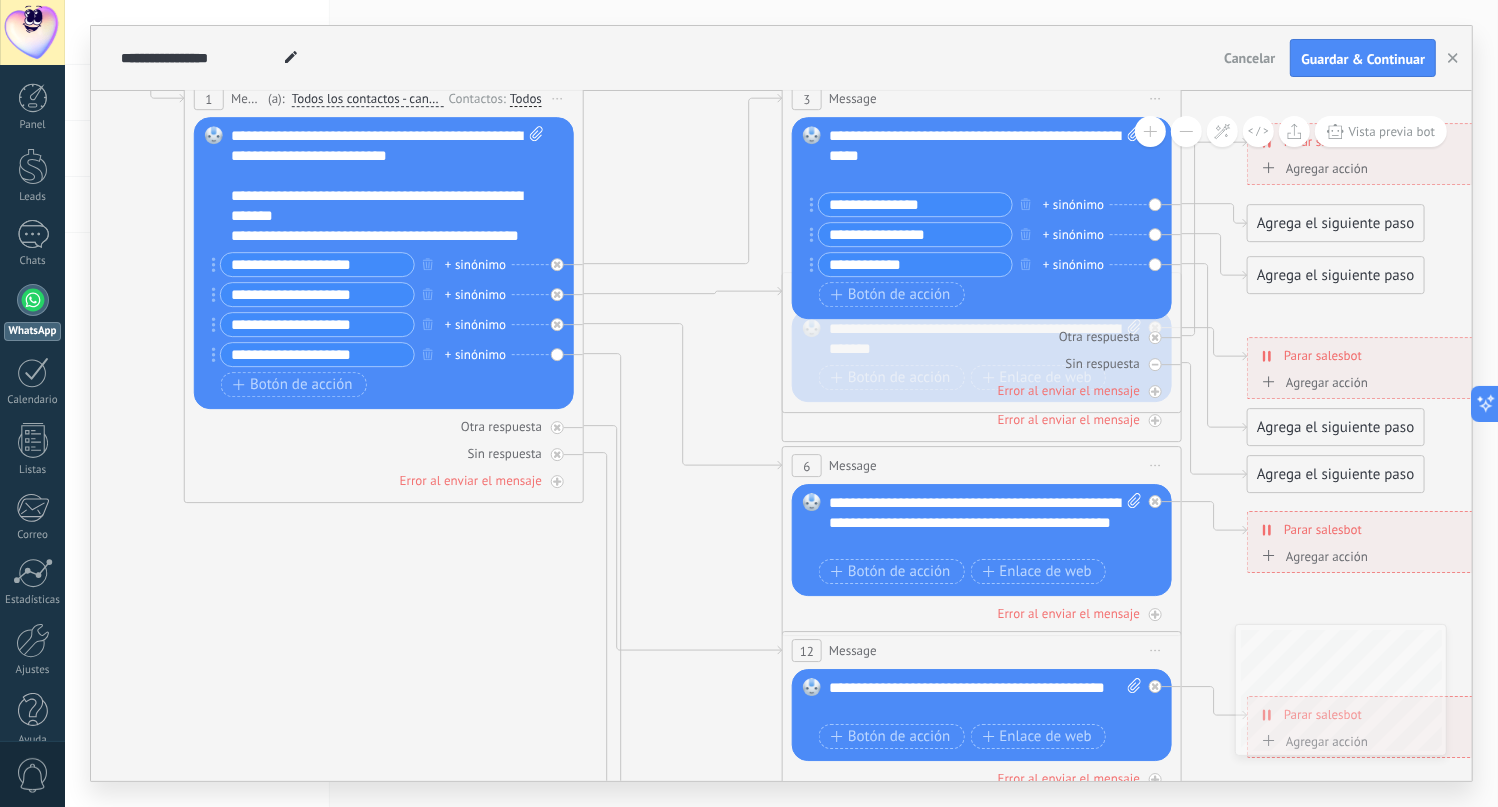 click on "**********" at bounding box center (317, 324) 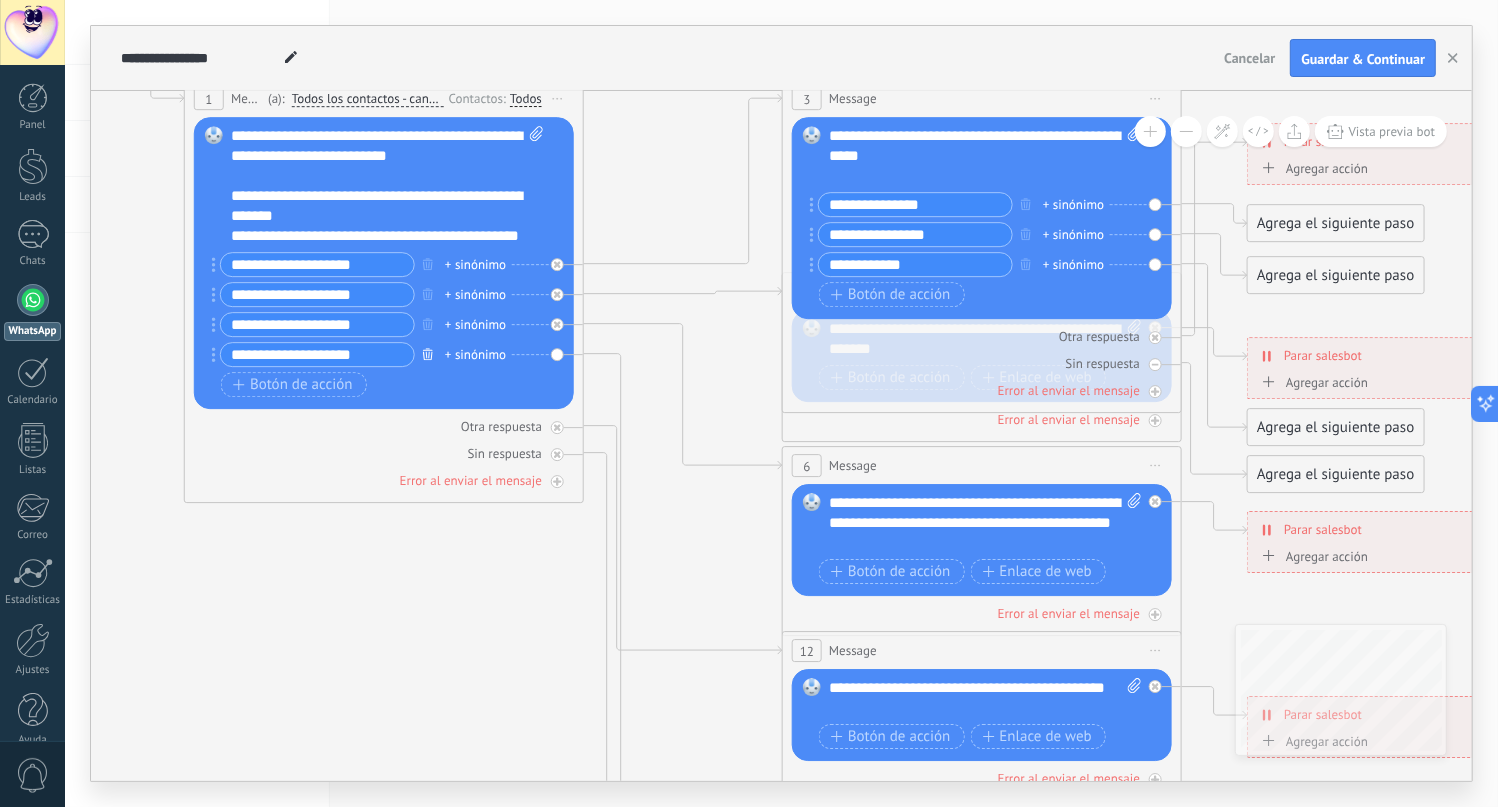 click at bounding box center [428, 353] 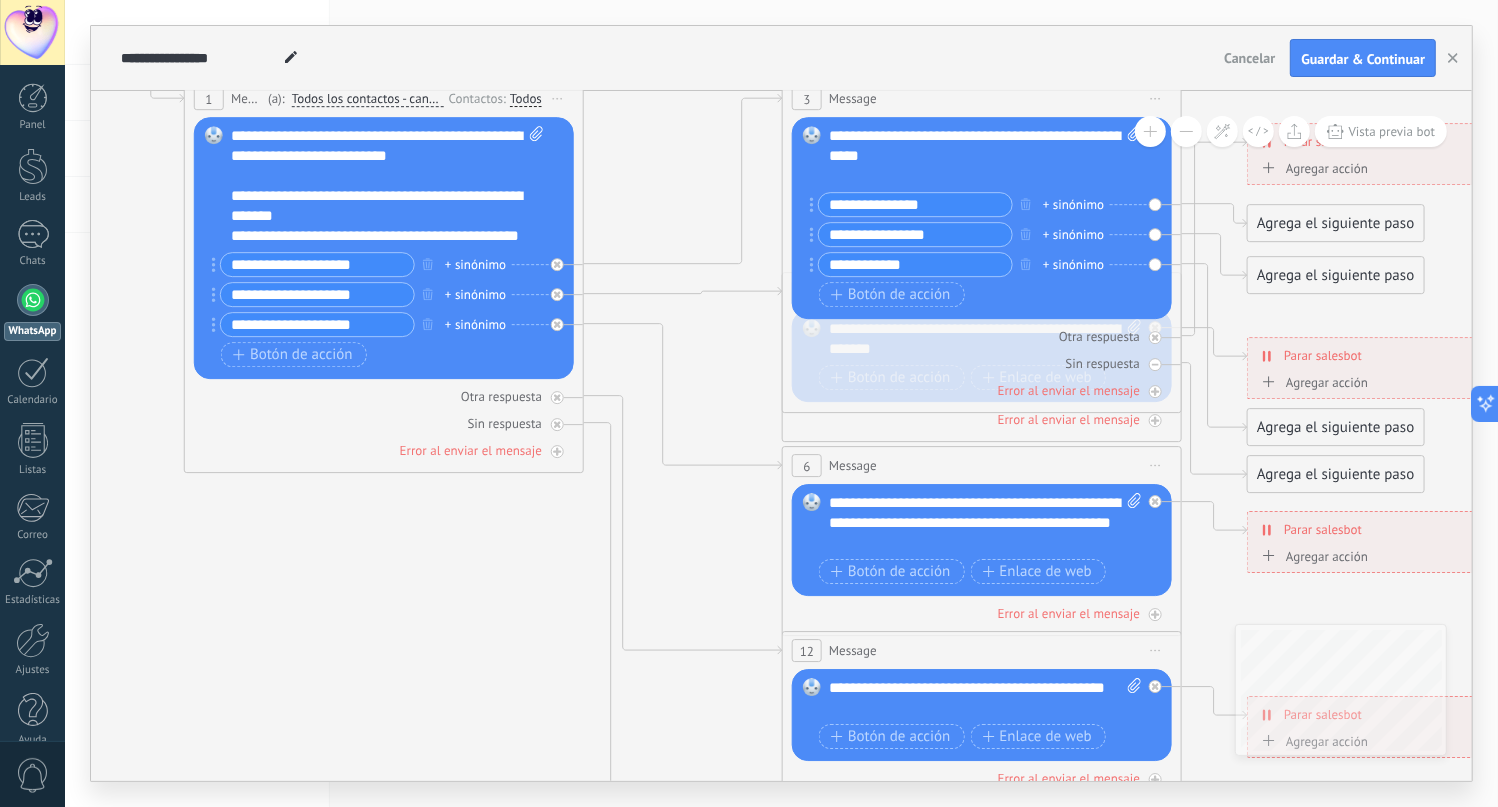 click on "**********" at bounding box center (317, 324) 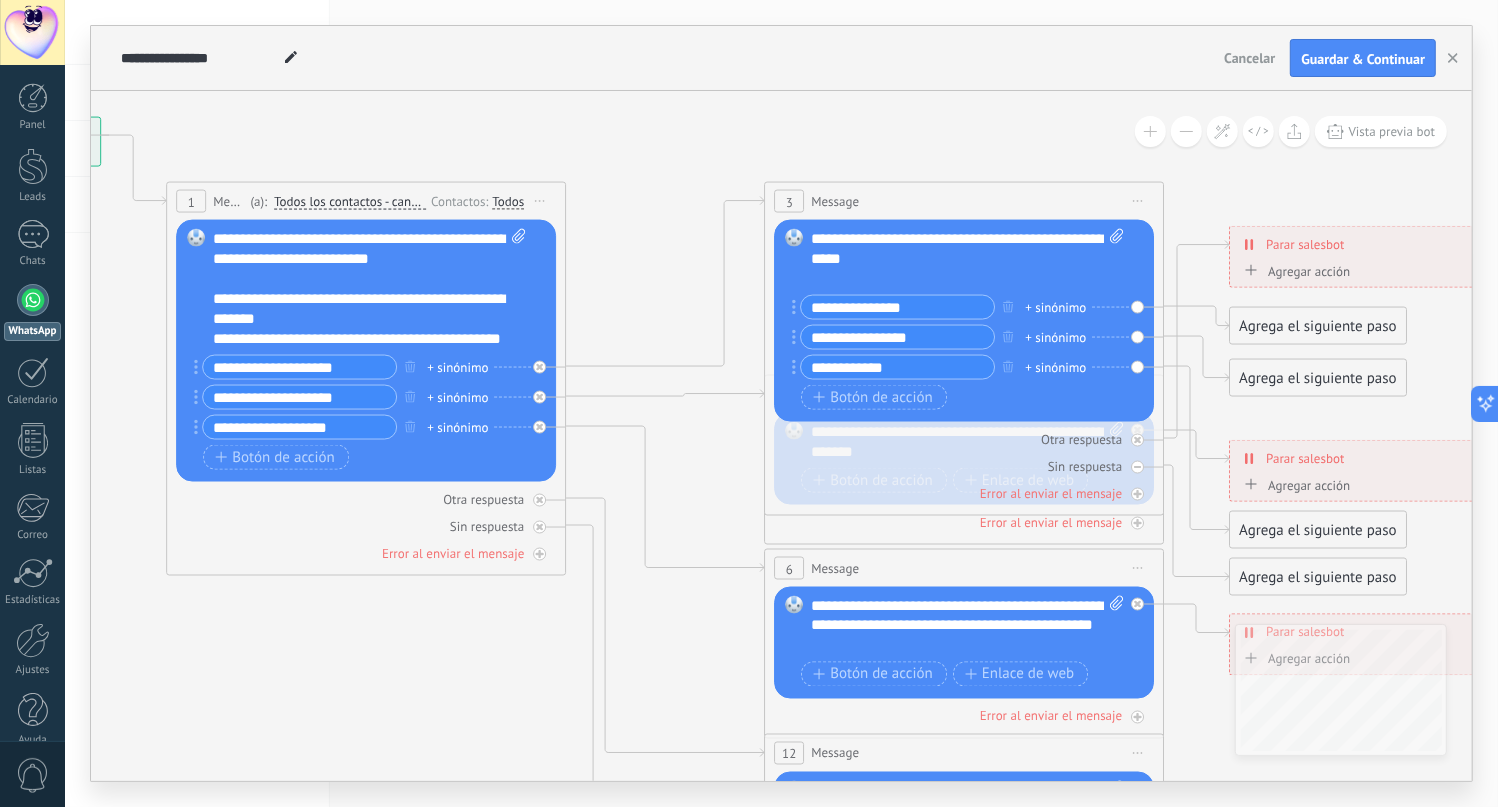 type on "**********" 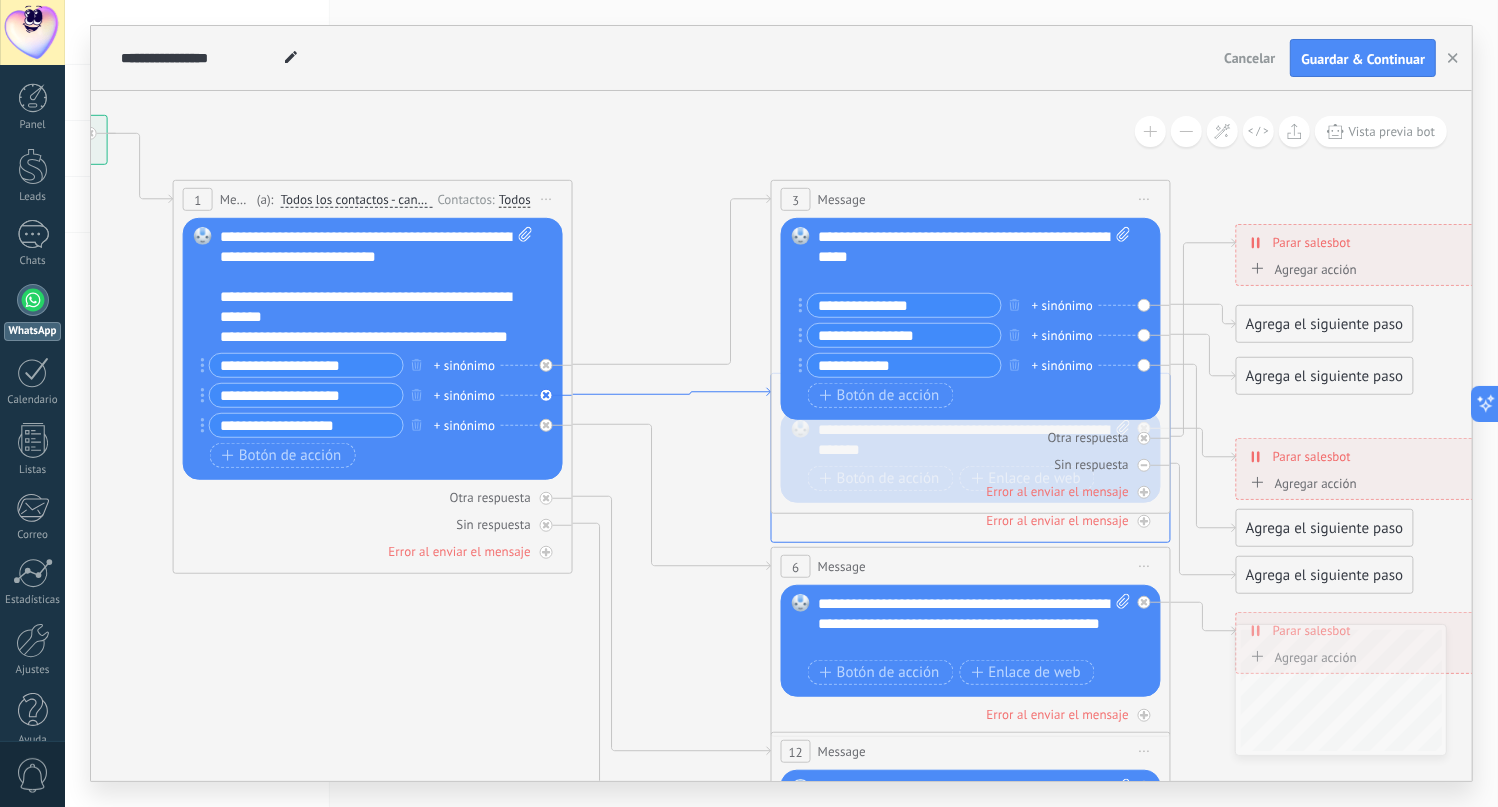 drag, startPoint x: 733, startPoint y: 354, endPoint x: 740, endPoint y: 391, distance: 37.65634 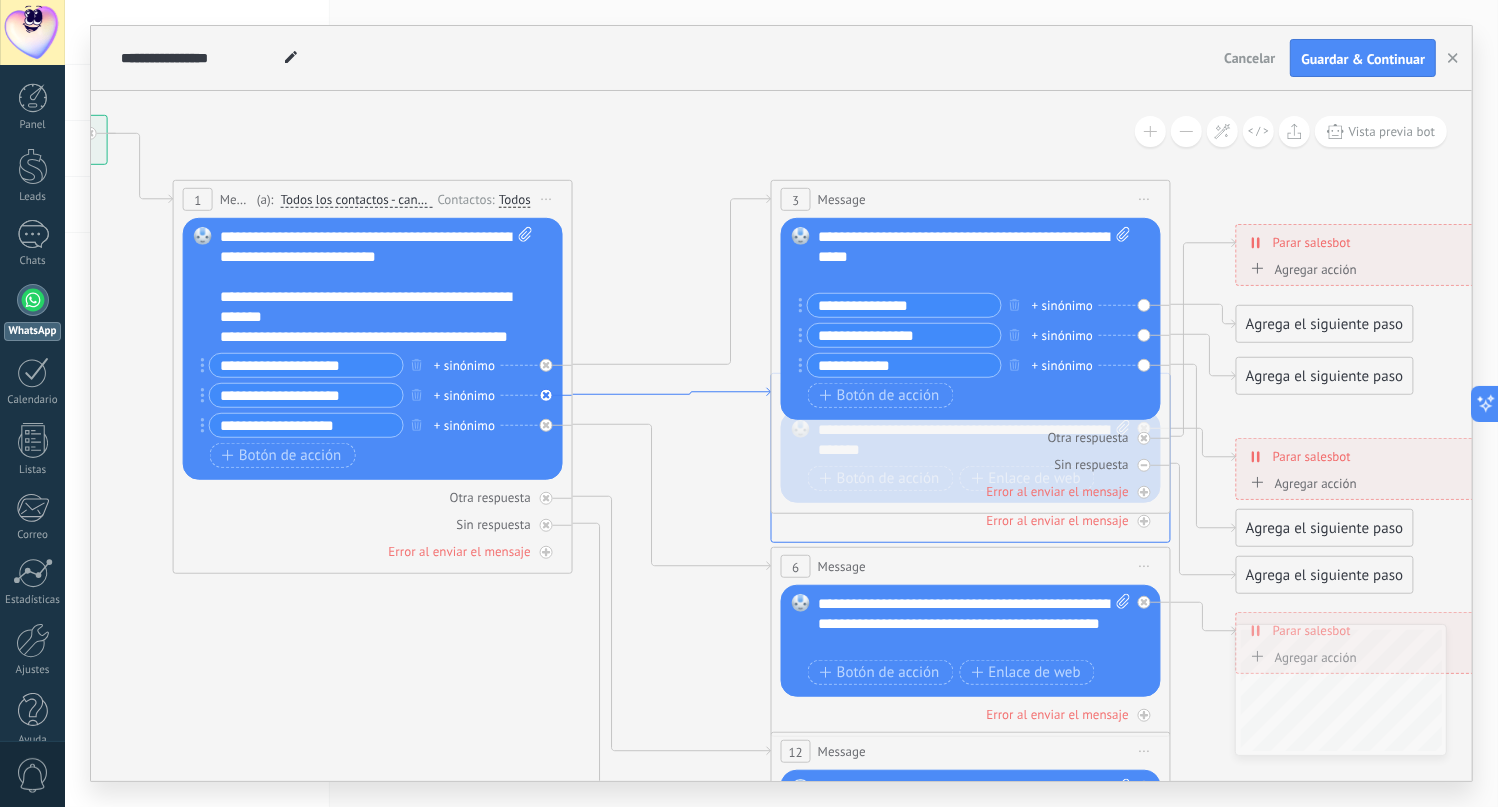 click 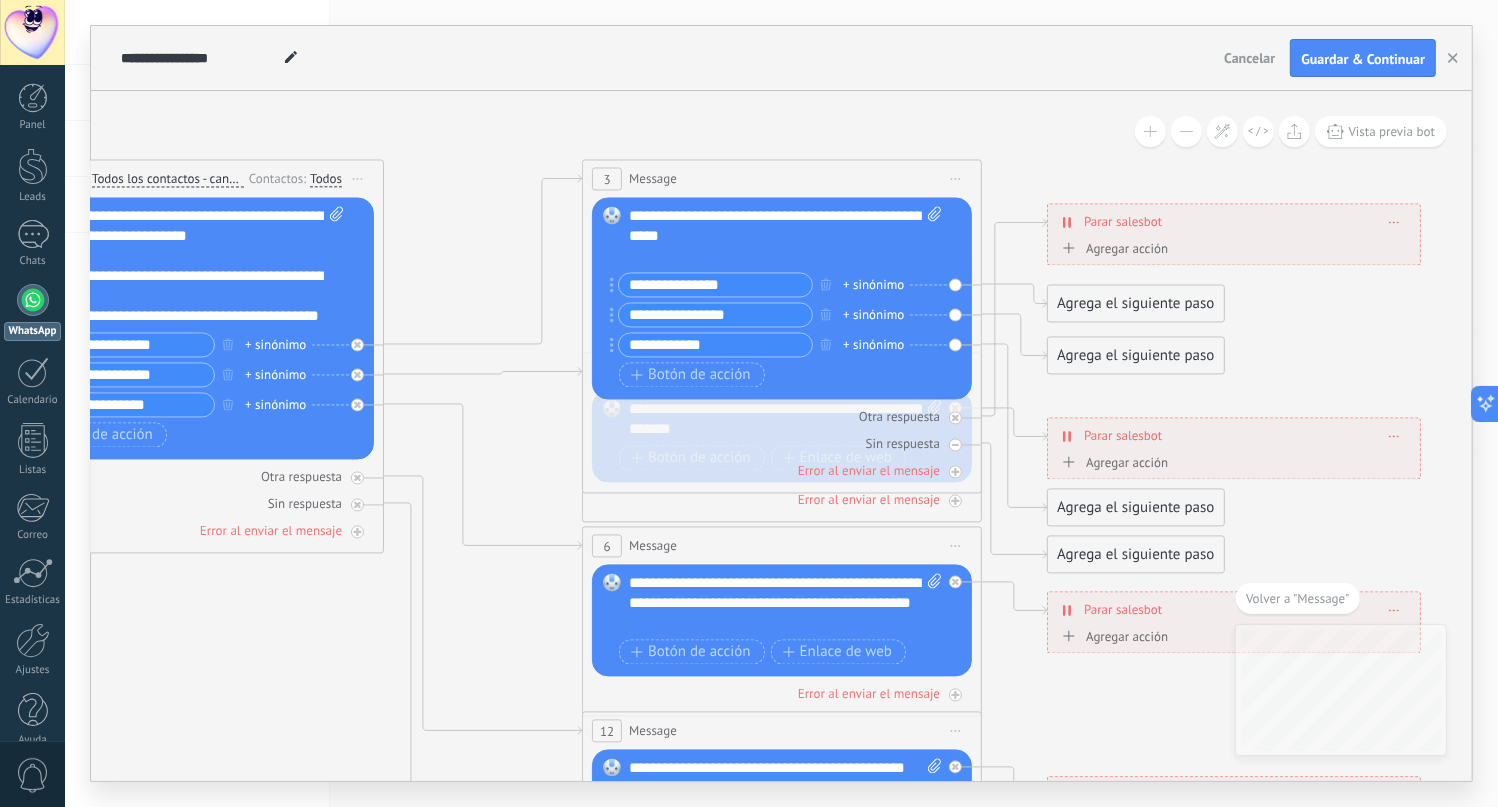 drag, startPoint x: 636, startPoint y: 462, endPoint x: 648, endPoint y: 511, distance: 50.447994 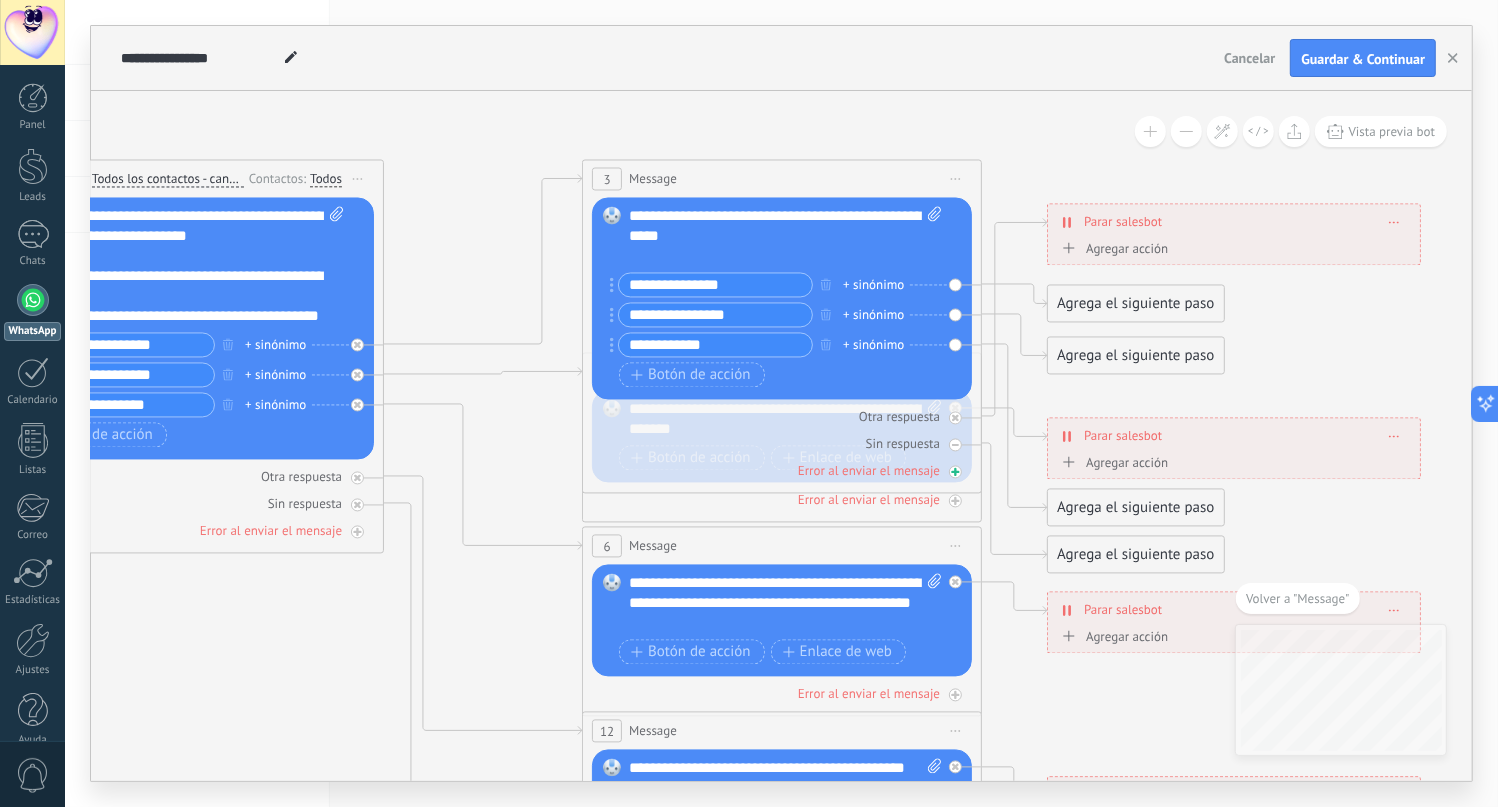 drag, startPoint x: 602, startPoint y: 418, endPoint x: 607, endPoint y: 463, distance: 45.276924 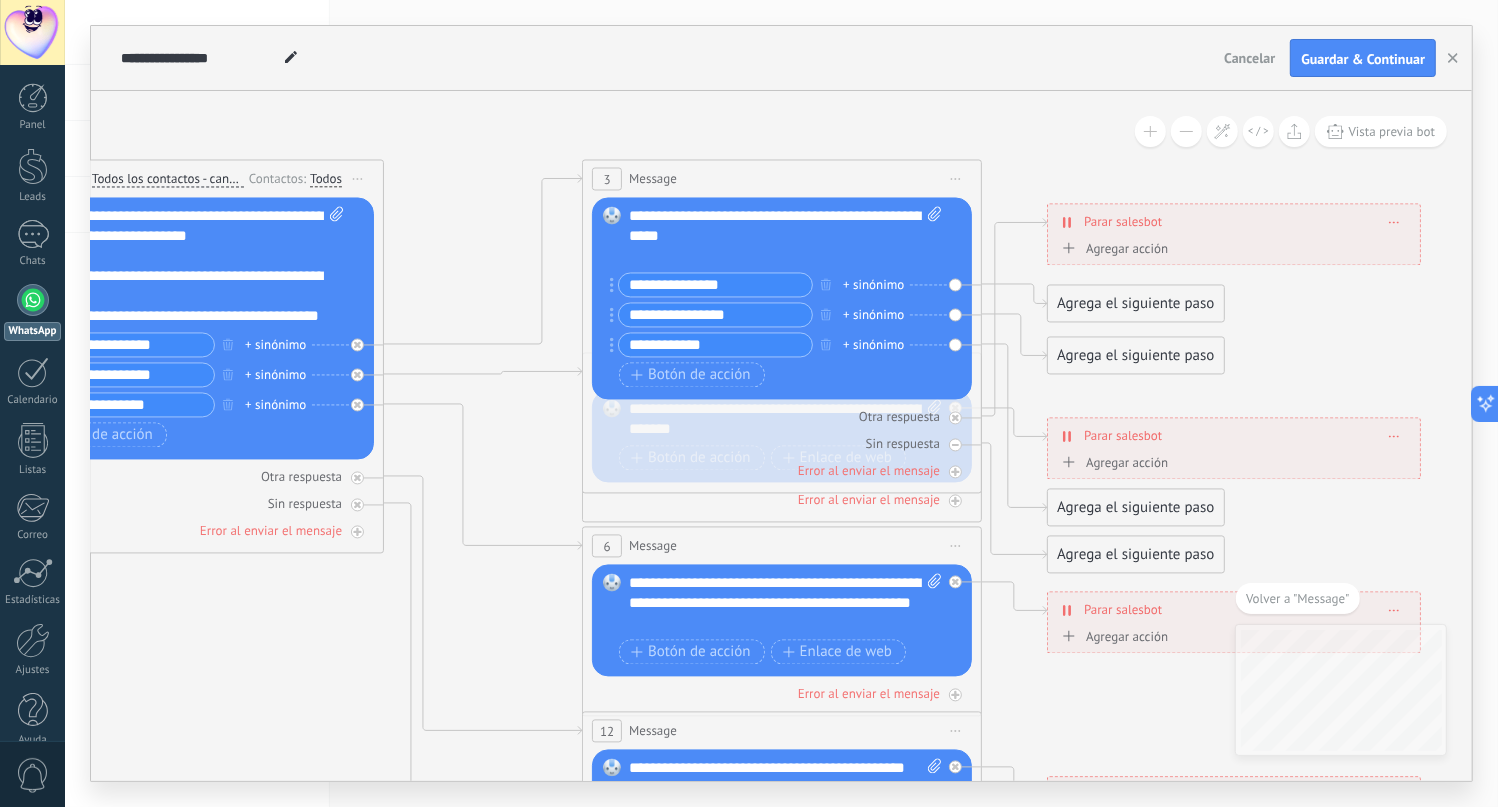 click 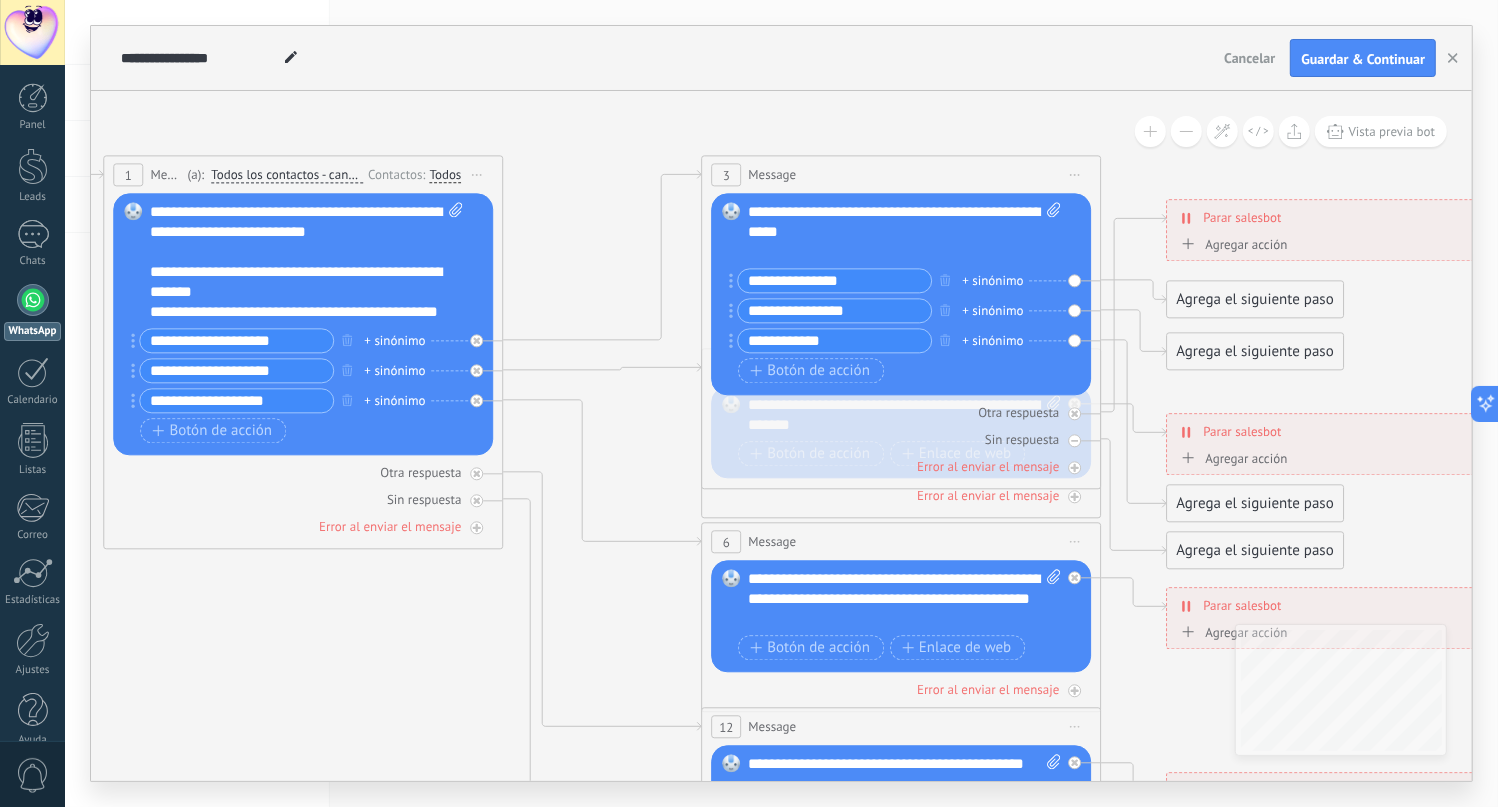 drag, startPoint x: 492, startPoint y: 515, endPoint x: 588, endPoint y: 501, distance: 97.015465 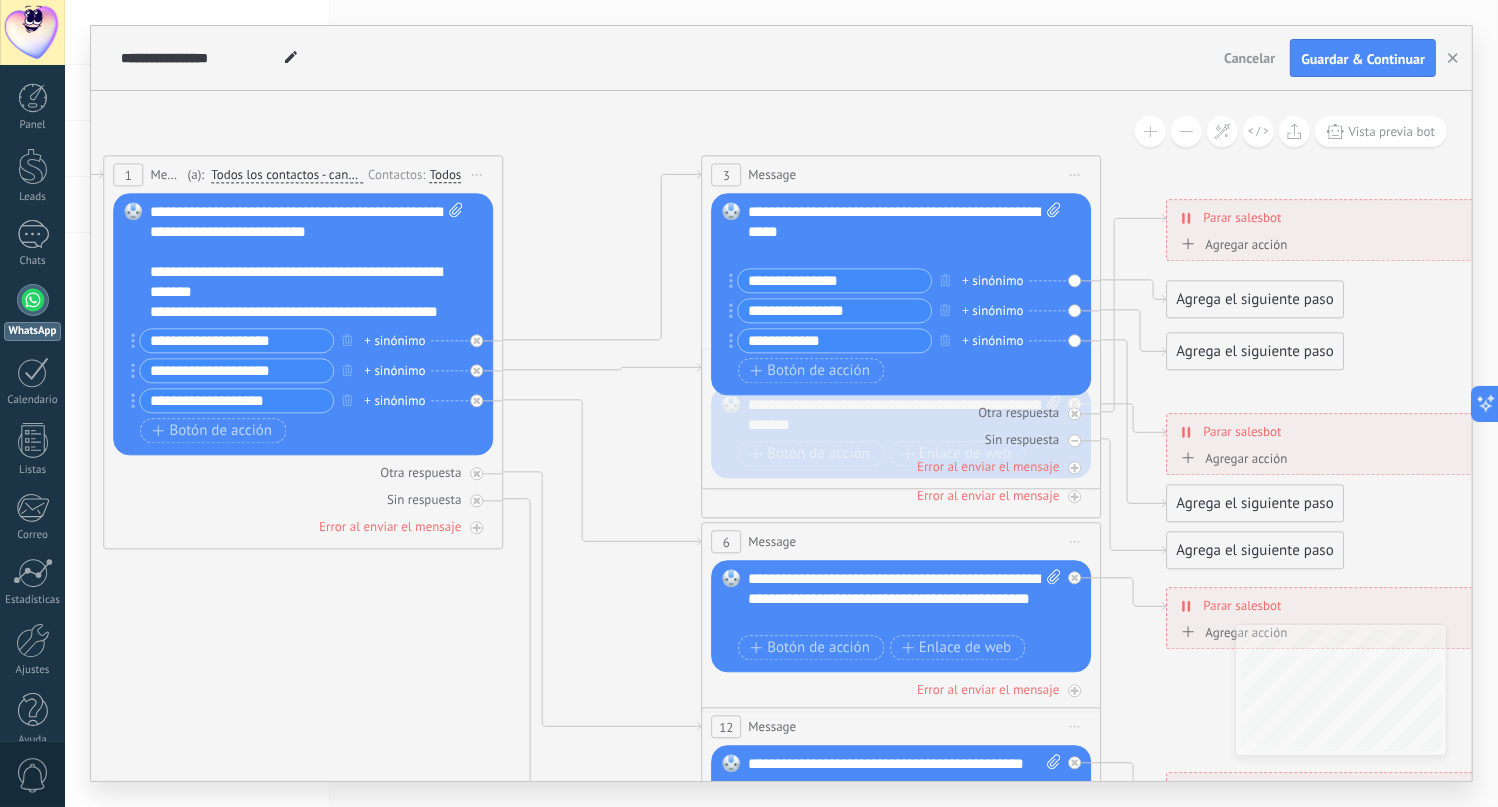 click 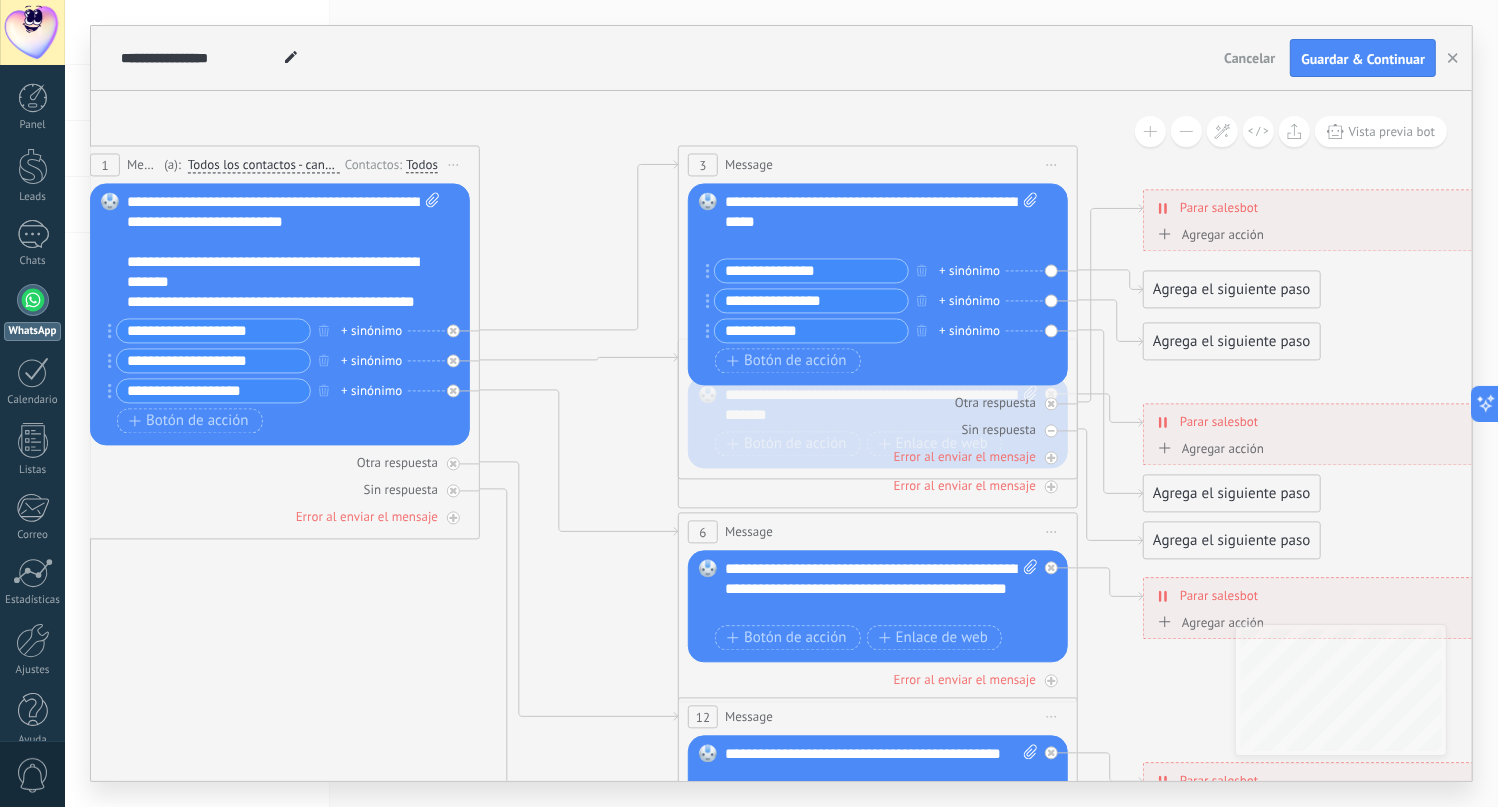 click on "**********" at bounding box center [213, 360] 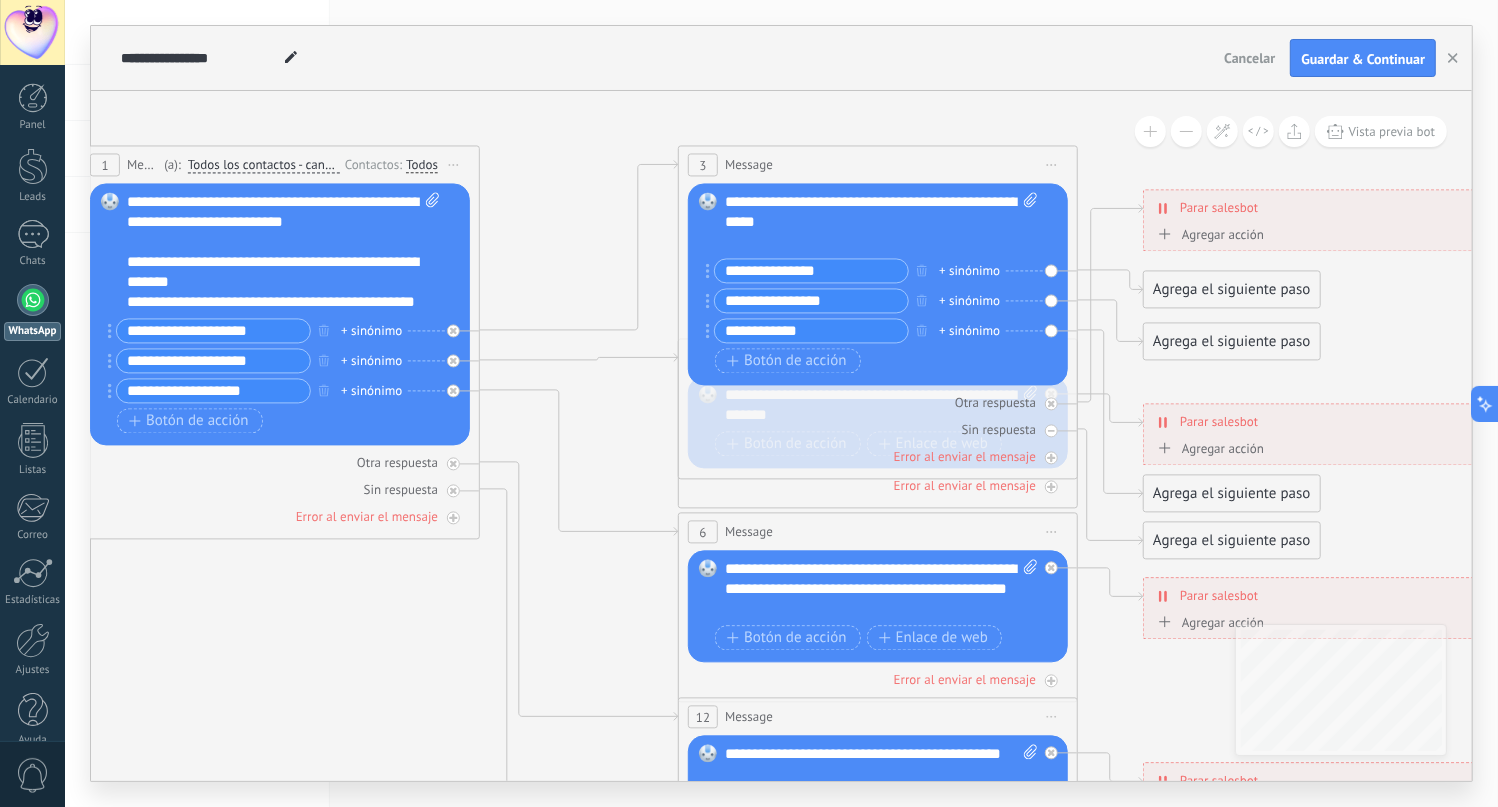 drag, startPoint x: 698, startPoint y: 430, endPoint x: 684, endPoint y: 437, distance: 15.652476 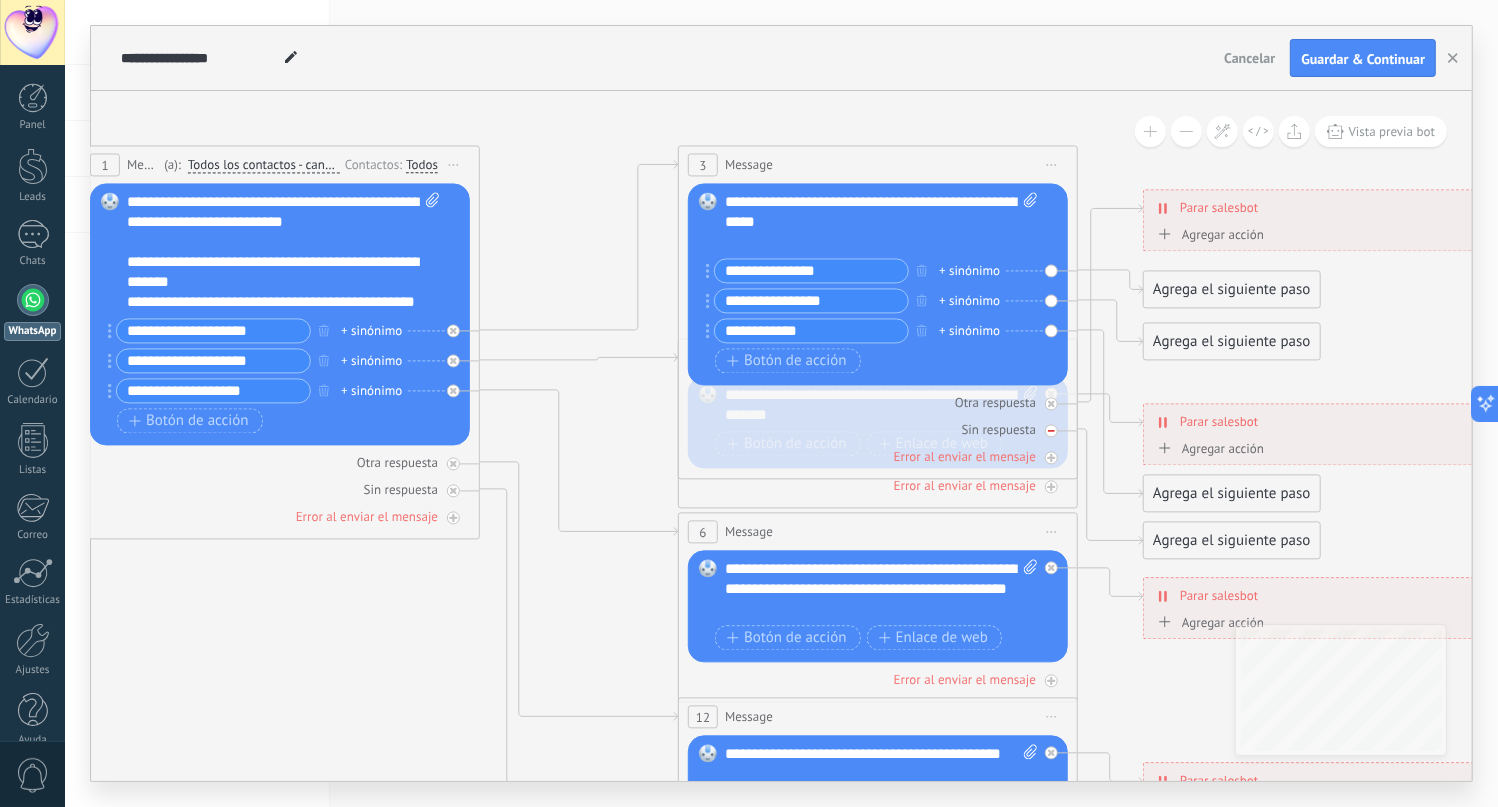 click on "Sin respuesta" at bounding box center (878, 429) 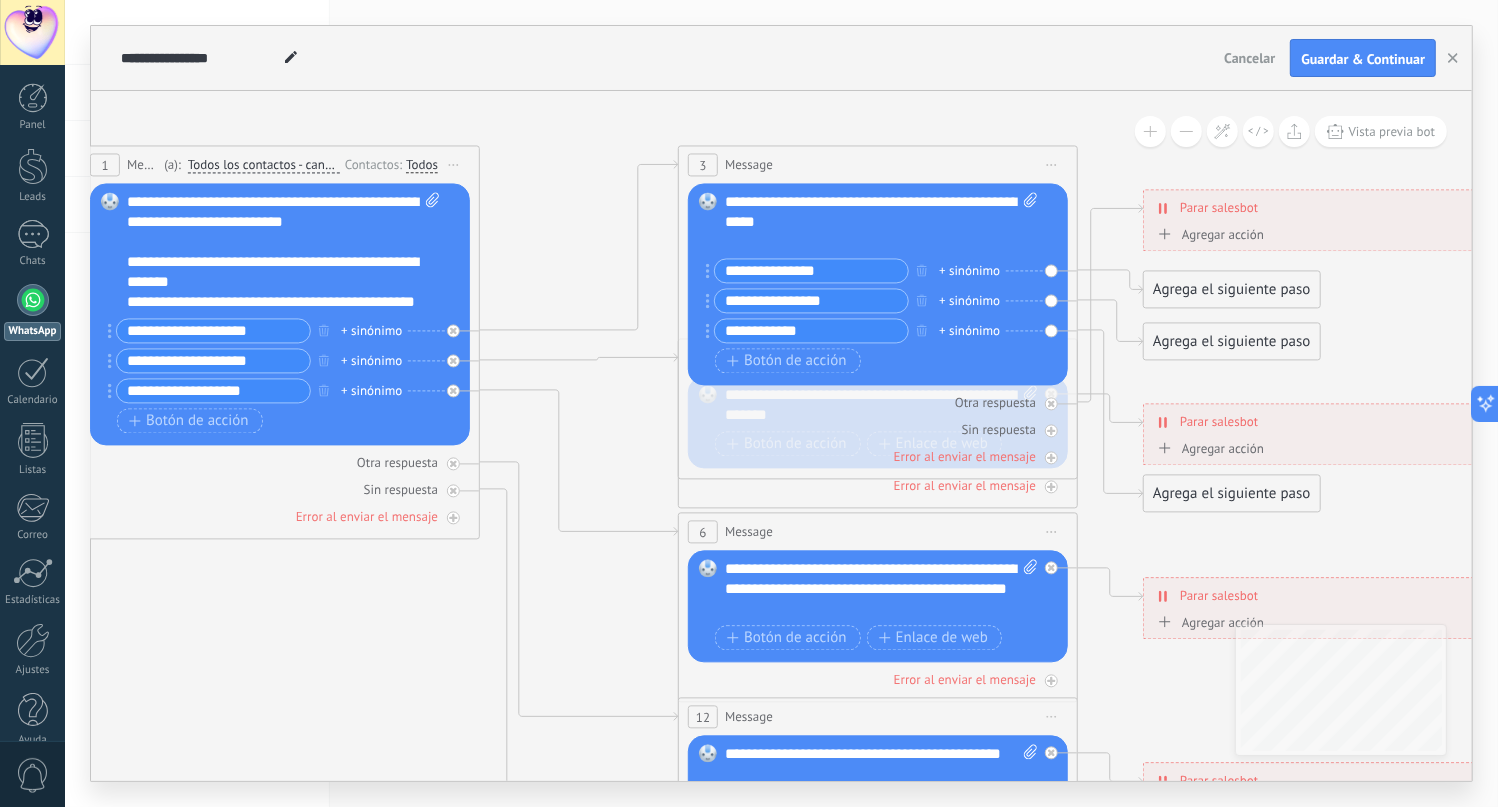 click on "Sin respuesta" at bounding box center (878, 429) 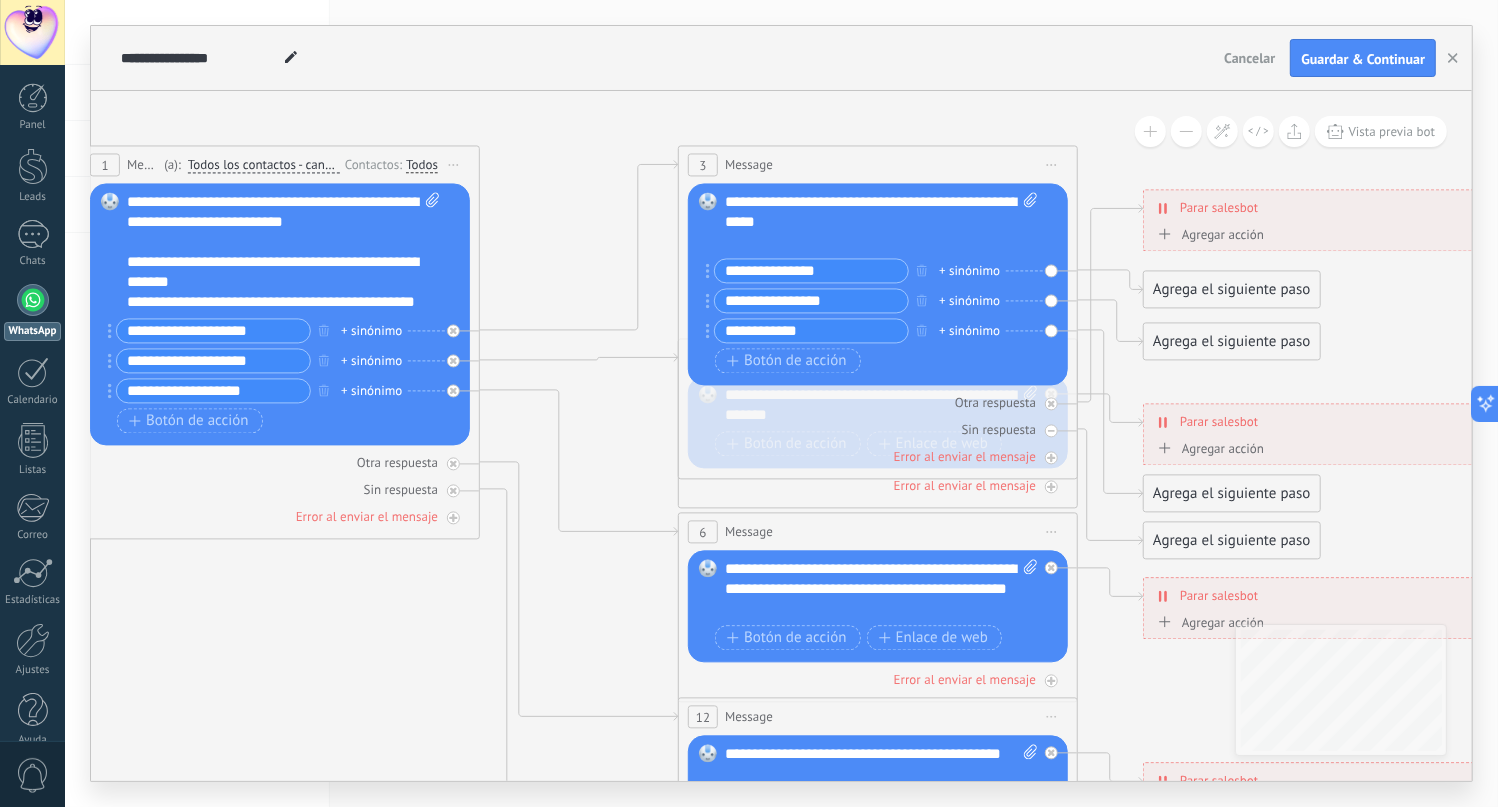 click on "Sin respuesta" at bounding box center (878, 429) 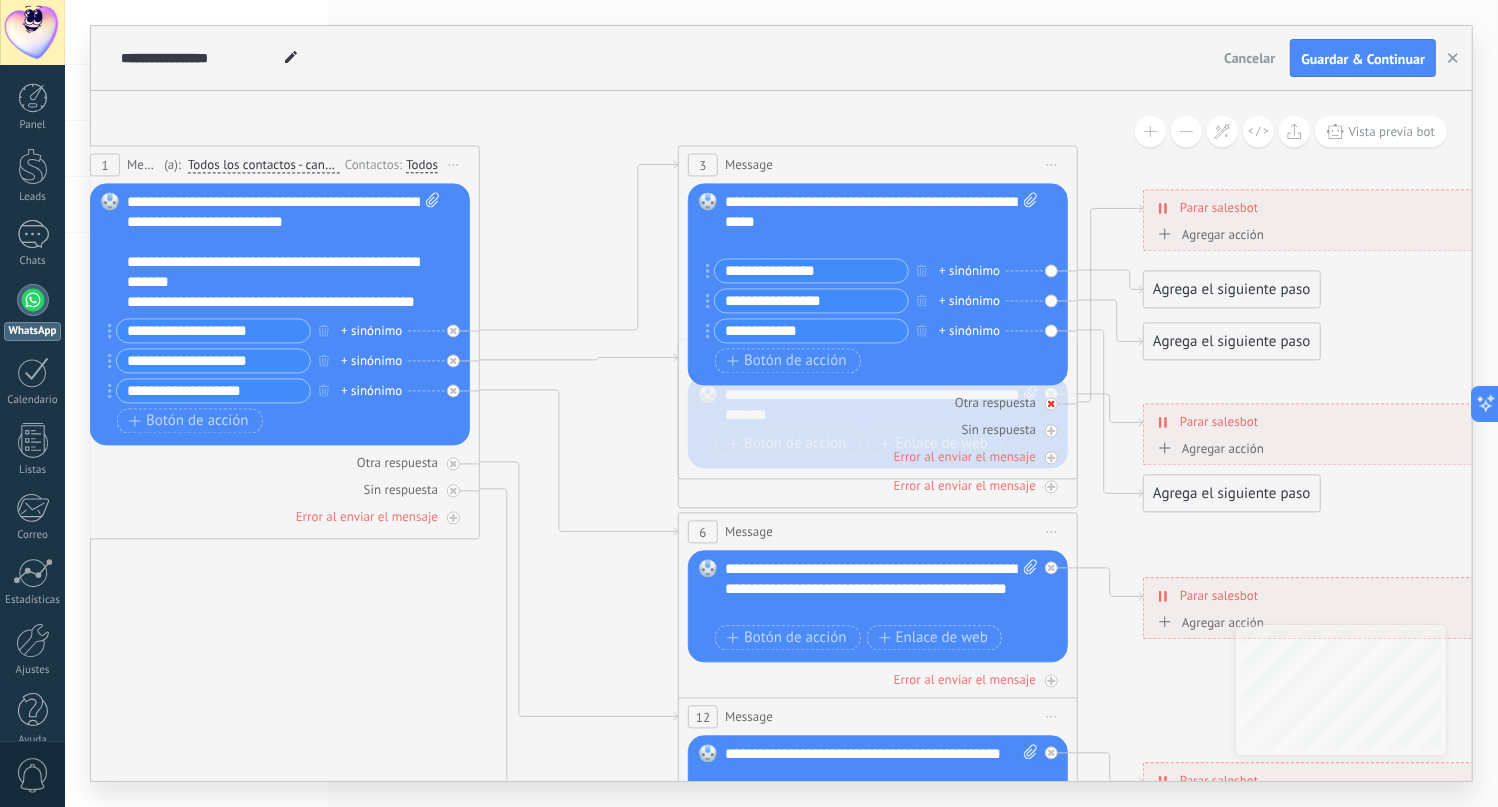 click on "Otra respuesta" at bounding box center (878, 402) 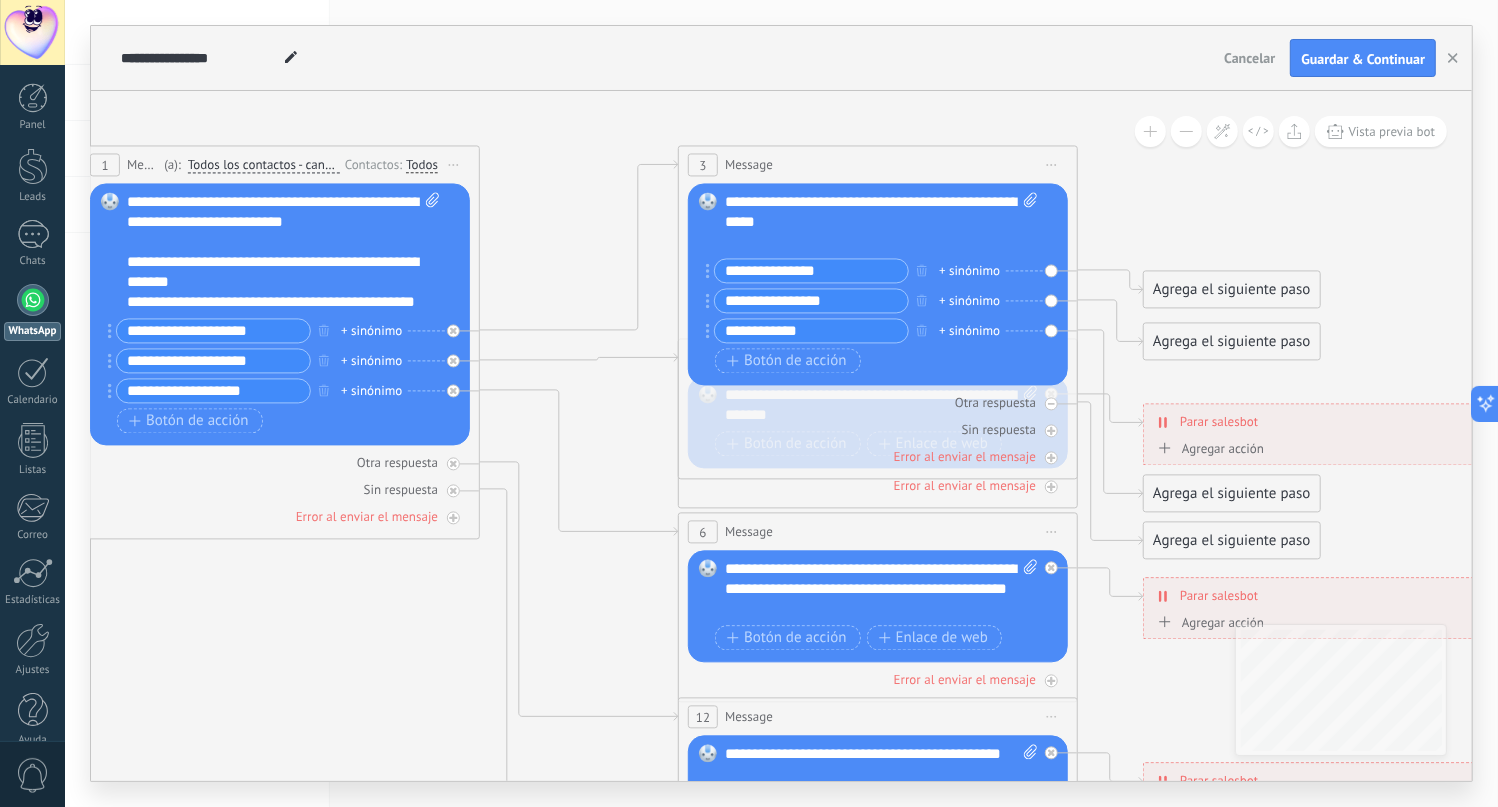 click on "Otra respuesta" at bounding box center (878, 402) 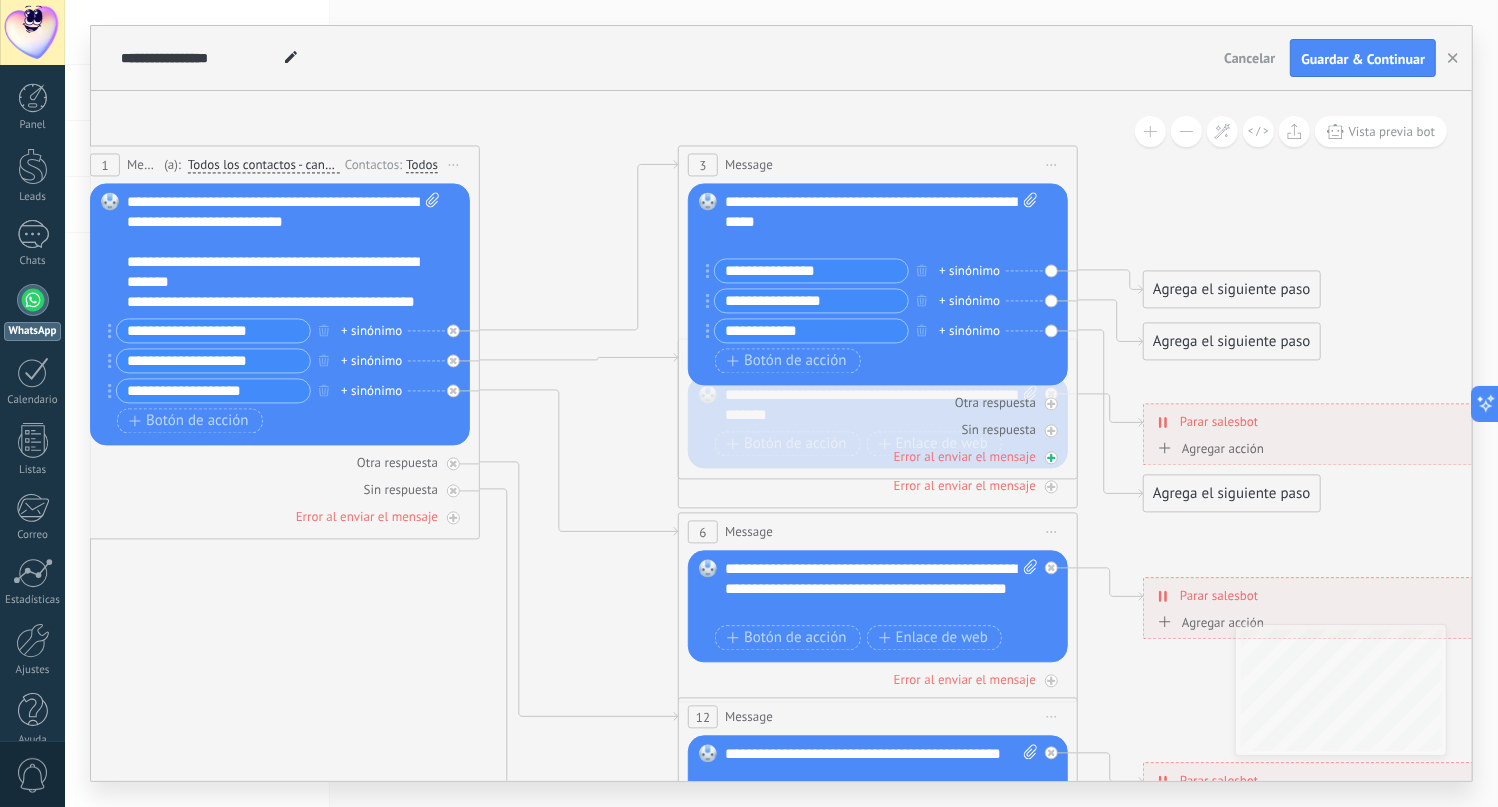 drag, startPoint x: 698, startPoint y: 396, endPoint x: 699, endPoint y: 455, distance: 59.008472 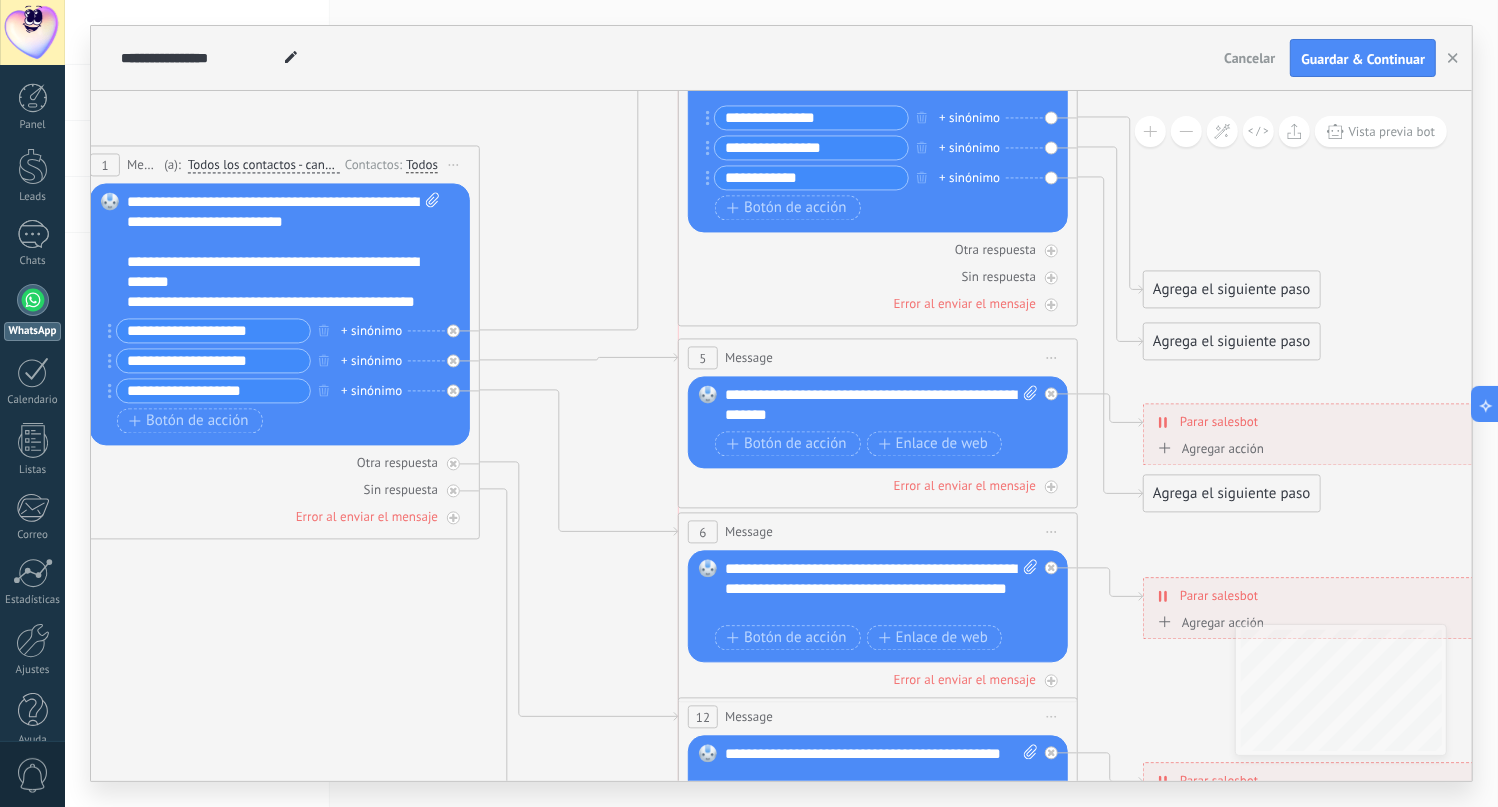 drag, startPoint x: 802, startPoint y: 171, endPoint x: 802, endPoint y: 19, distance: 152 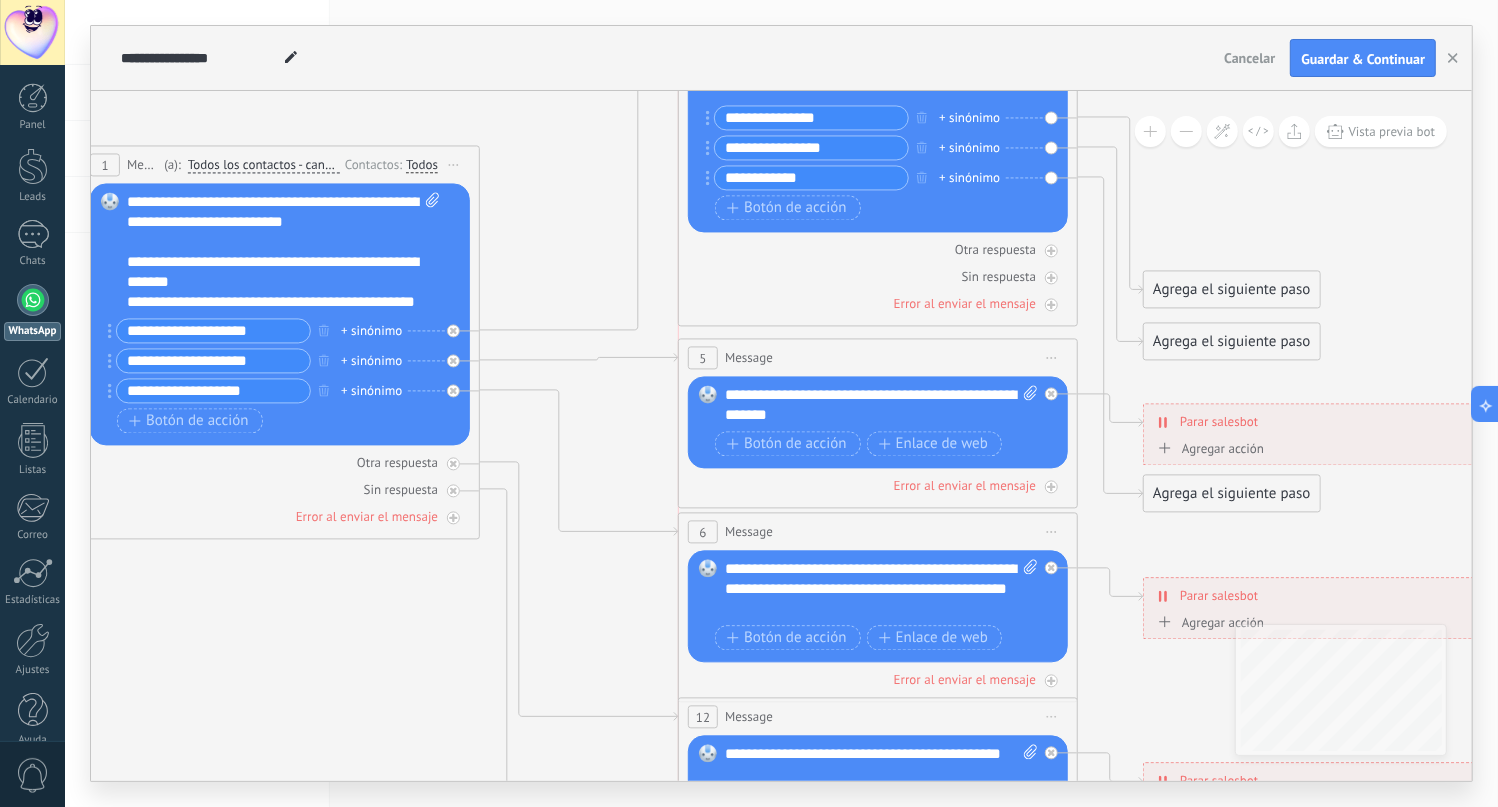 click on "**********" at bounding box center (781, 403) 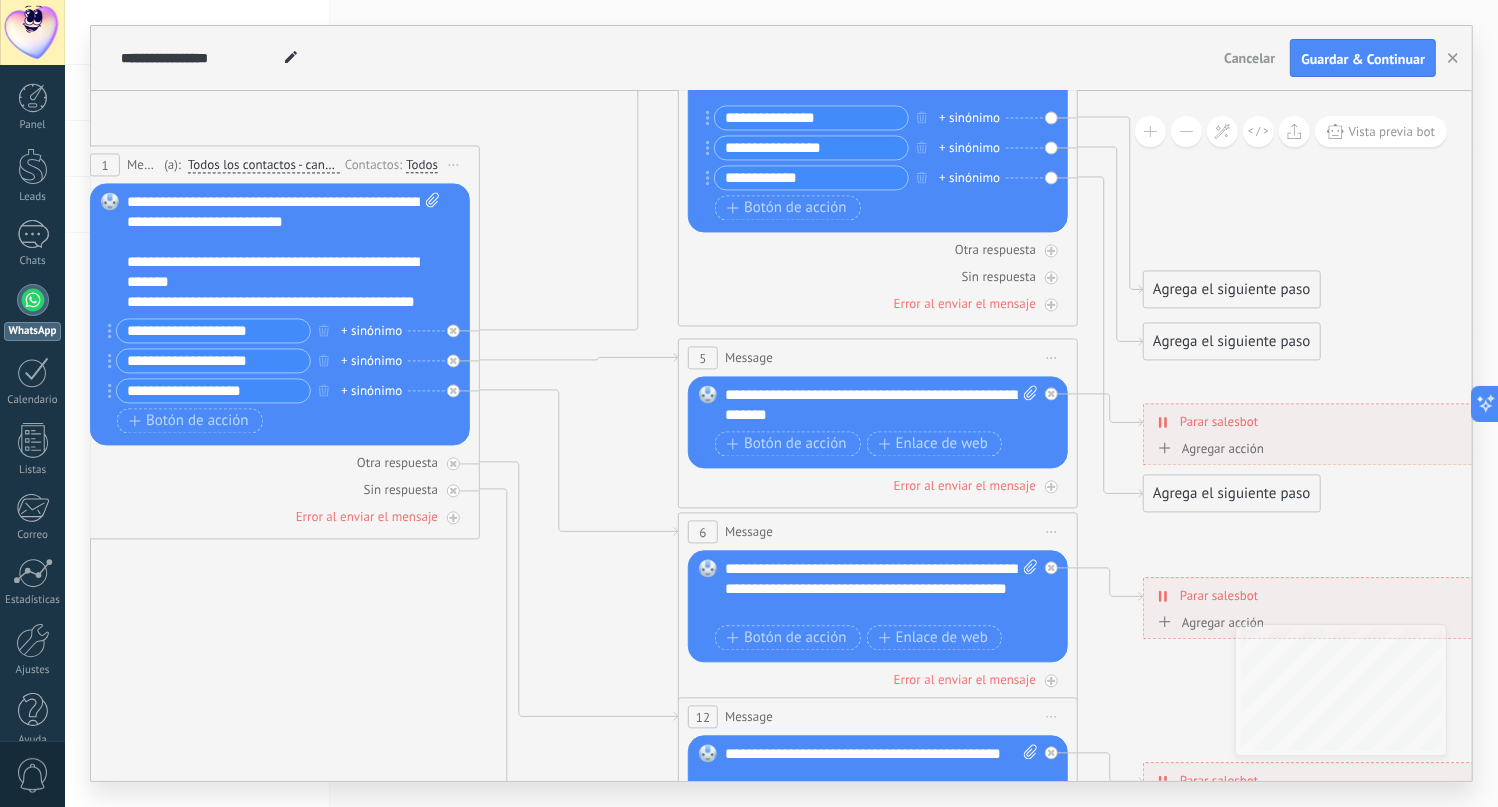 click on "5
Message
*******
(a):
Todos los contactos - canales seleccionados
Todos los contactos - canales seleccionados
Todos los contactos - canal primario
Contacto principal - canales seleccionados
Contacto principal - canal primario
Todos los contactos - canales seleccionados
Todos los contactos - canales seleccionados
Todos los contactos - canal primario
Contacto principal - canales seleccionados" at bounding box center (878, 357) 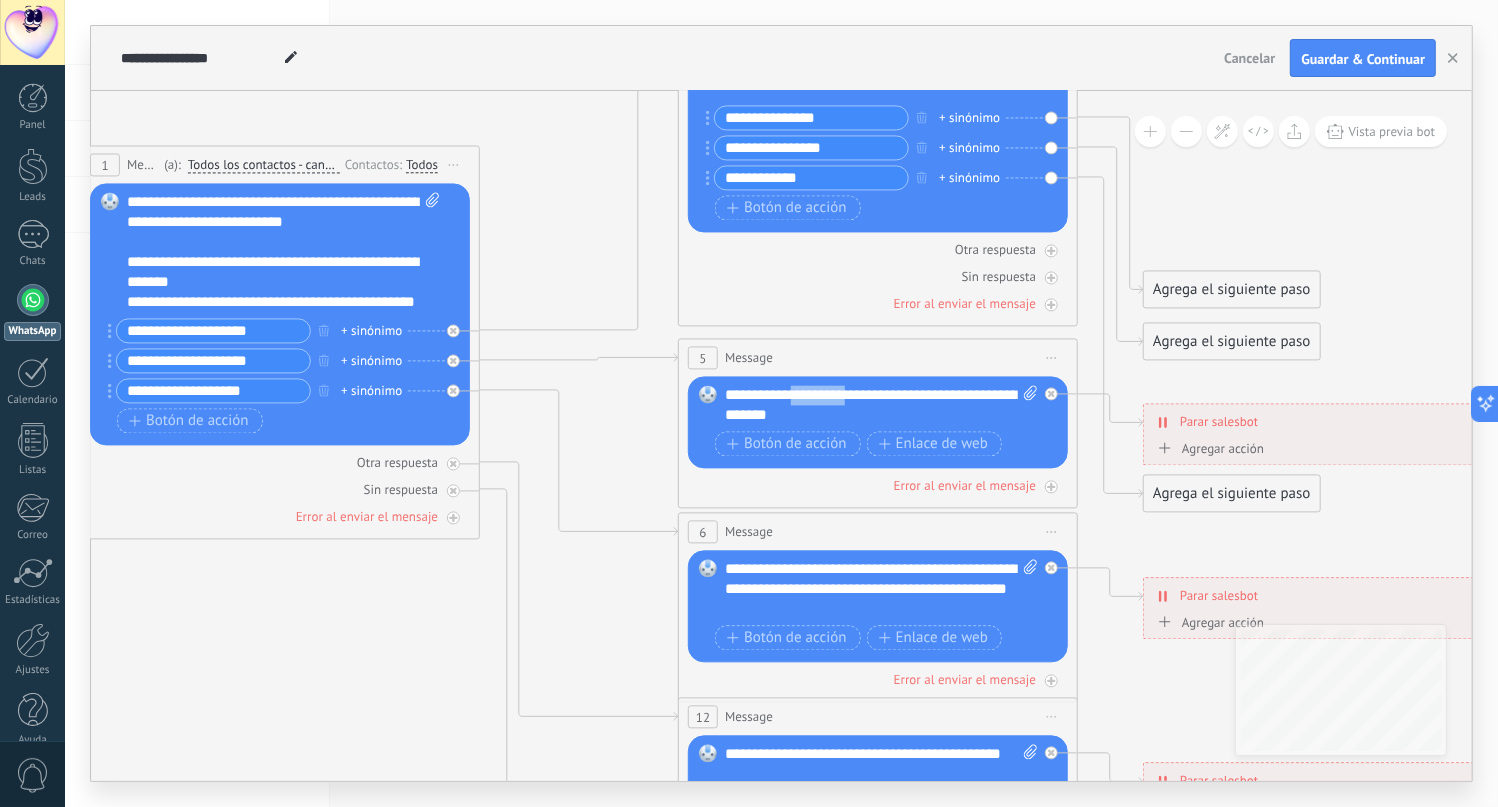 click on "**********" at bounding box center (882, 405) 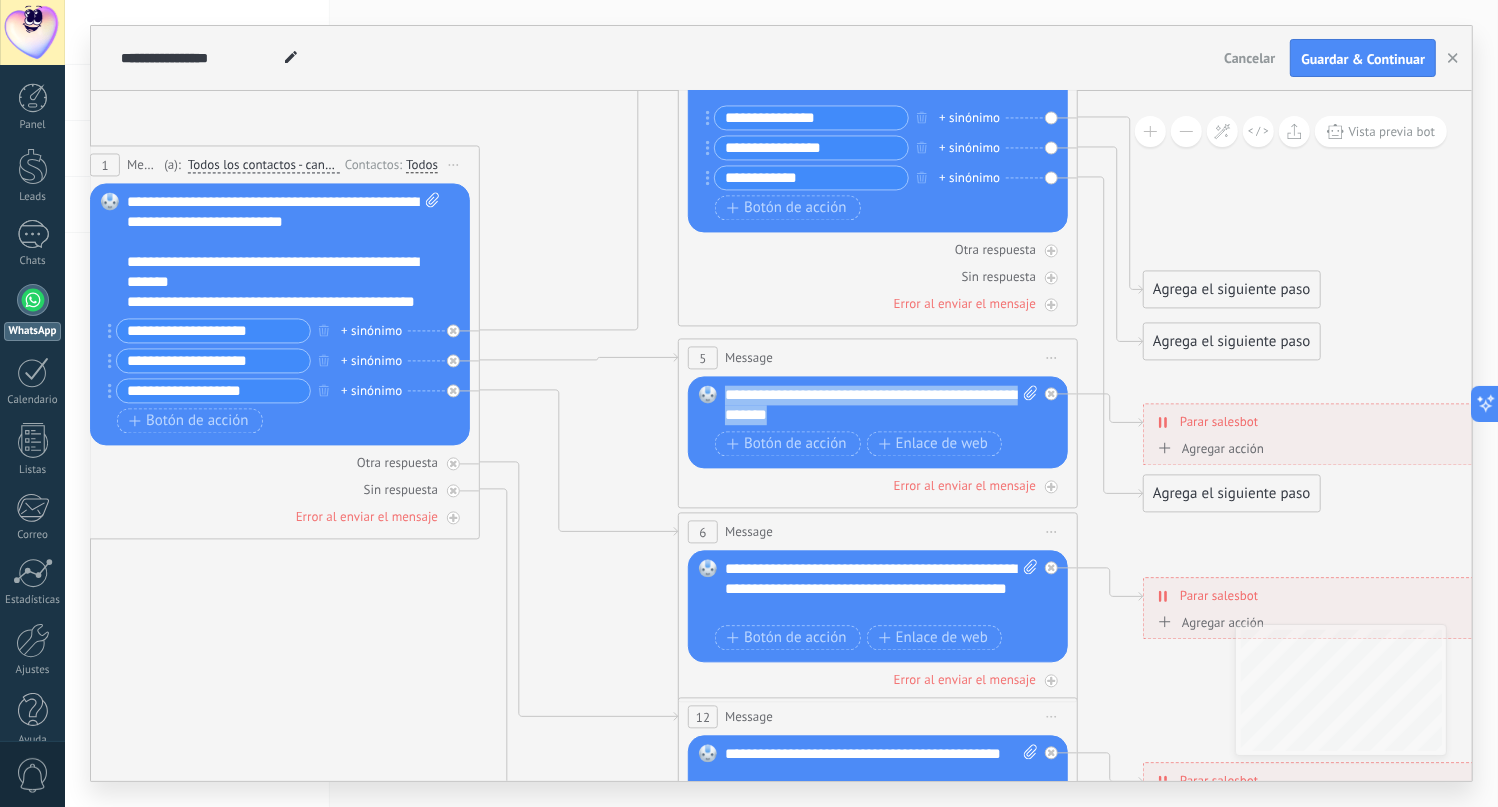 click on "**********" at bounding box center [882, 405] 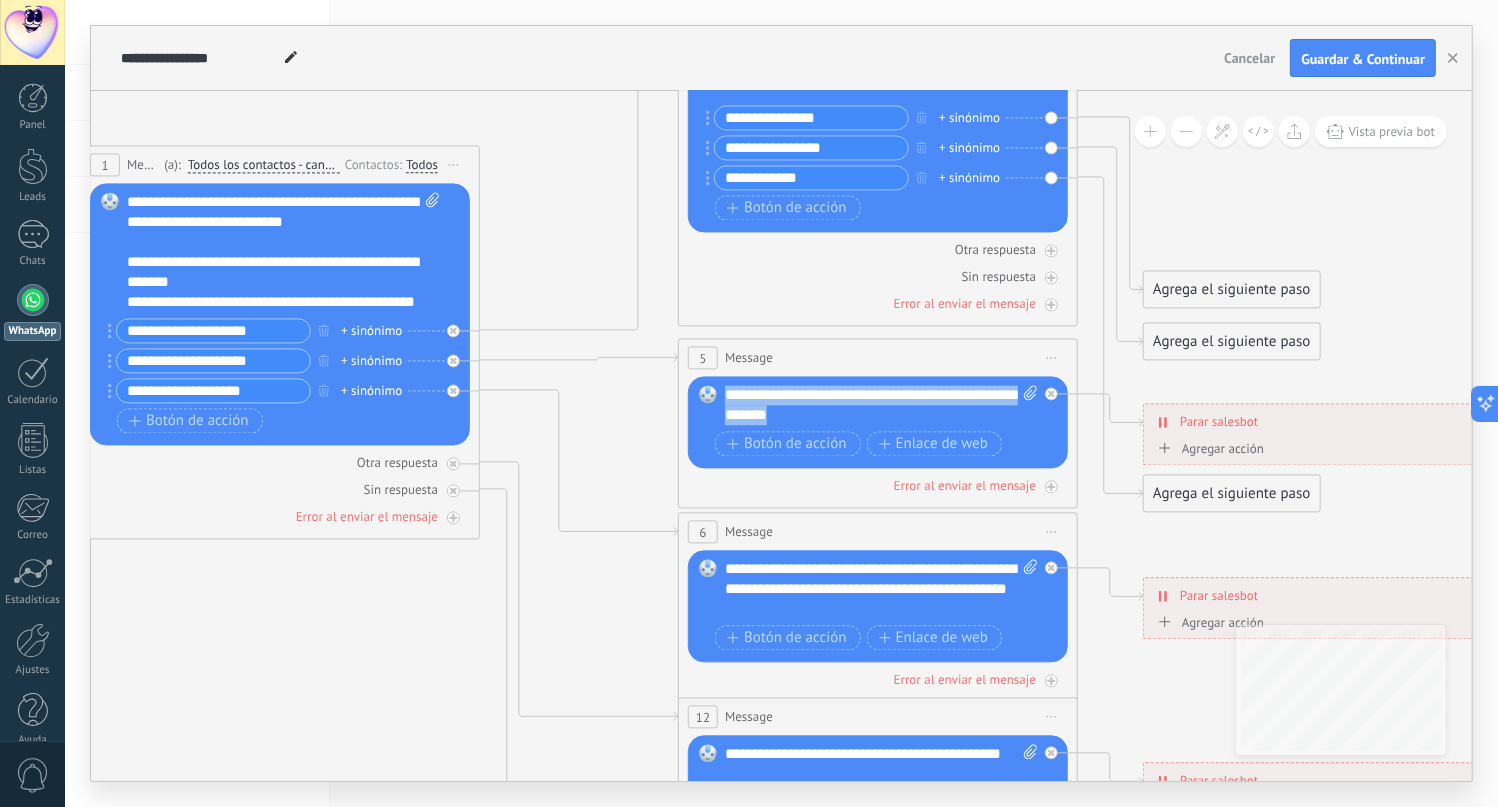paste 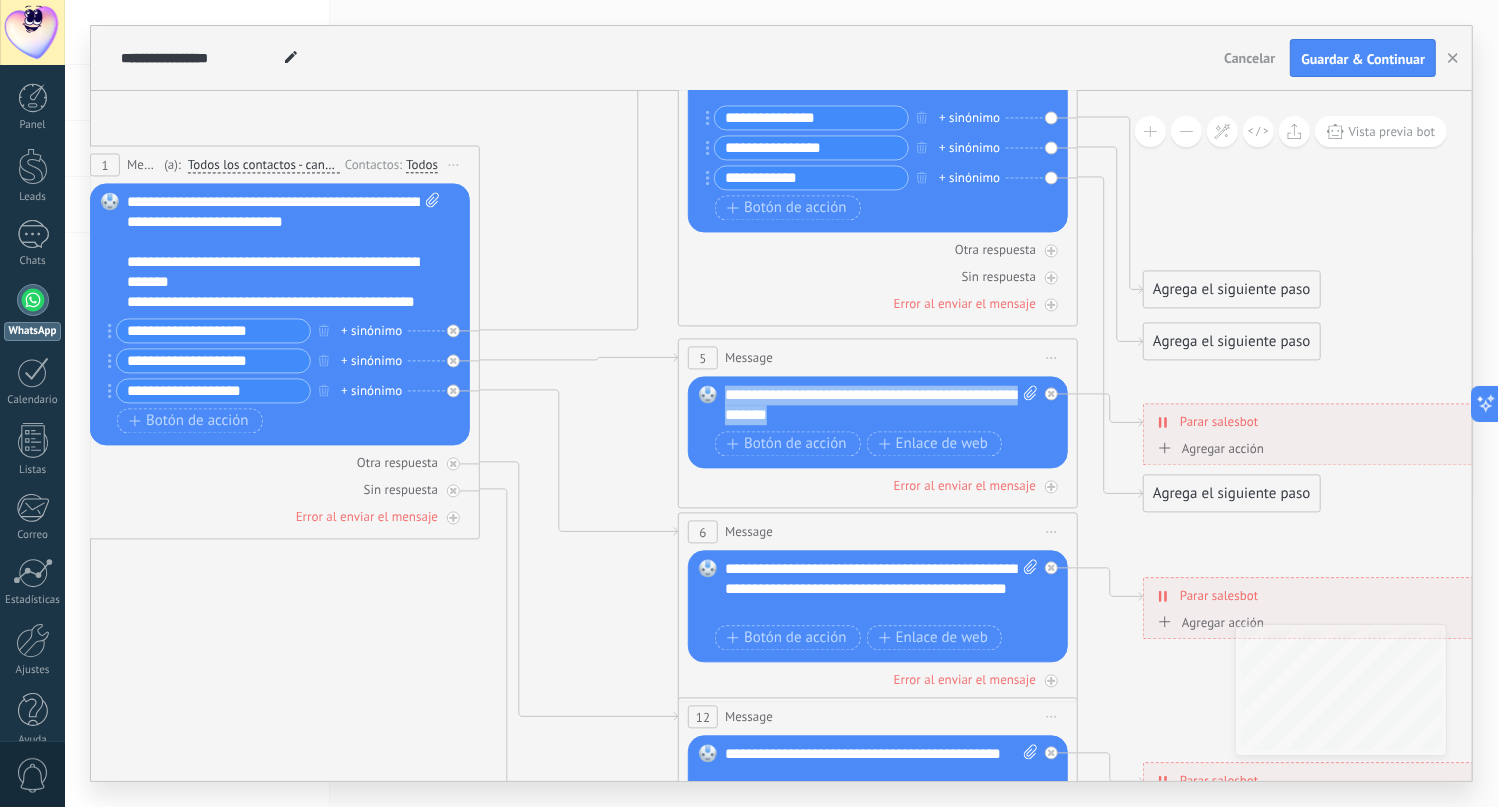 type 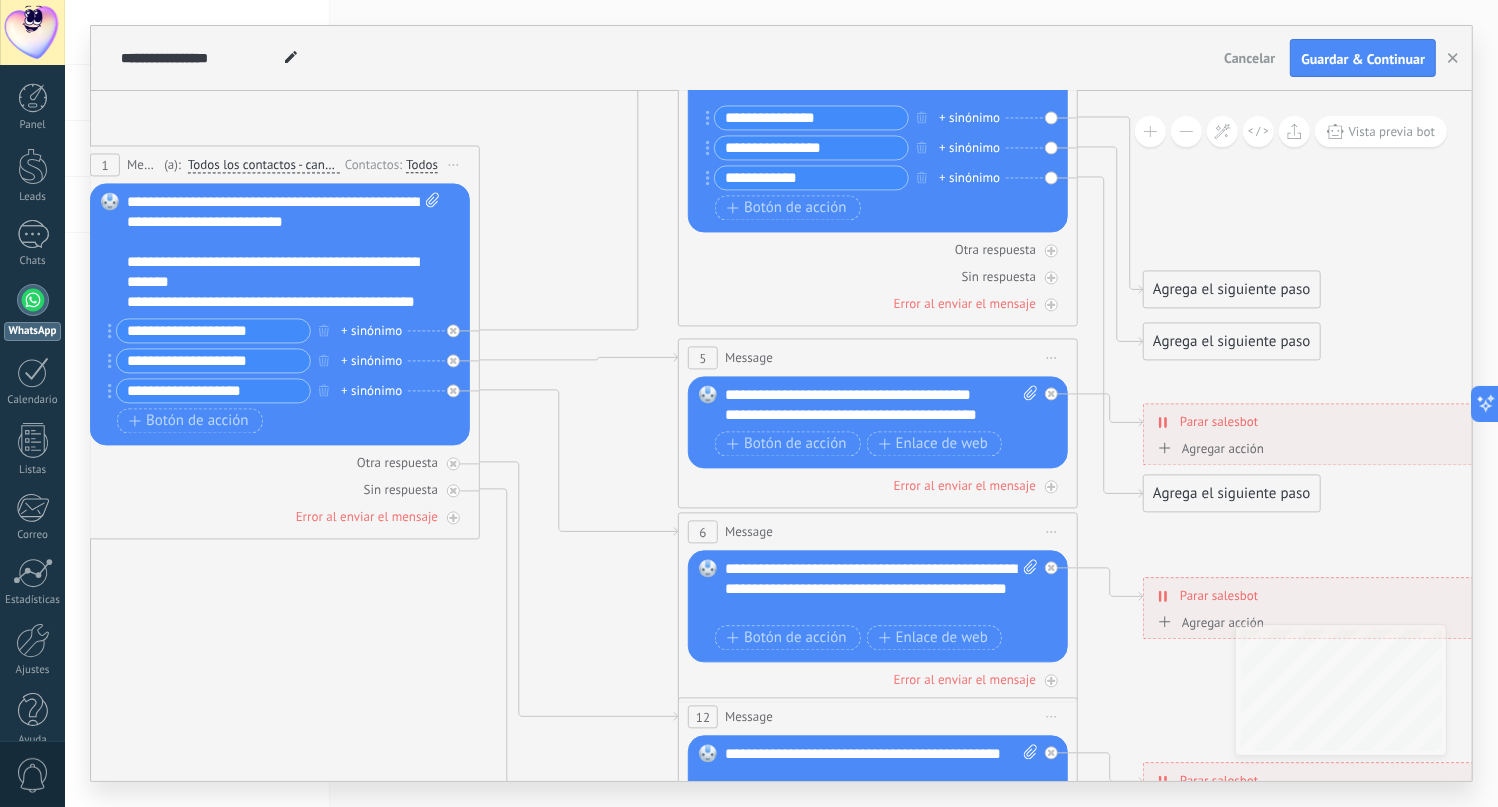 click on "**********" at bounding box center (882, 405) 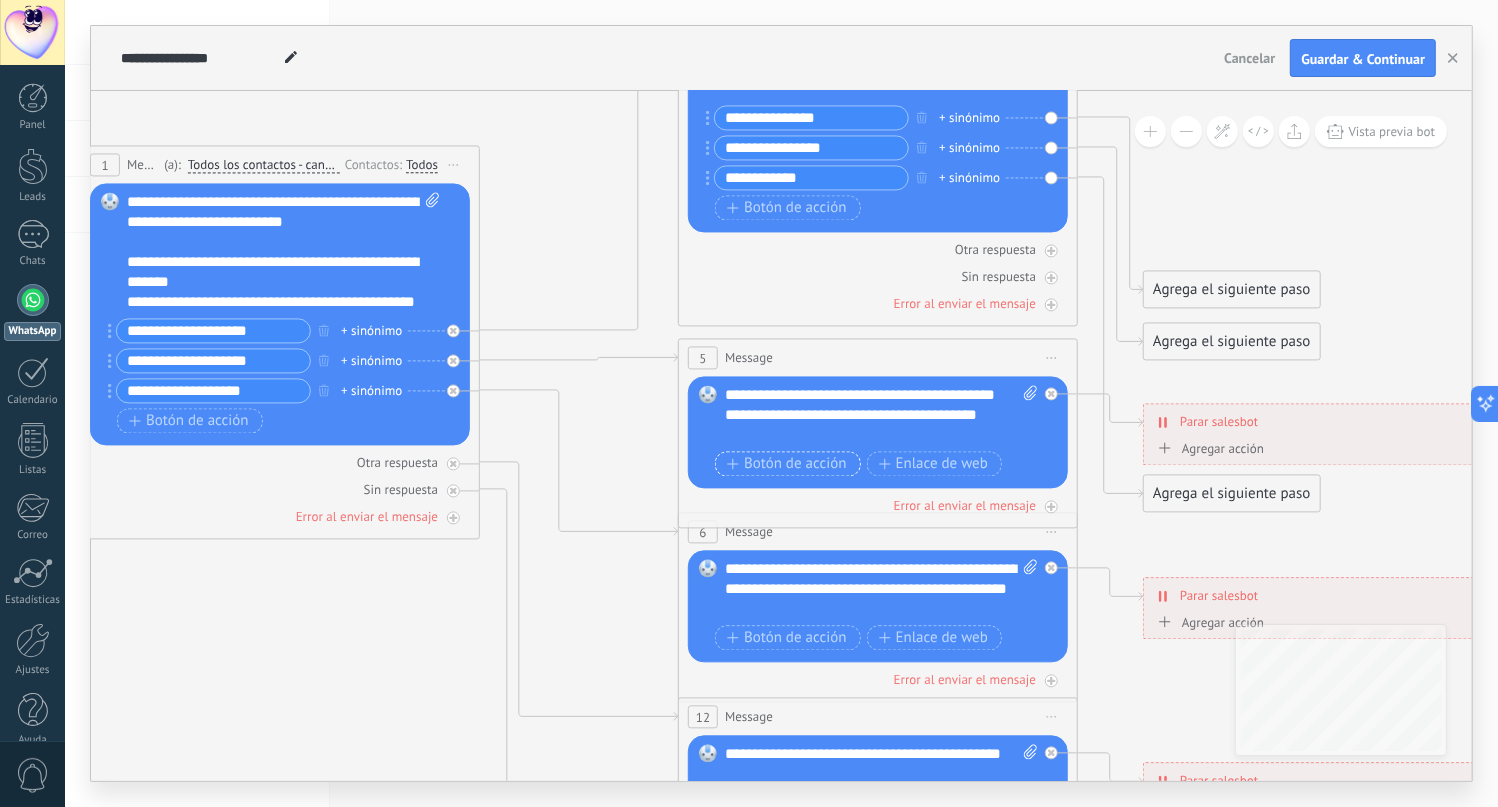 click on "Botón de acción" at bounding box center [787, 464] 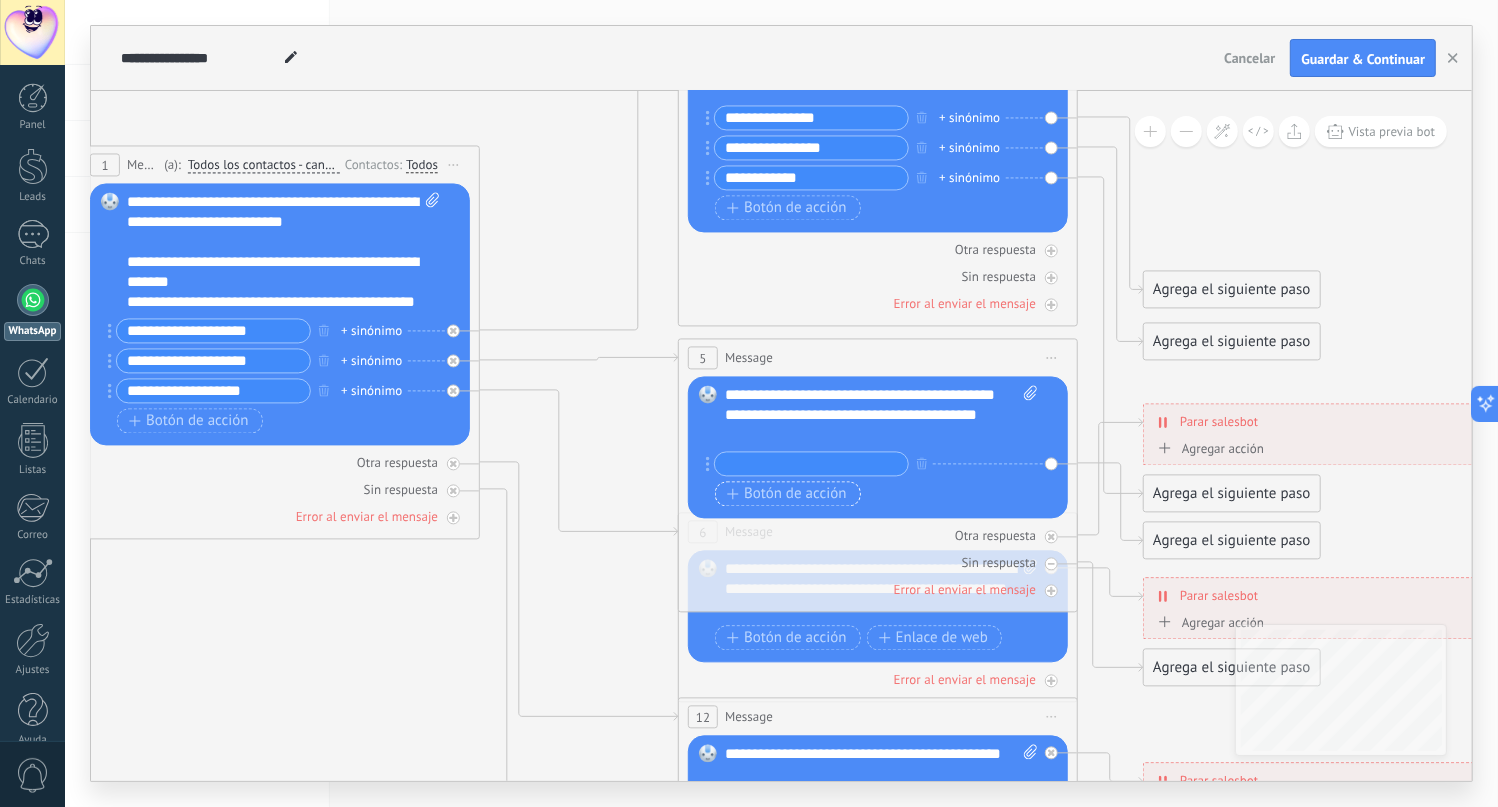 click on "Botón de acción" at bounding box center [787, 494] 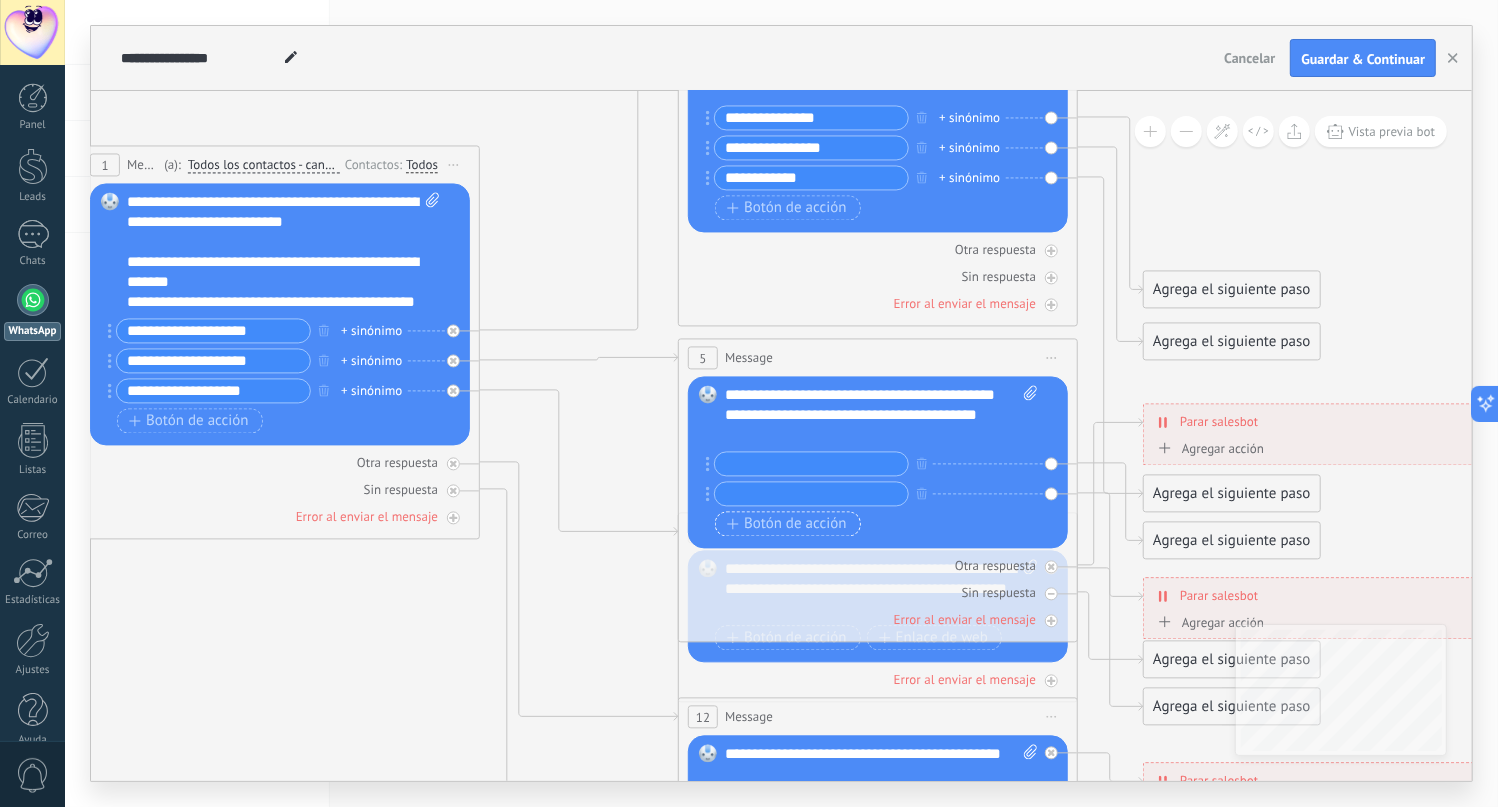 click on "Botón de acción" at bounding box center [787, 524] 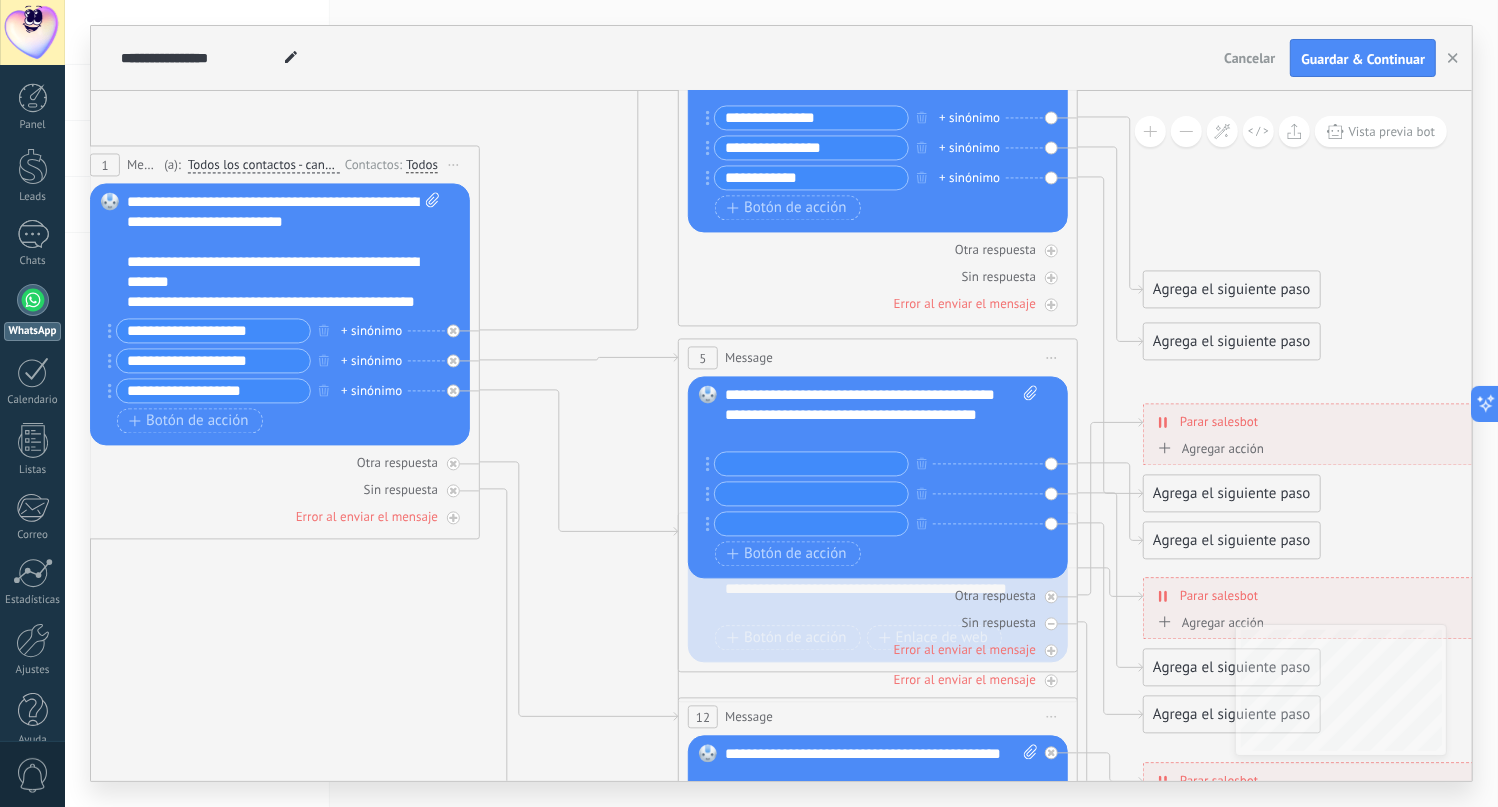 click at bounding box center [811, 463] 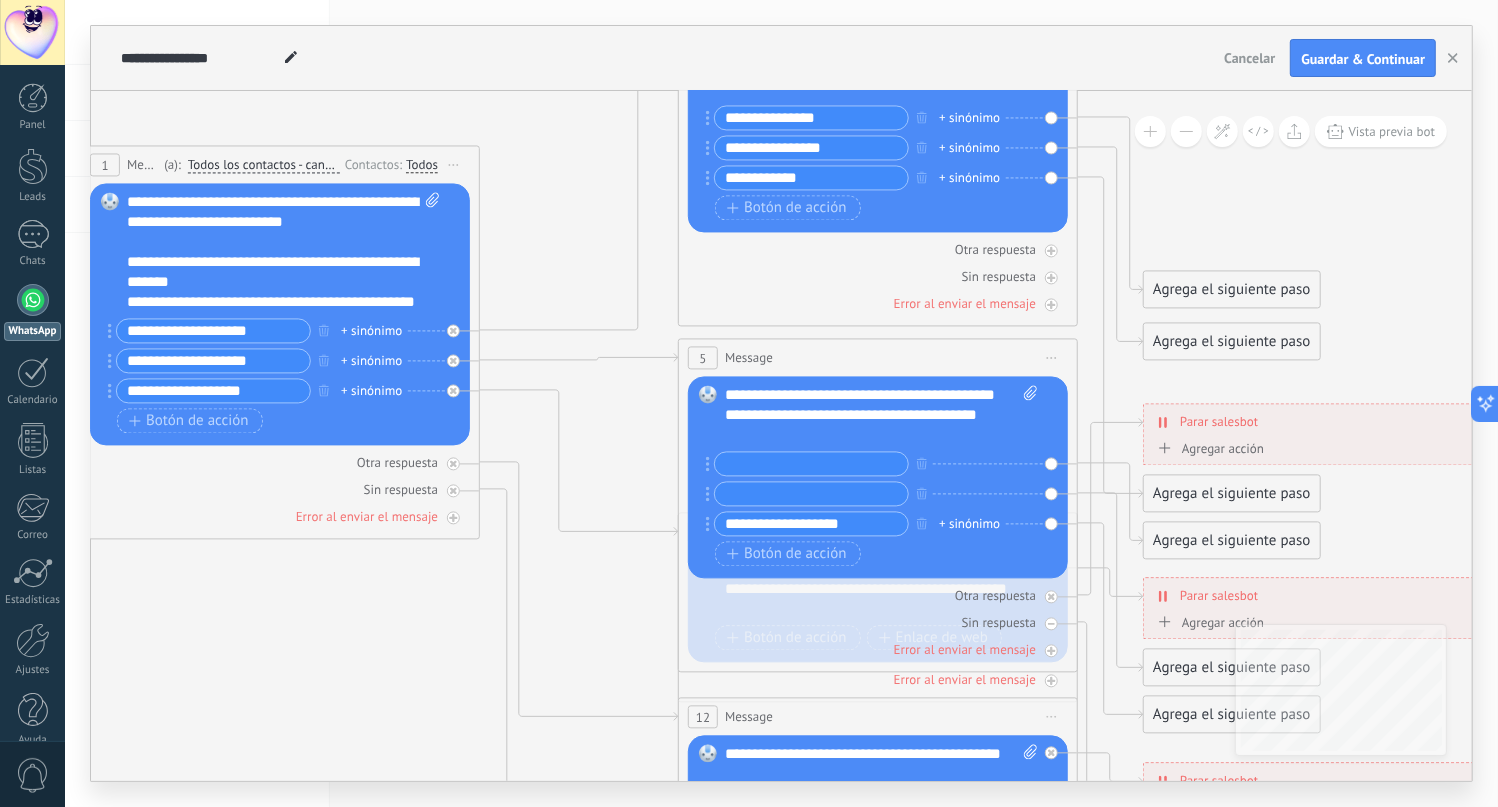 type on "**********" 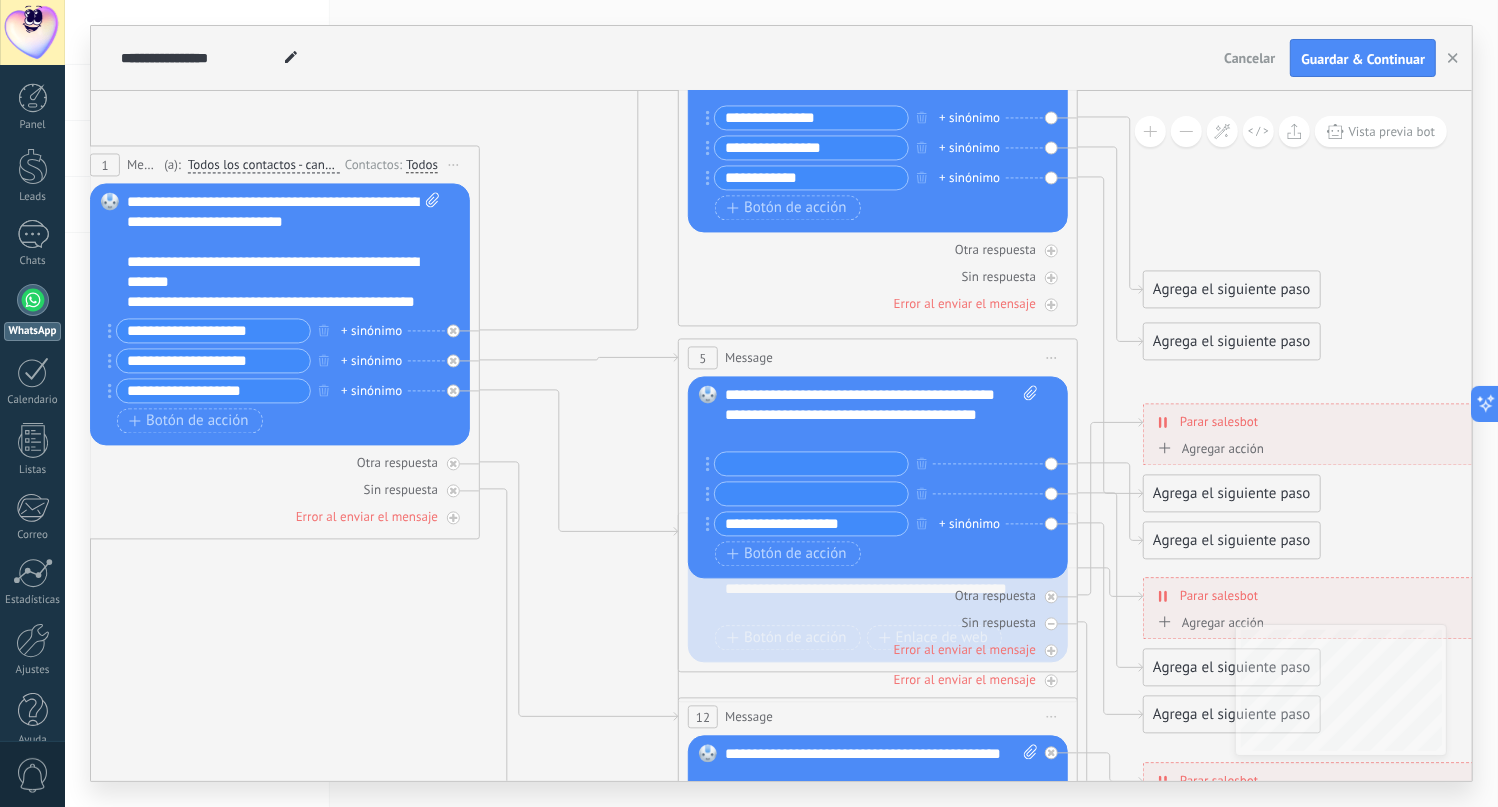 click at bounding box center [811, 463] 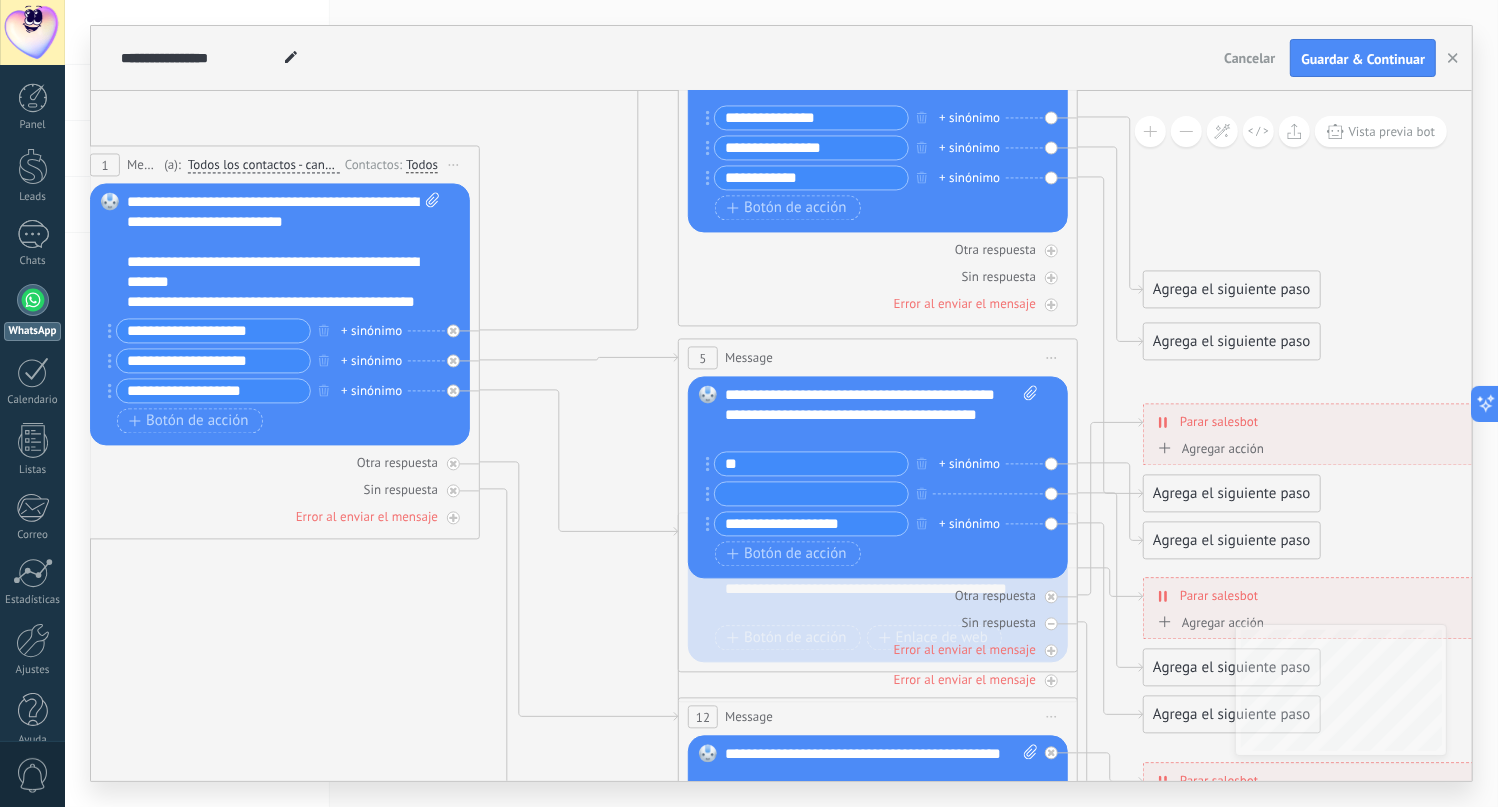 type on "*" 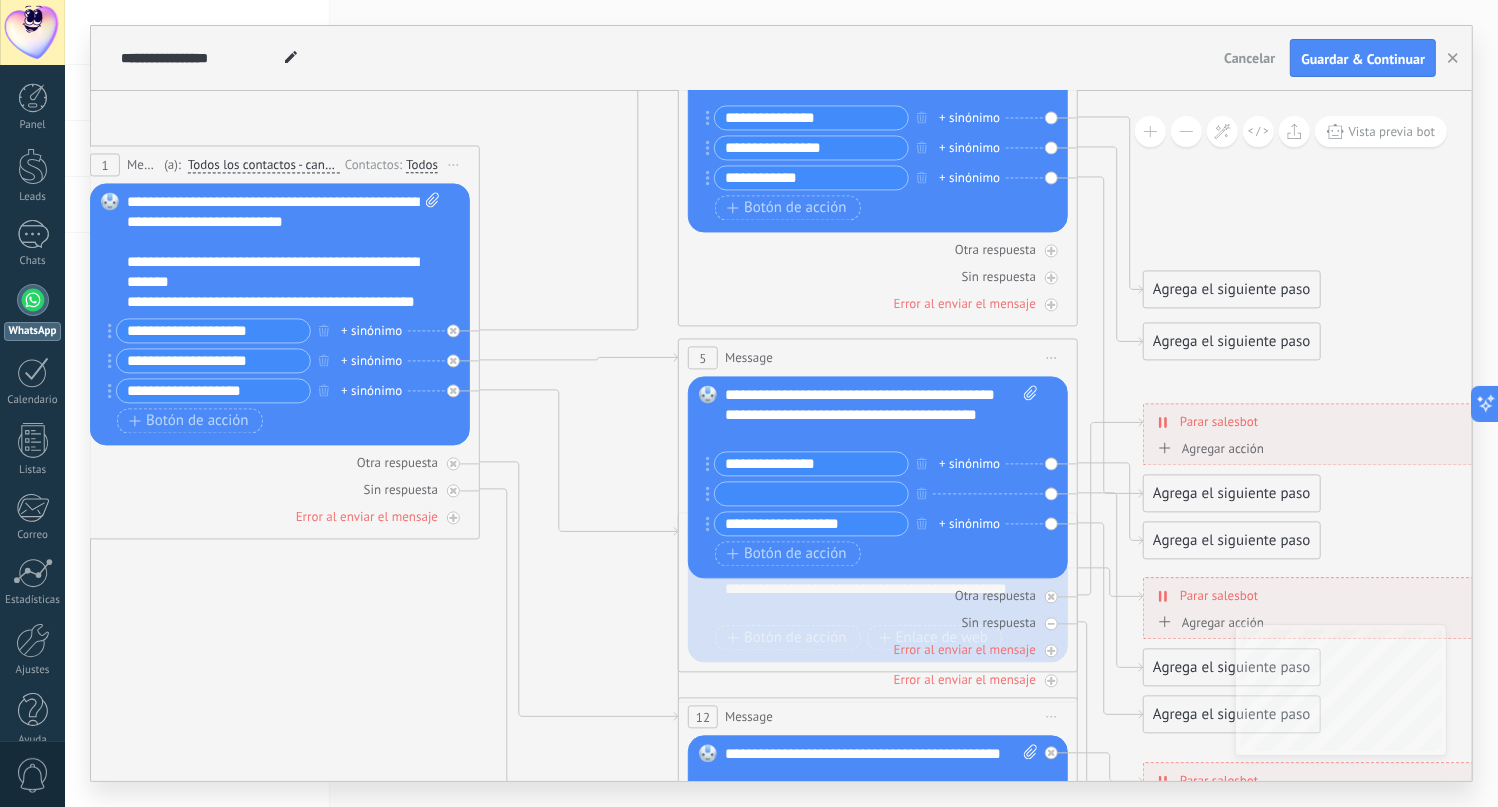 click on "**********" at bounding box center (811, 463) 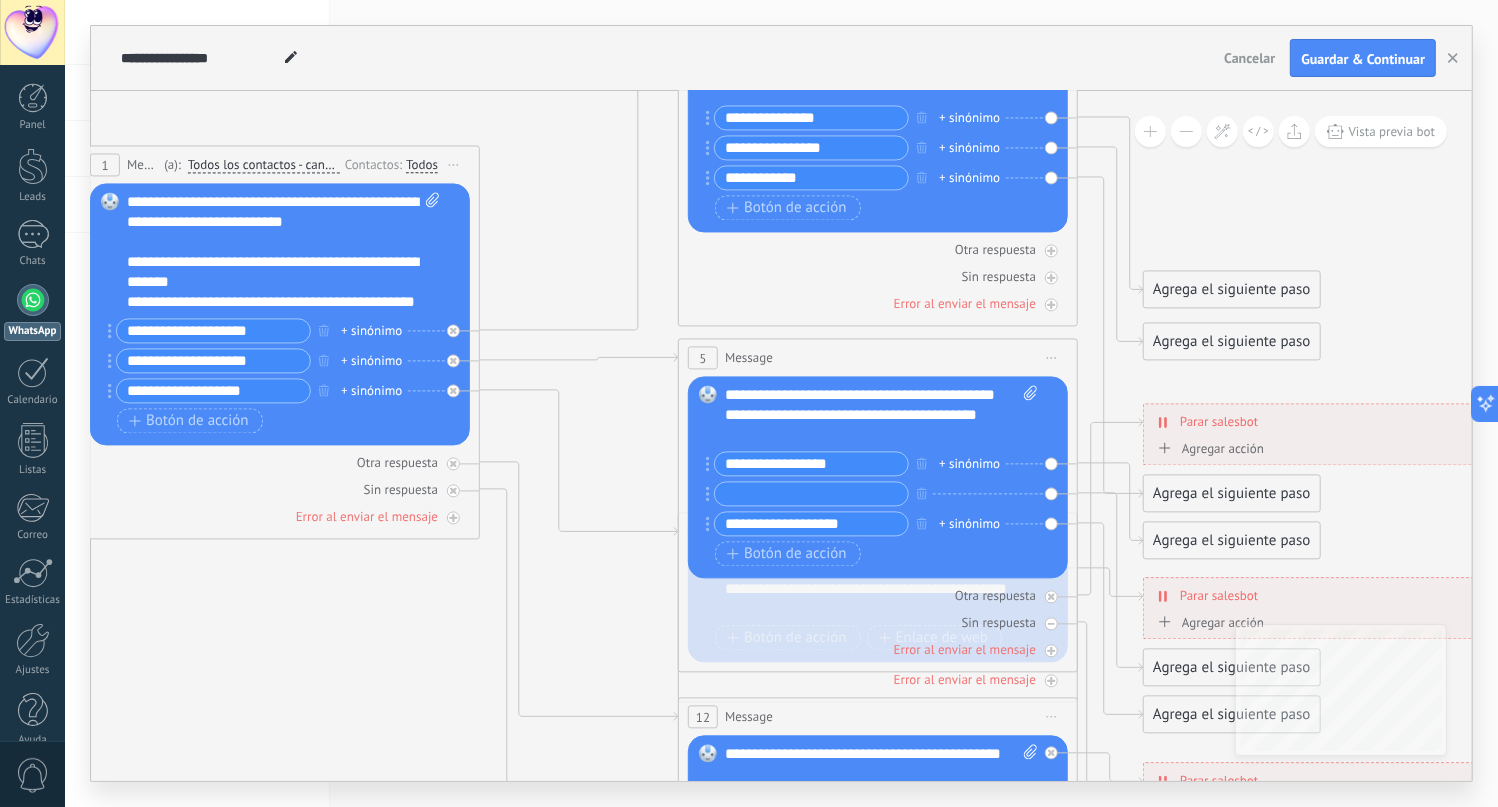 paste on "**" 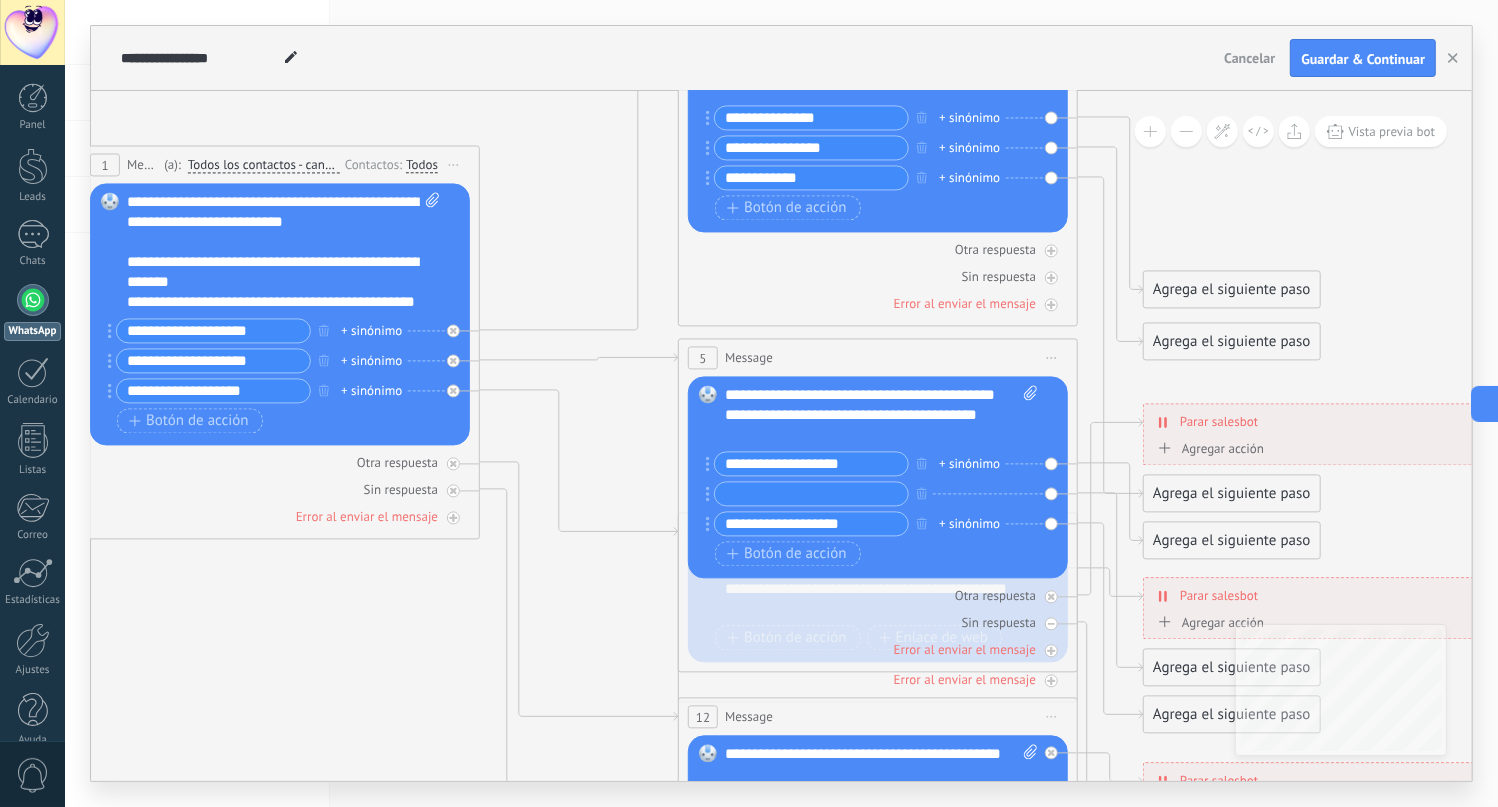 type on "**********" 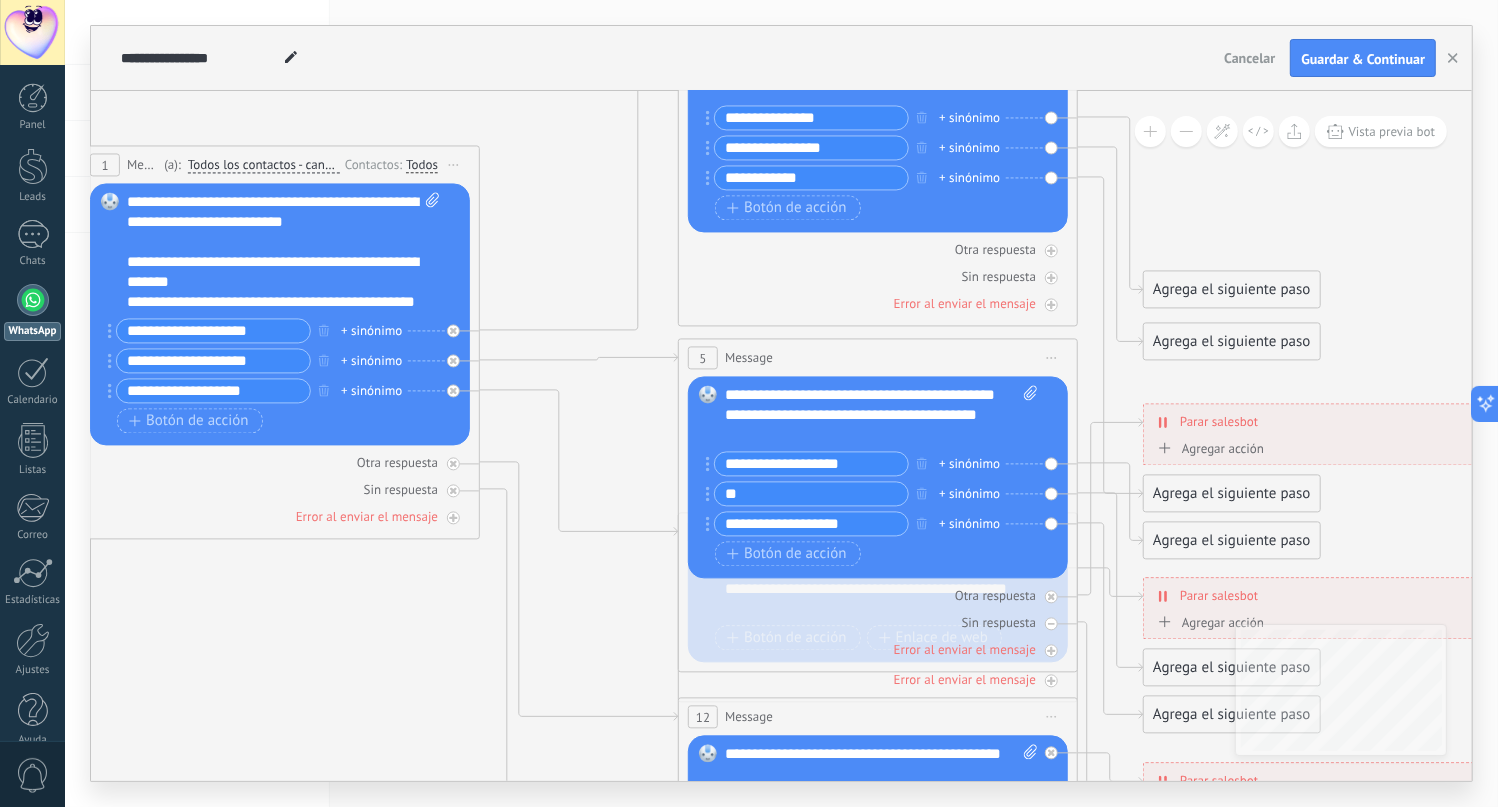 paste on "**" 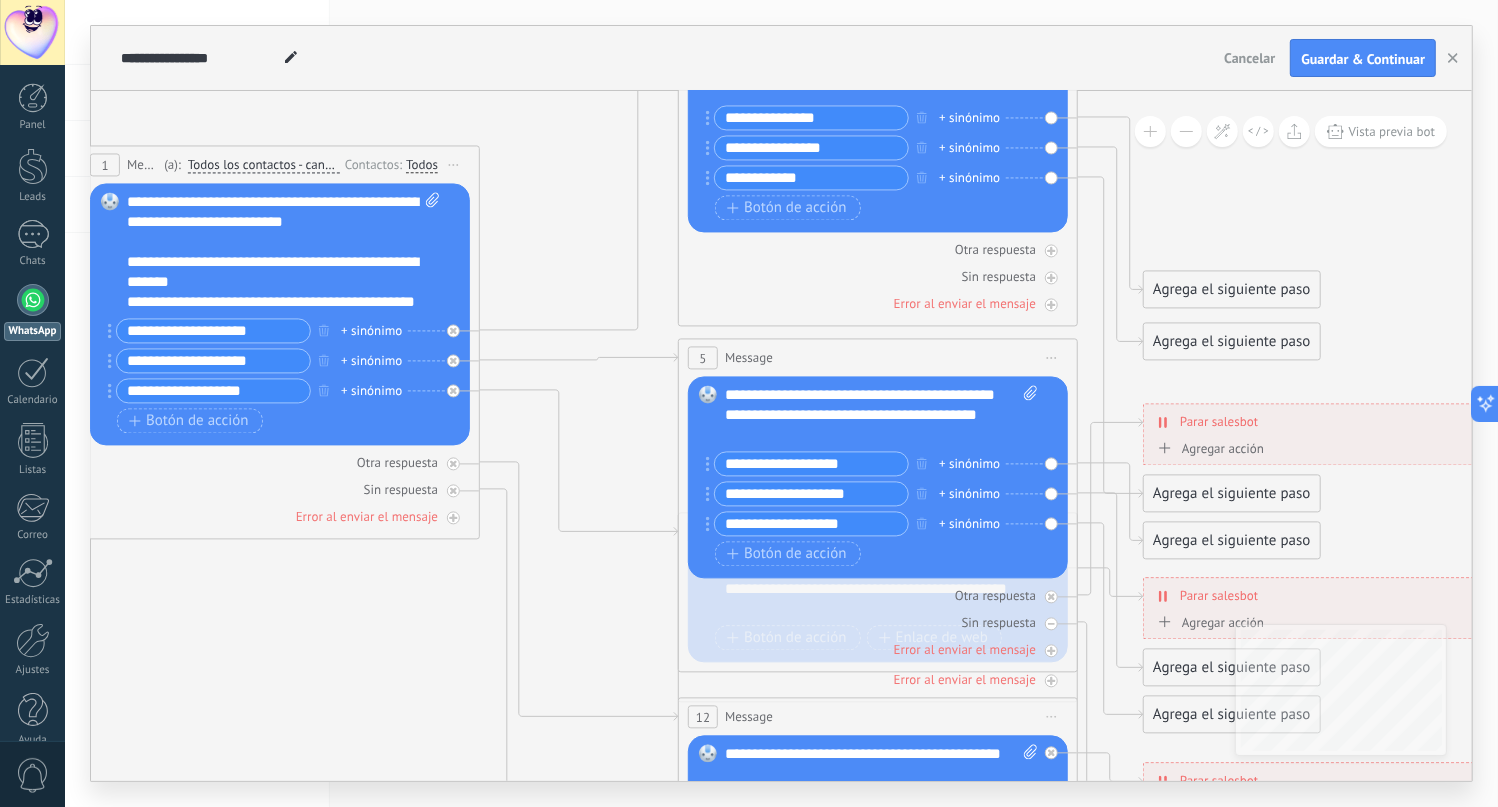 type on "**********" 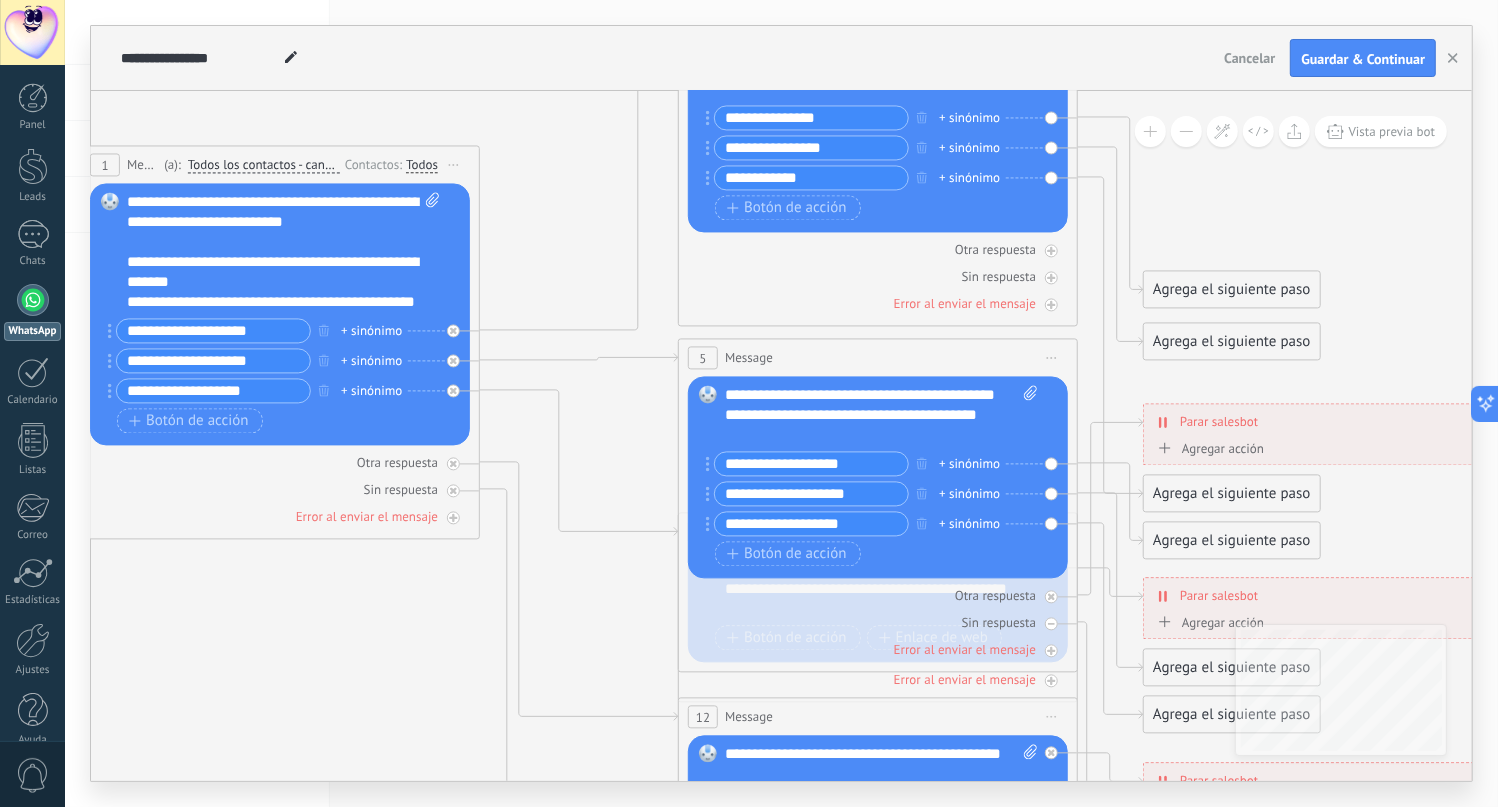 click on "**********" at bounding box center [811, 523] 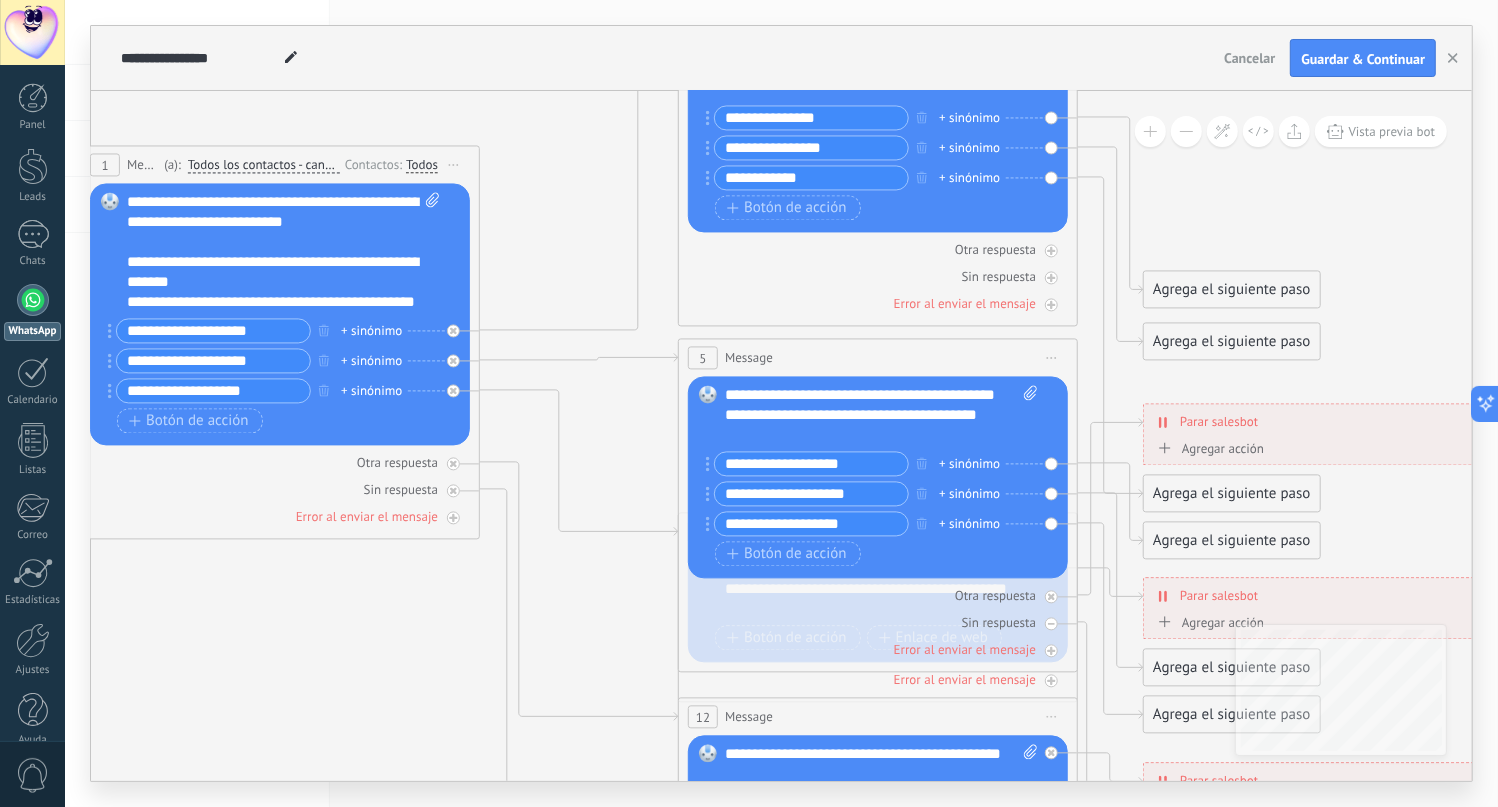paste 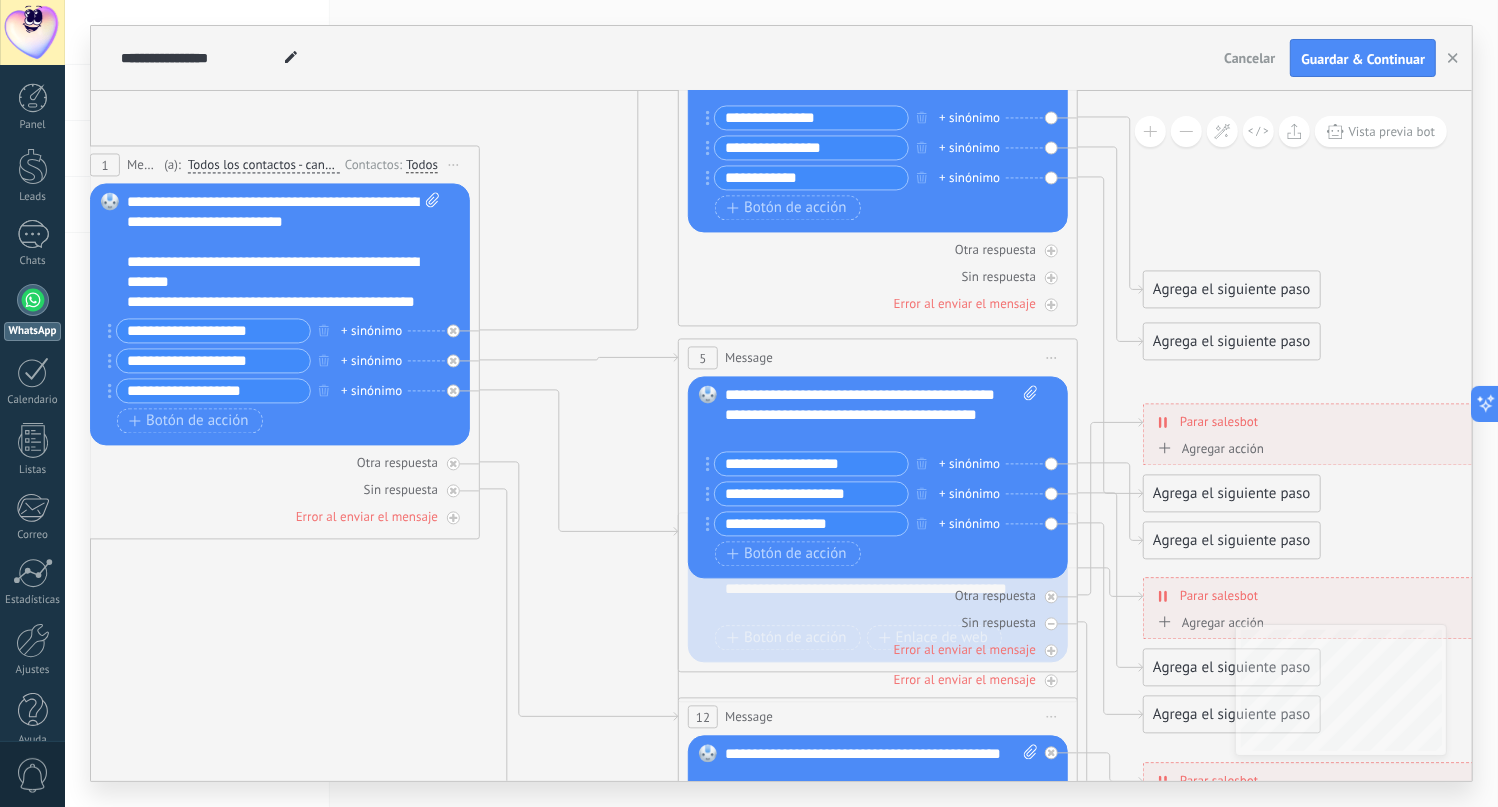 click 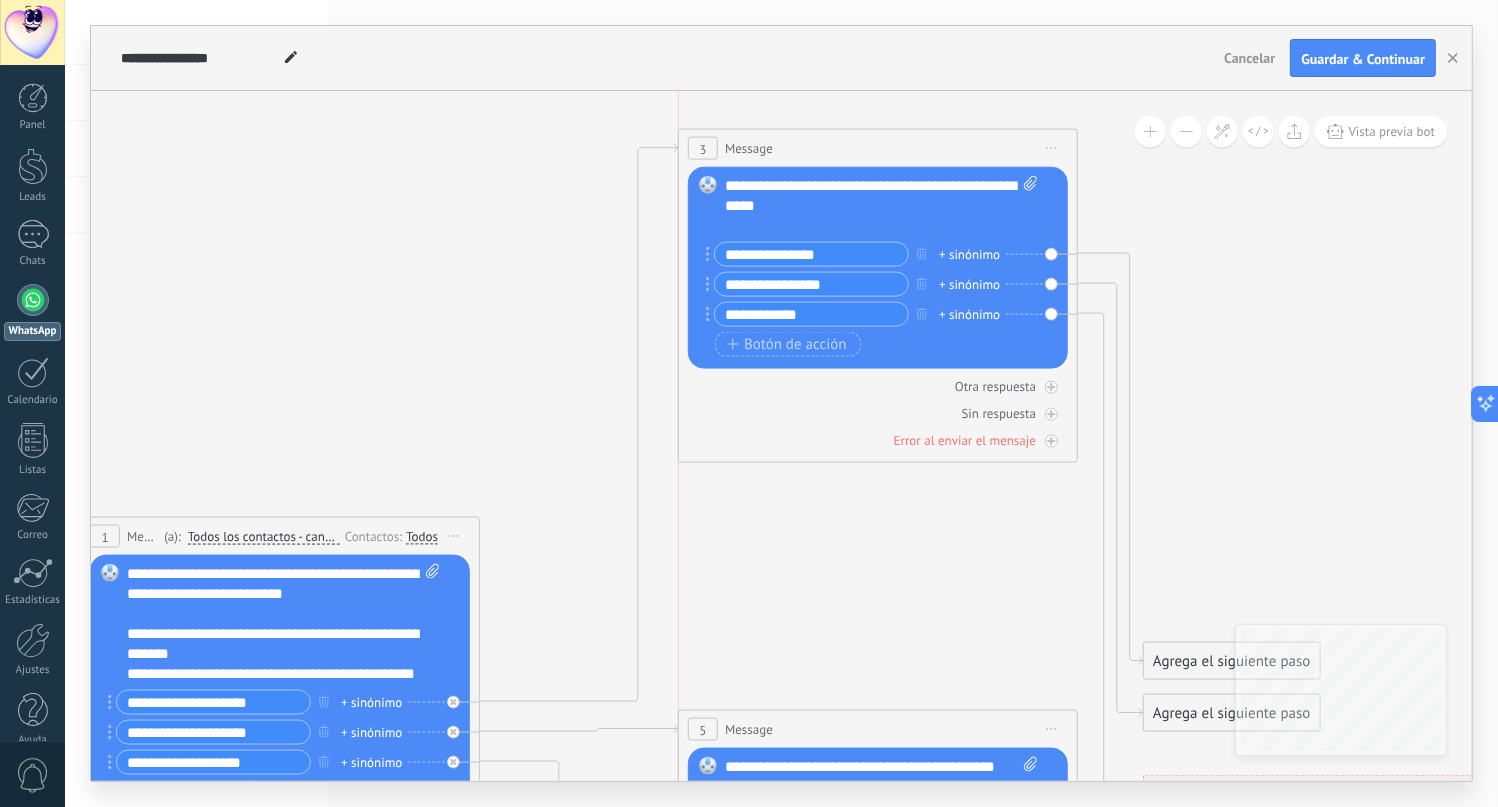 drag, startPoint x: 816, startPoint y: 365, endPoint x: 819, endPoint y: 121, distance: 244.01845 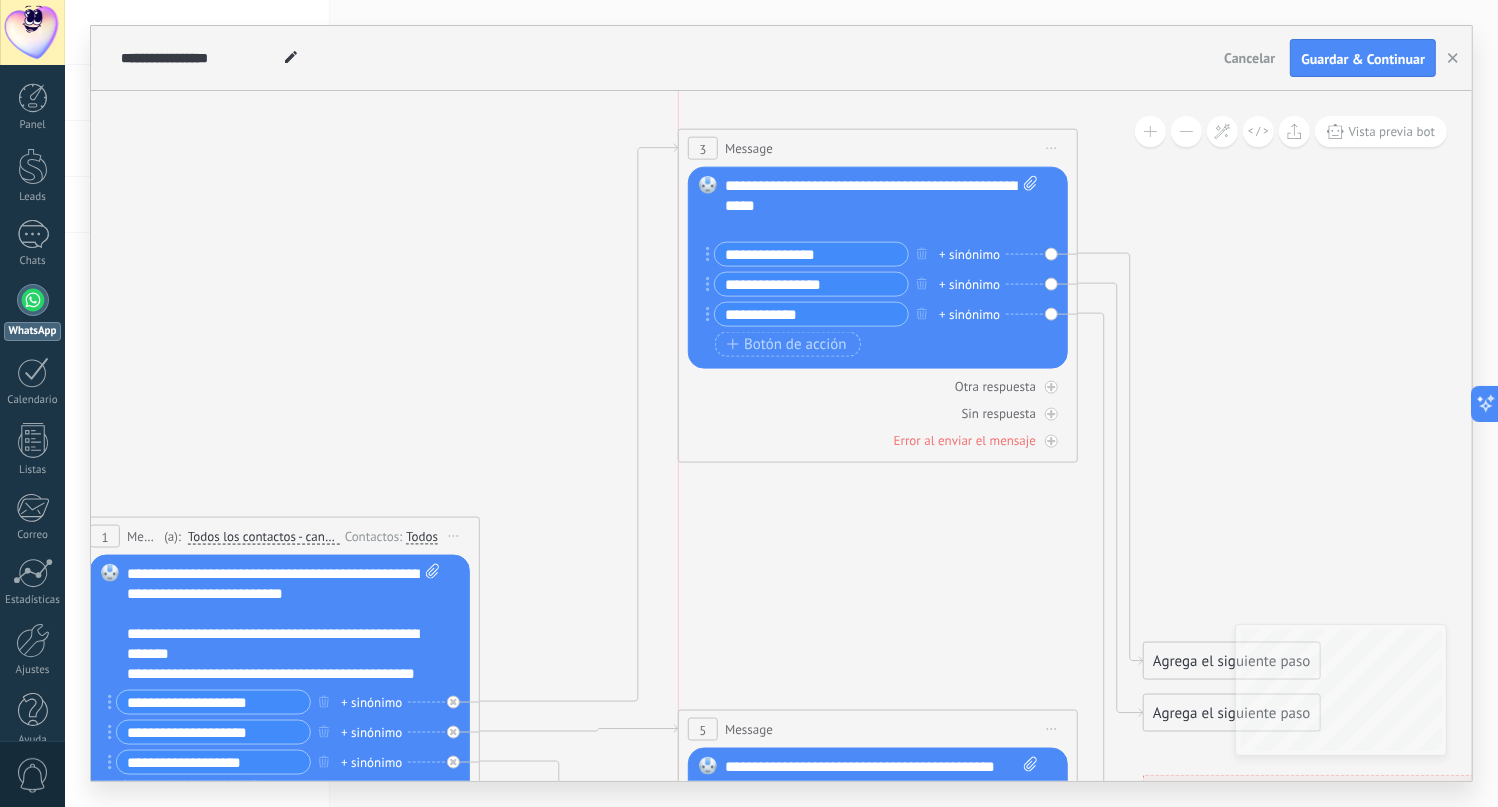 click on "3
Message
*******
(a):
Todos los contactos - canales seleccionados
Todos los contactos - canales seleccionados
Todos los contactos - canal primario
Contacto principal - canales seleccionados
Contacto principal - canal primario
Todos los contactos - canales seleccionados
Todos los contactos - canales seleccionados
Todos los contactos - canal primario
Contacto principal - canales seleccionados" at bounding box center (878, 148) 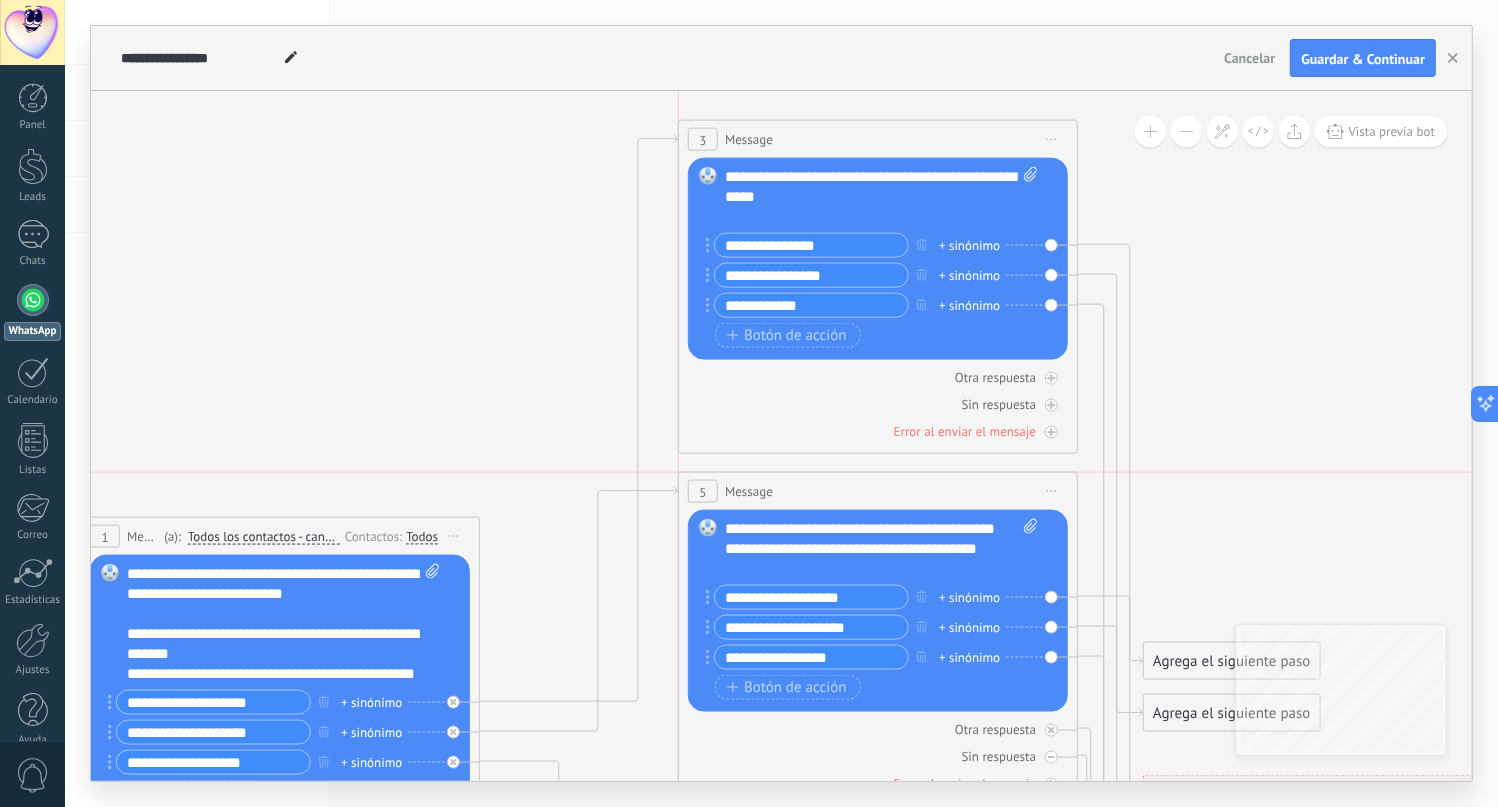 drag, startPoint x: 816, startPoint y: 717, endPoint x: 819, endPoint y: 470, distance: 247.01822 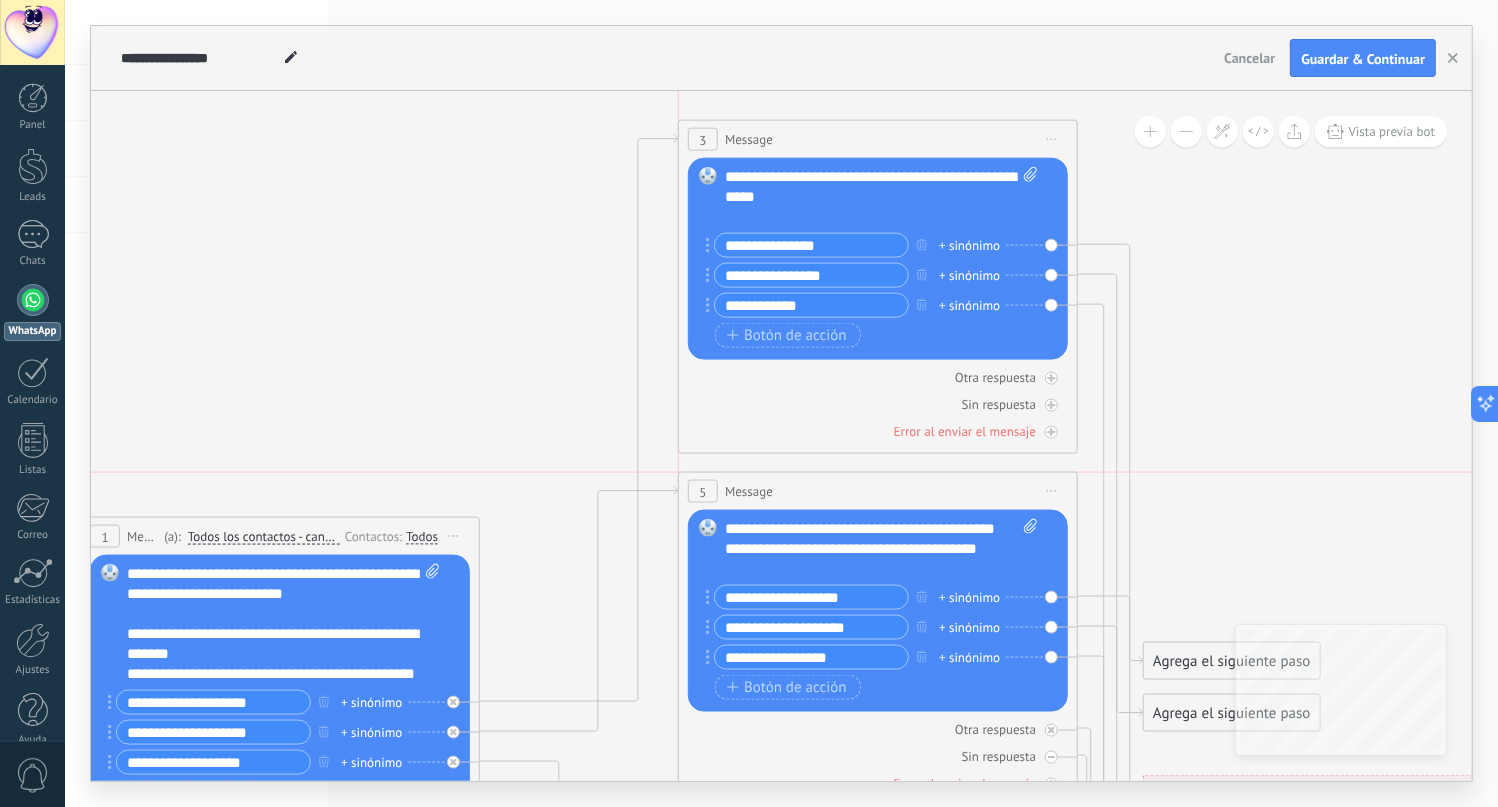 click on "5
Message
*******
(a):
Todos los contactos - canales seleccionados
Todos los contactos - canales seleccionados
Todos los contactos - canal primario
Contacto principal - canales seleccionados
Contacto principal - canal primario
Todos los contactos - canales seleccionados
Todos los contactos - canales seleccionados
Todos los contactos - canal primario
Contacto principal - canales seleccionados" at bounding box center [878, 639] 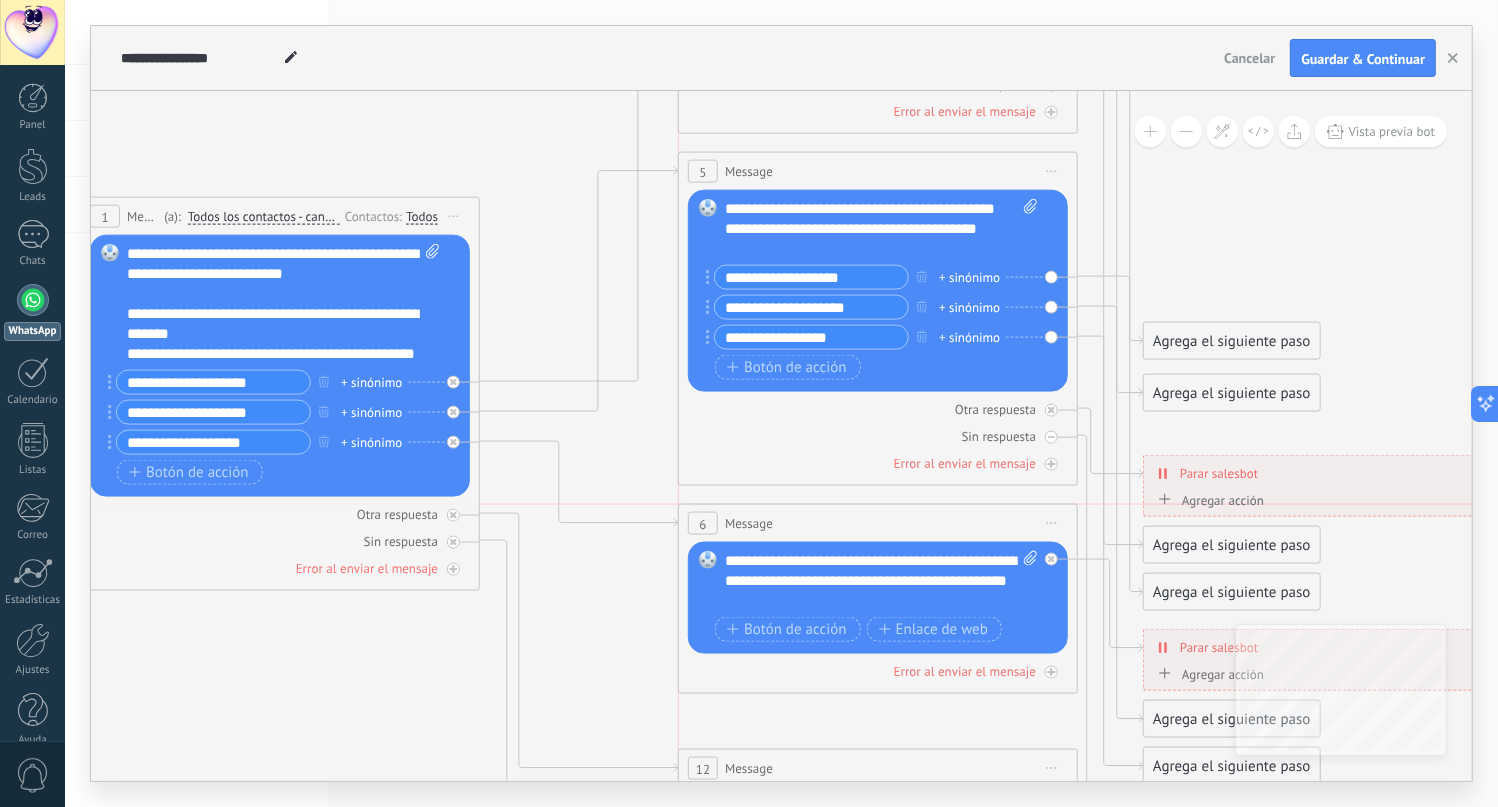 drag, startPoint x: 806, startPoint y: 571, endPoint x: 812, endPoint y: 508, distance: 63.28507 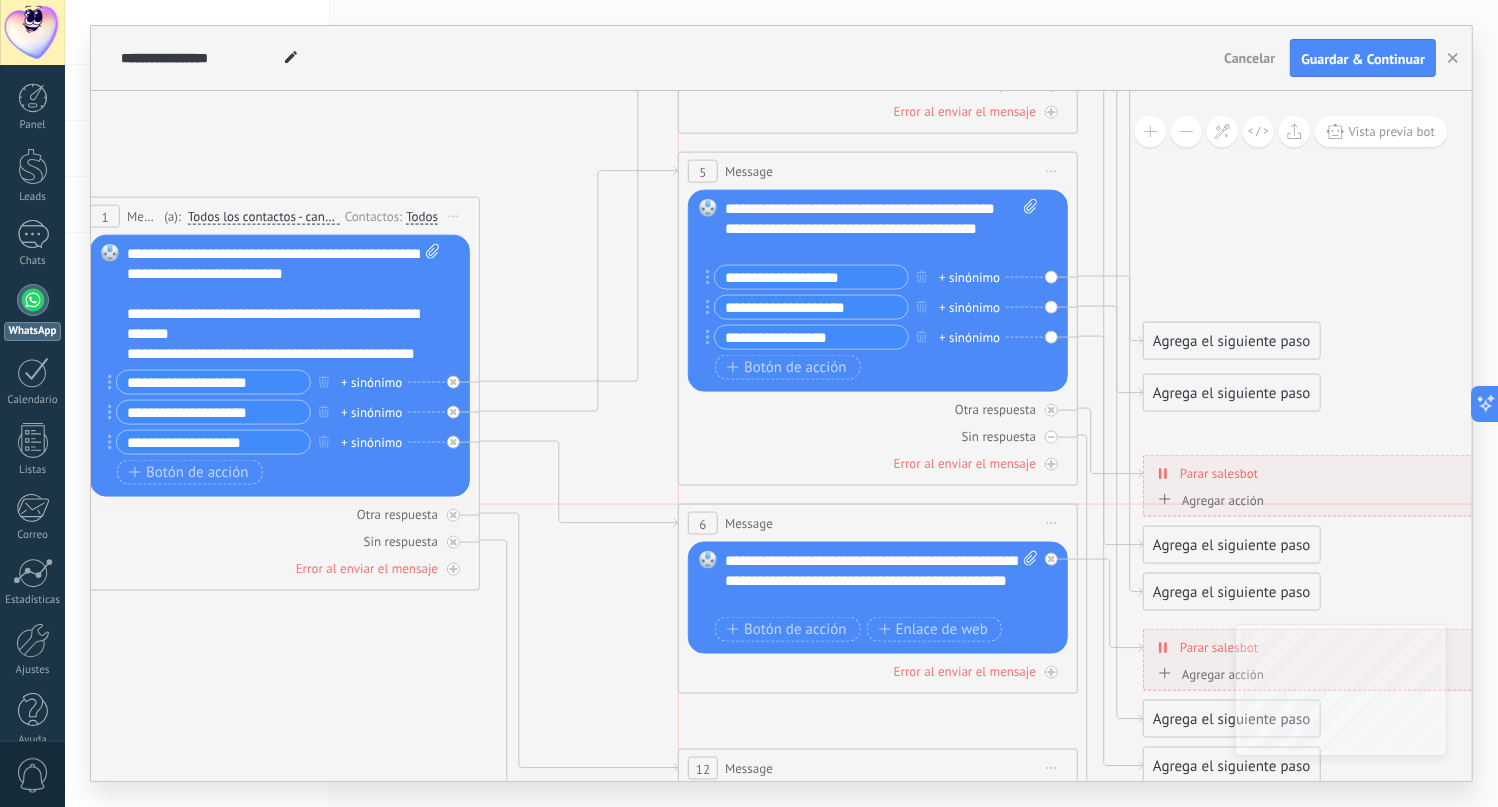 click on "6
Message
*******
(a):
Todos los contactos - canales seleccionados
Todos los contactos - canales seleccionados
Todos los contactos - canal primario
Contacto principal - canales seleccionados
Contacto principal - canal primario
Todos los contactos - canales seleccionados
Todos los contactos - canales seleccionados
Todos los contactos - canal primario
Contacto principal - canales seleccionados" at bounding box center [878, 523] 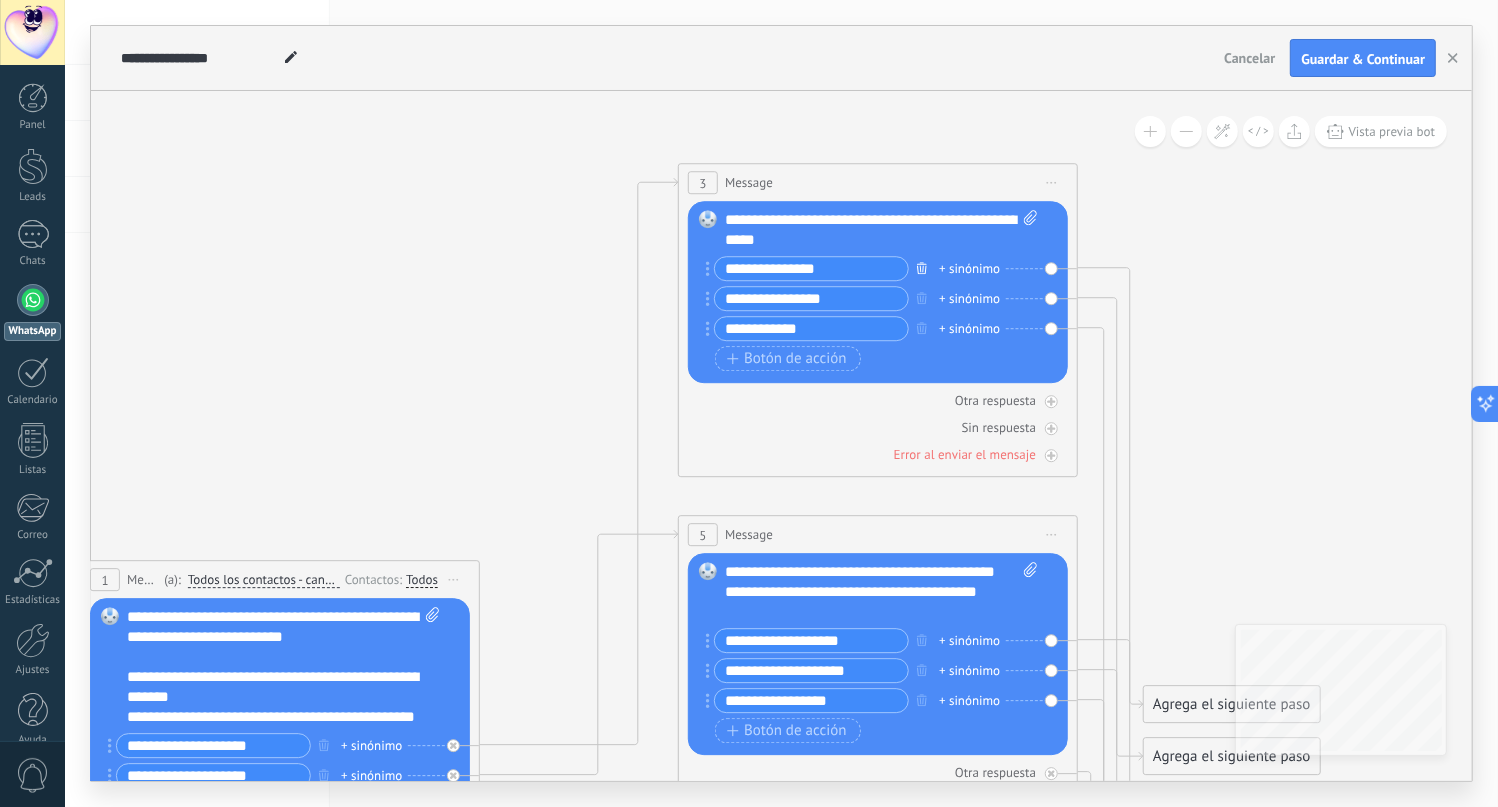 click at bounding box center (922, 267) 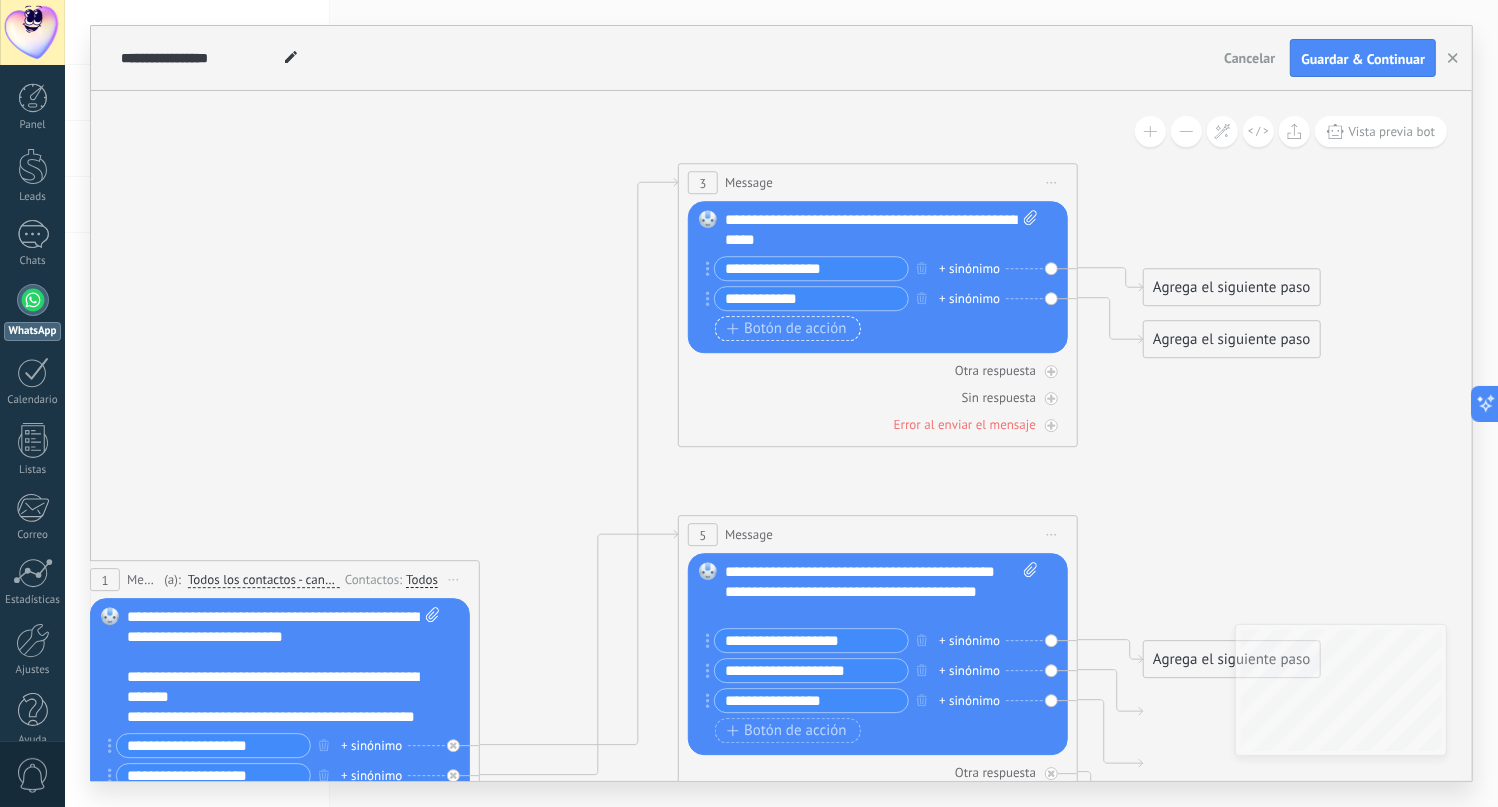 type on "**********" 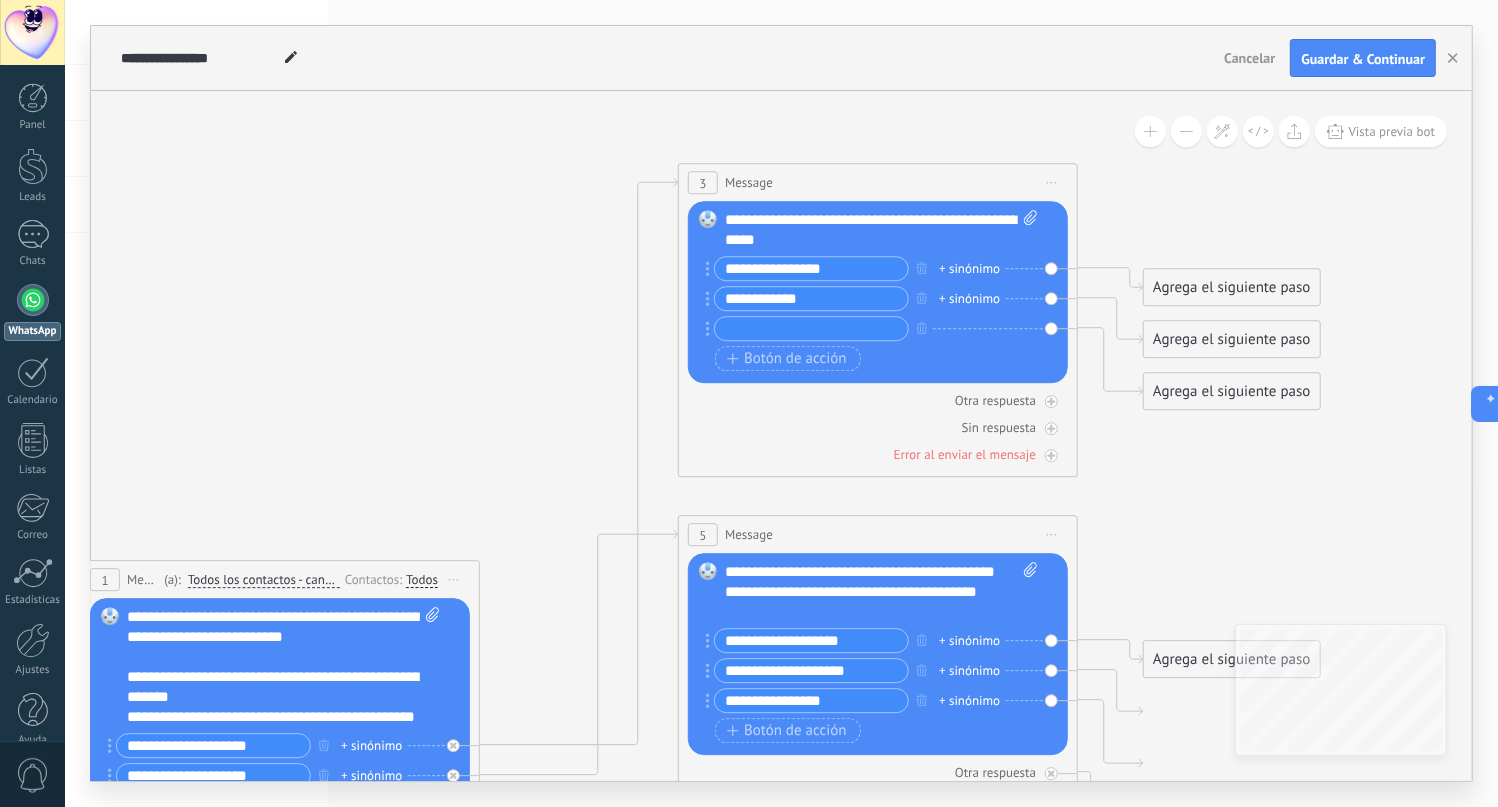 paste on "**********" 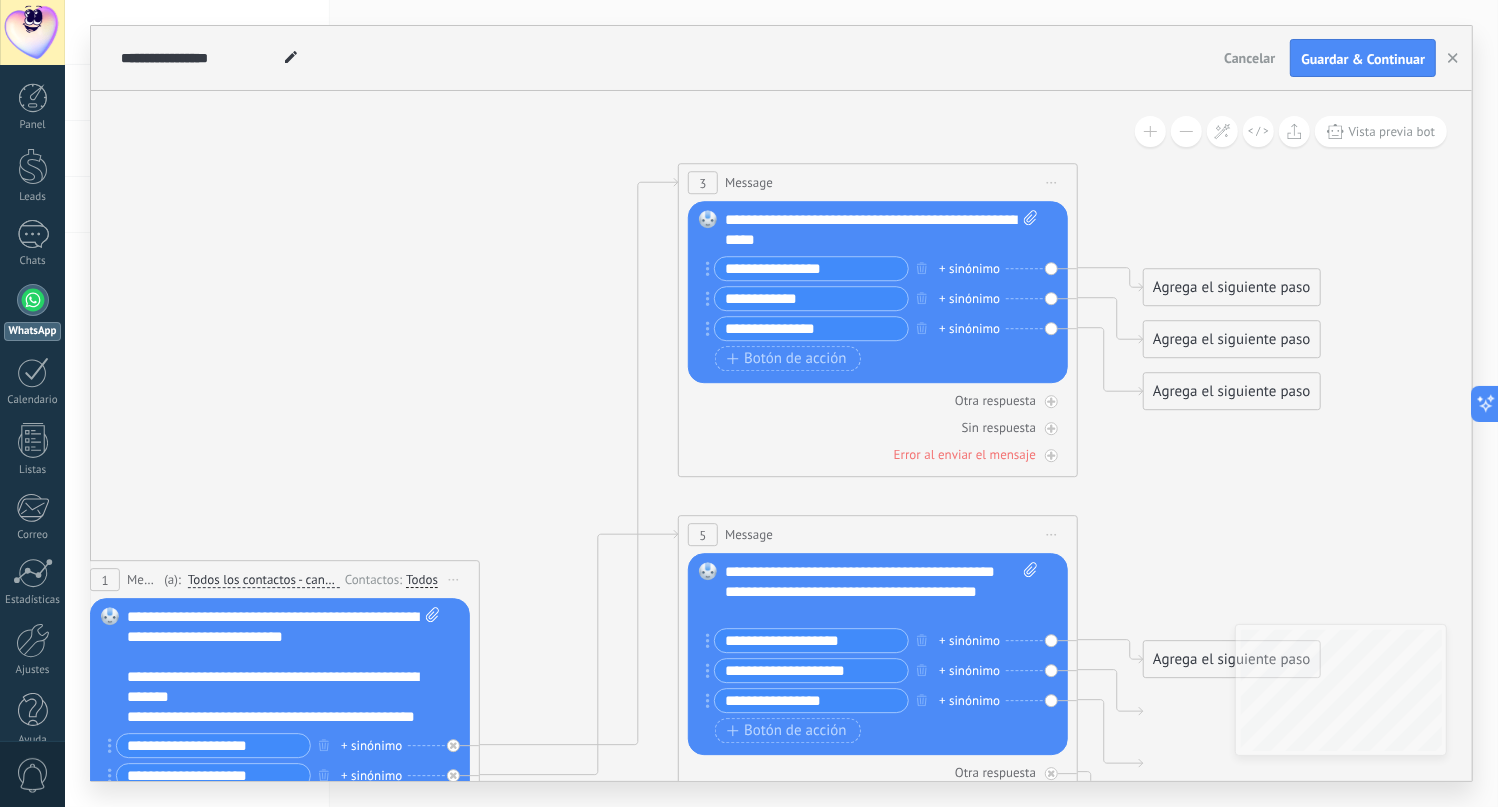 type on "**********" 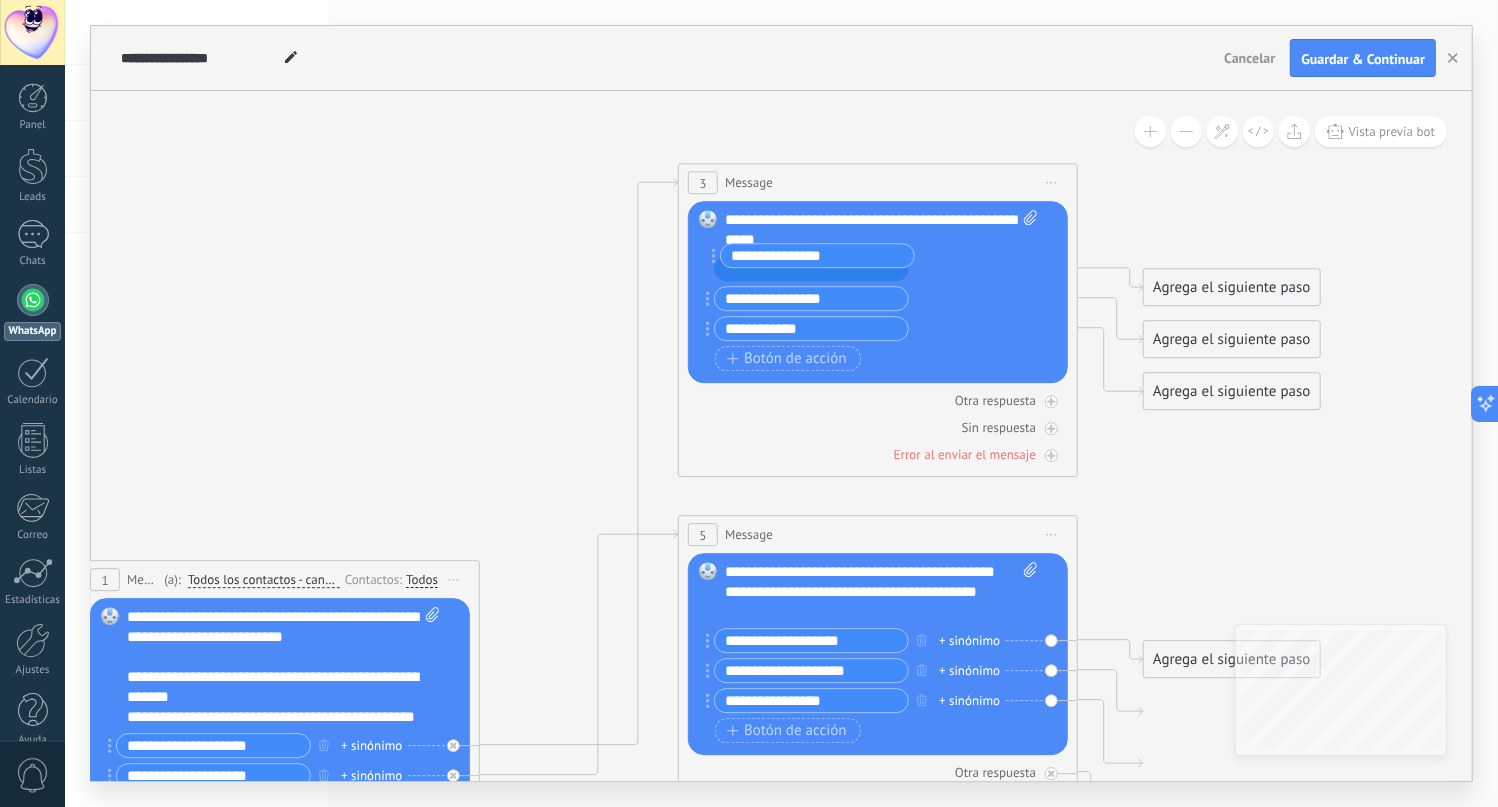 drag, startPoint x: 705, startPoint y: 324, endPoint x: 711, endPoint y: 251, distance: 73.24616 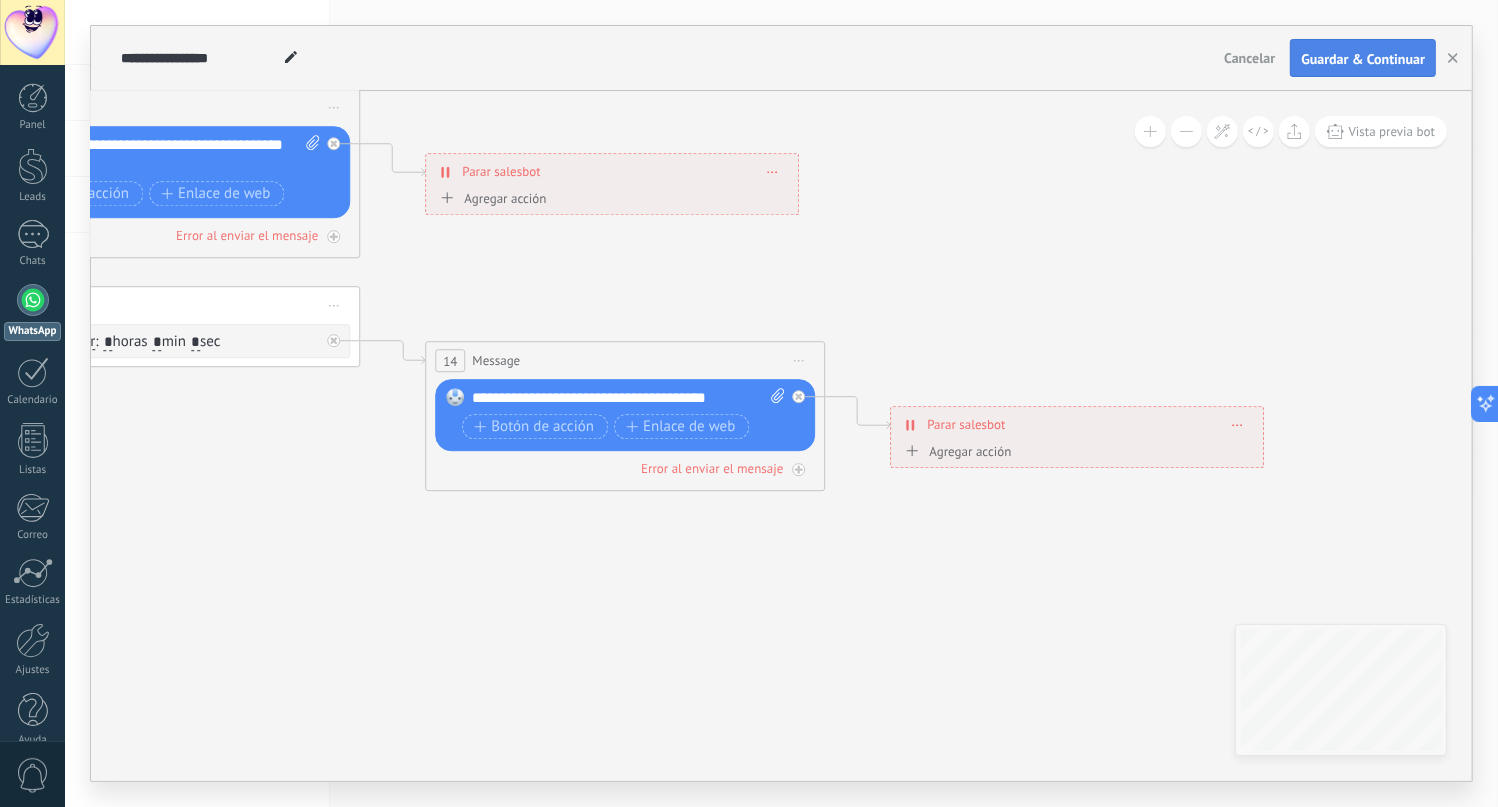 click on "Guardar & Continuar" at bounding box center (1363, 59) 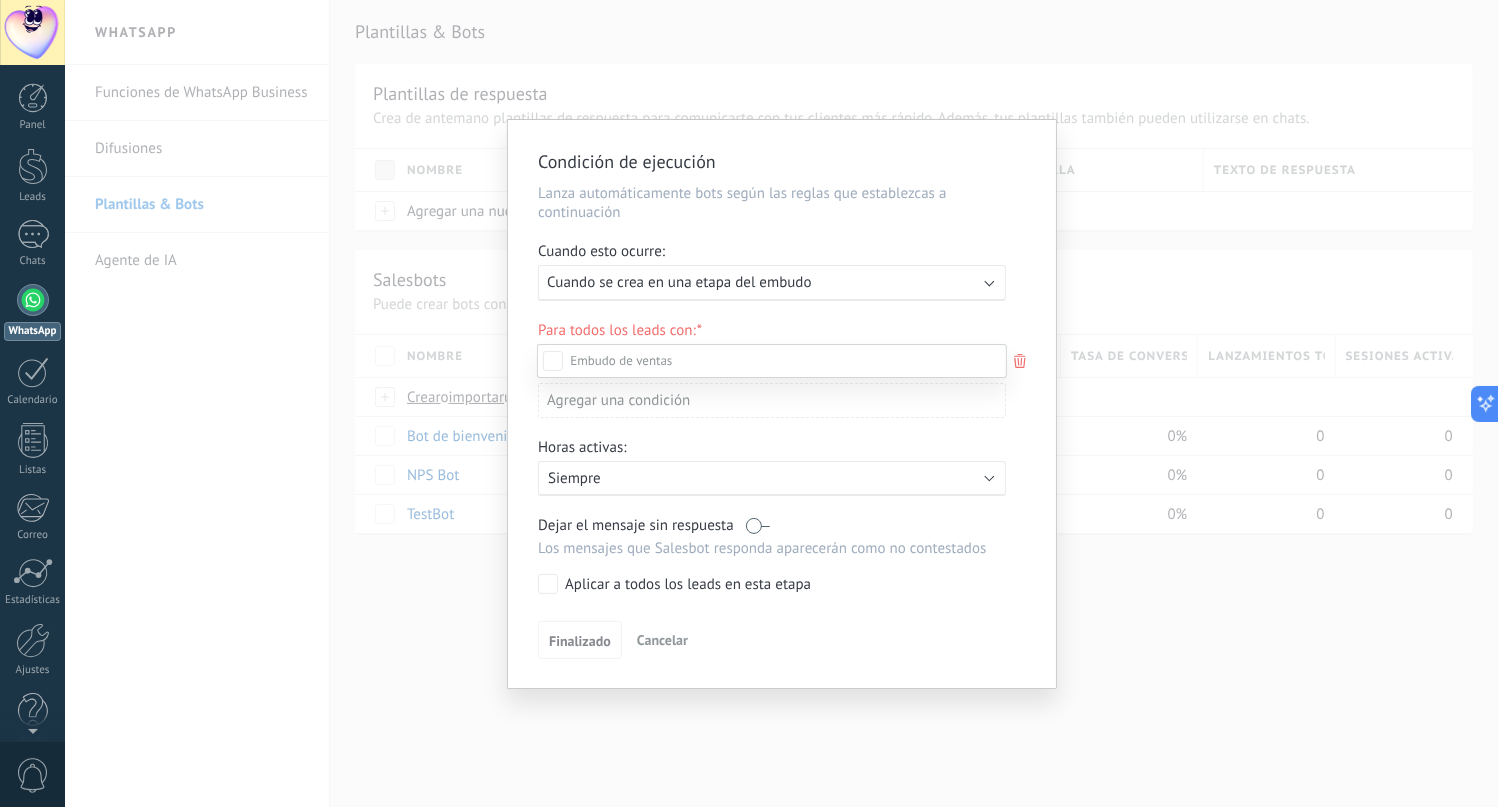 click at bounding box center (781, 403) 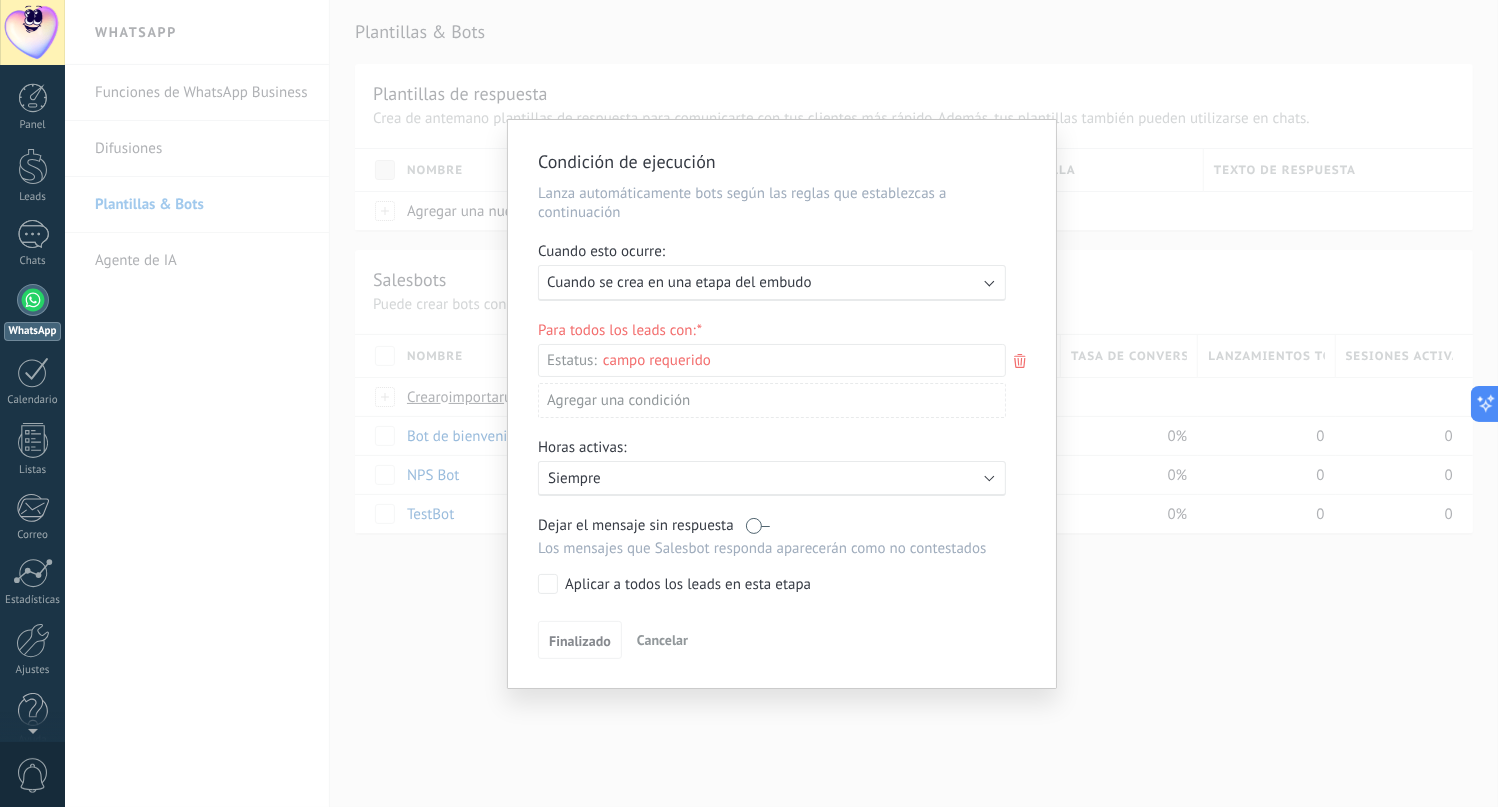 click on "Ejecutar:  Cuando se crea en una etapa del embudo" at bounding box center [764, 282] 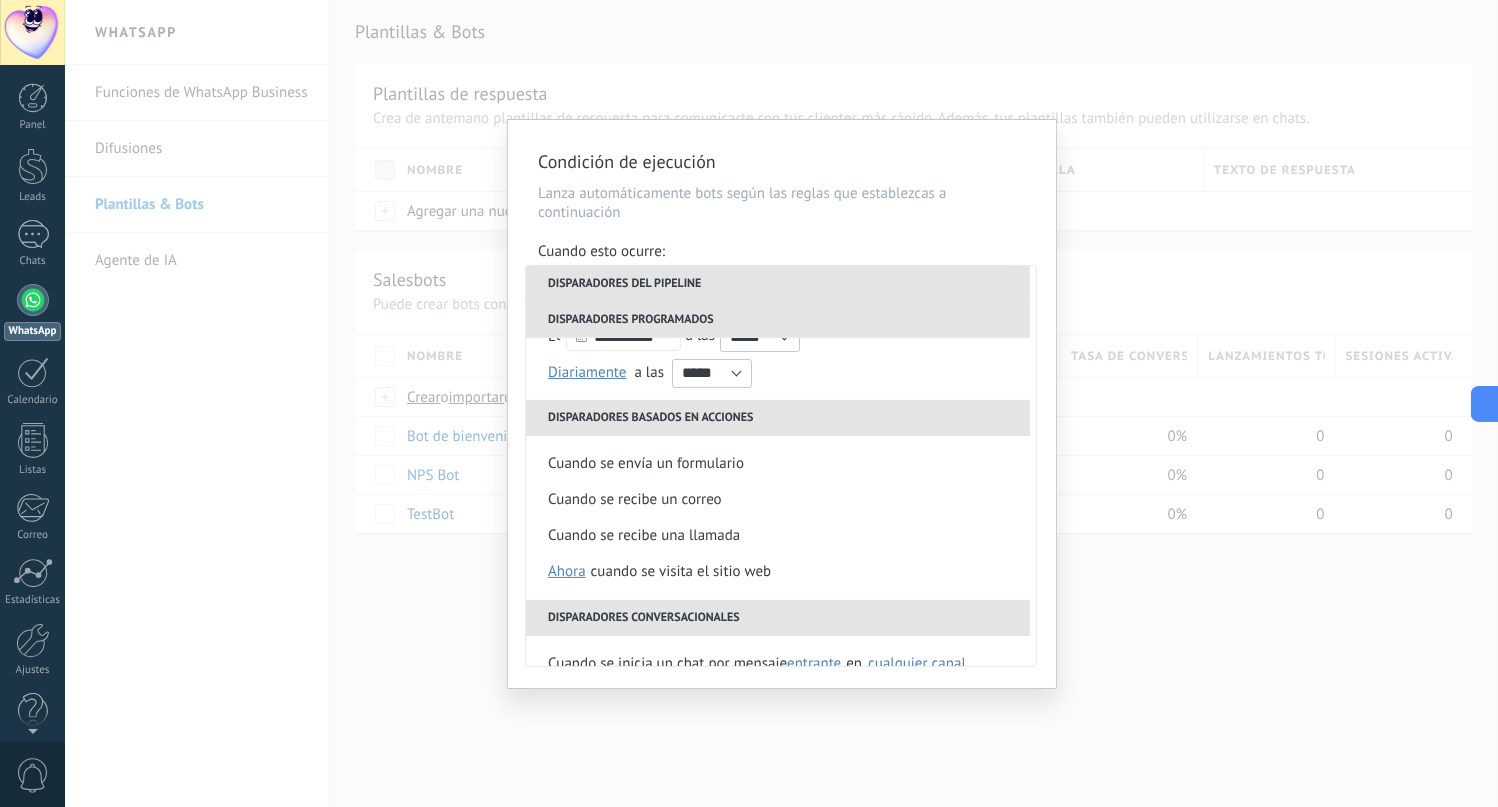 scroll, scrollTop: 0, scrollLeft: 0, axis: both 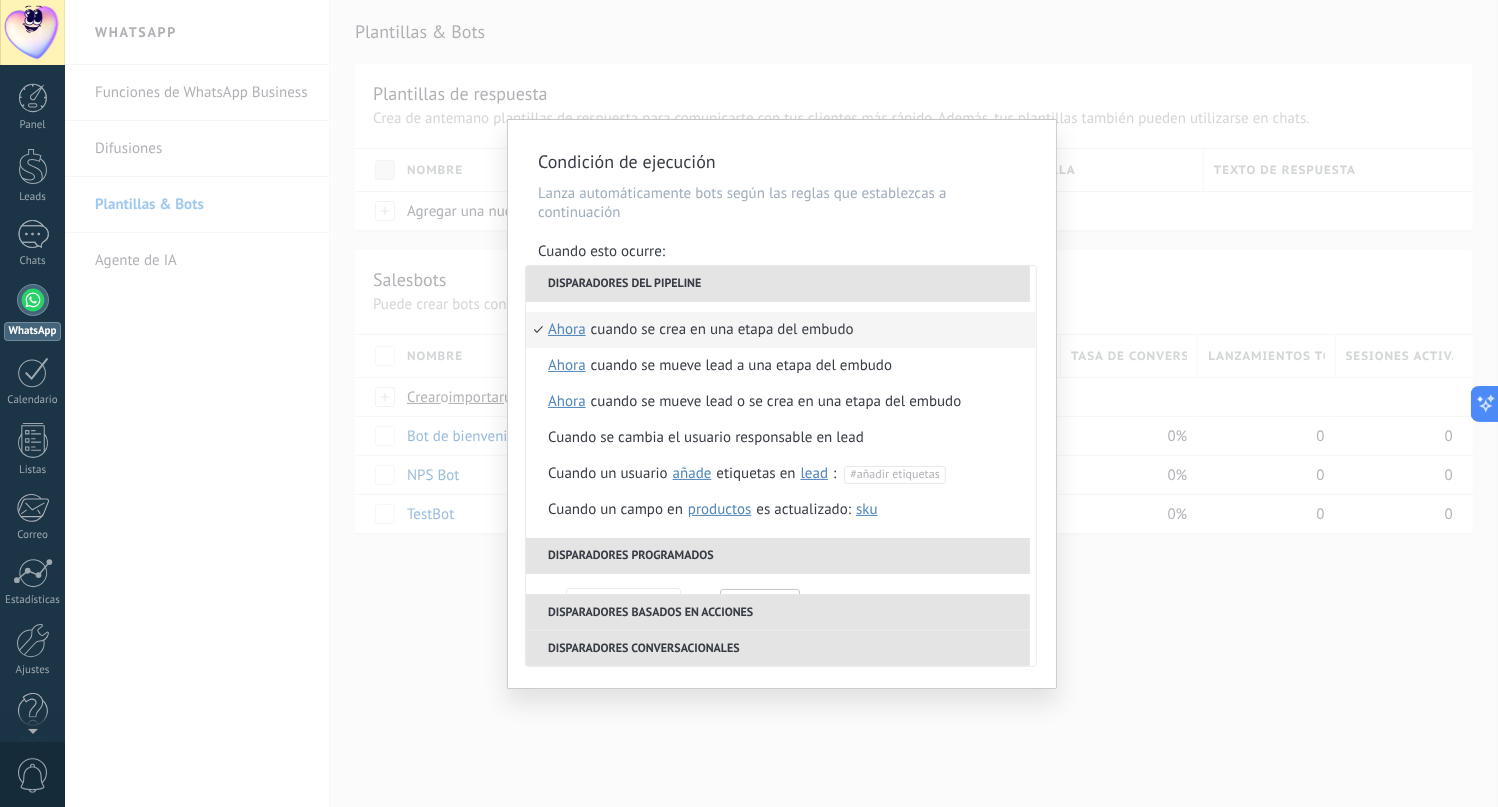 click on "**********" at bounding box center [781, 403] 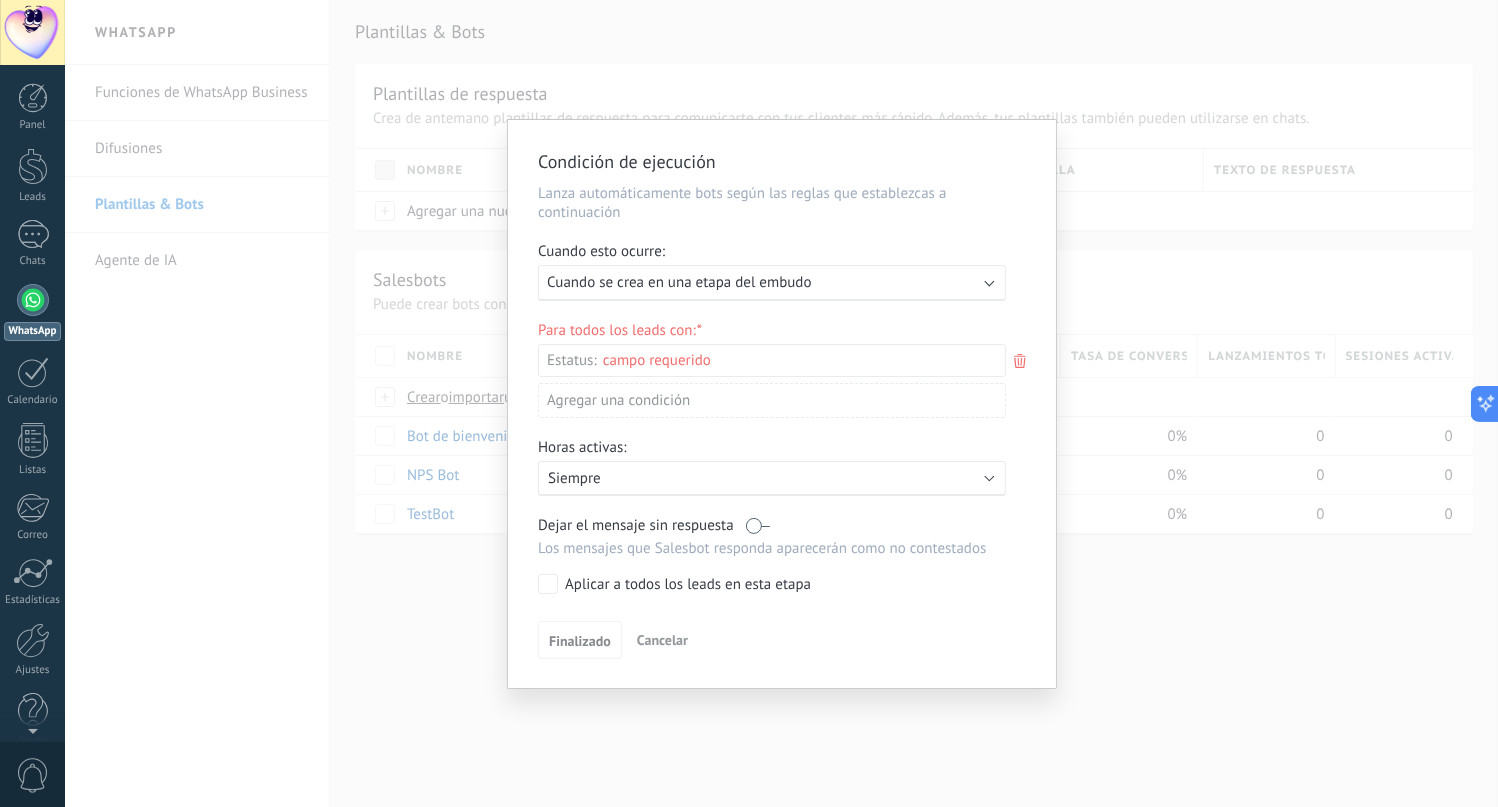 click on "Ejecutar:  Cuando se crea en una etapa del embudo" at bounding box center [764, 282] 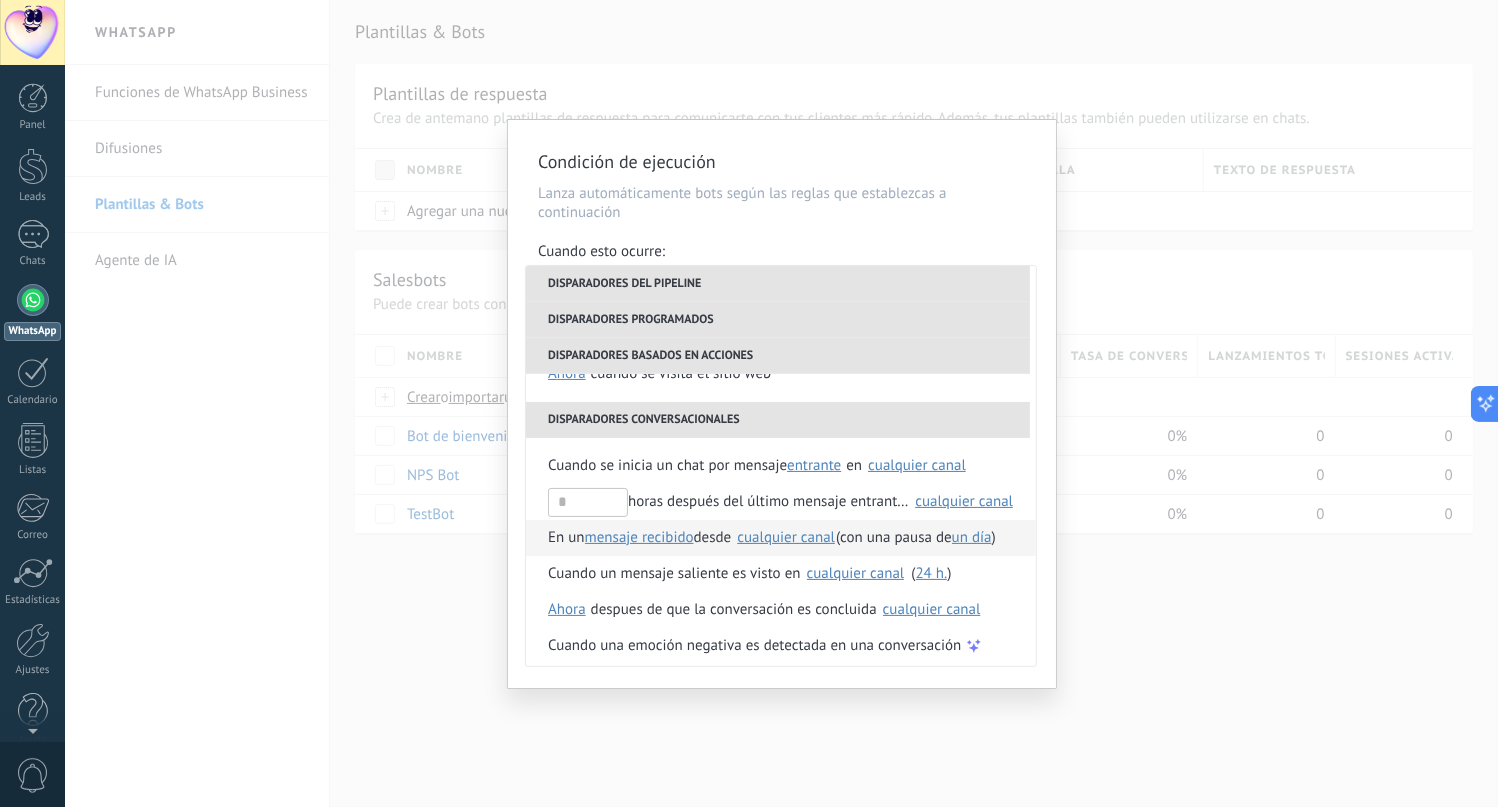 scroll, scrollTop: 471, scrollLeft: 0, axis: vertical 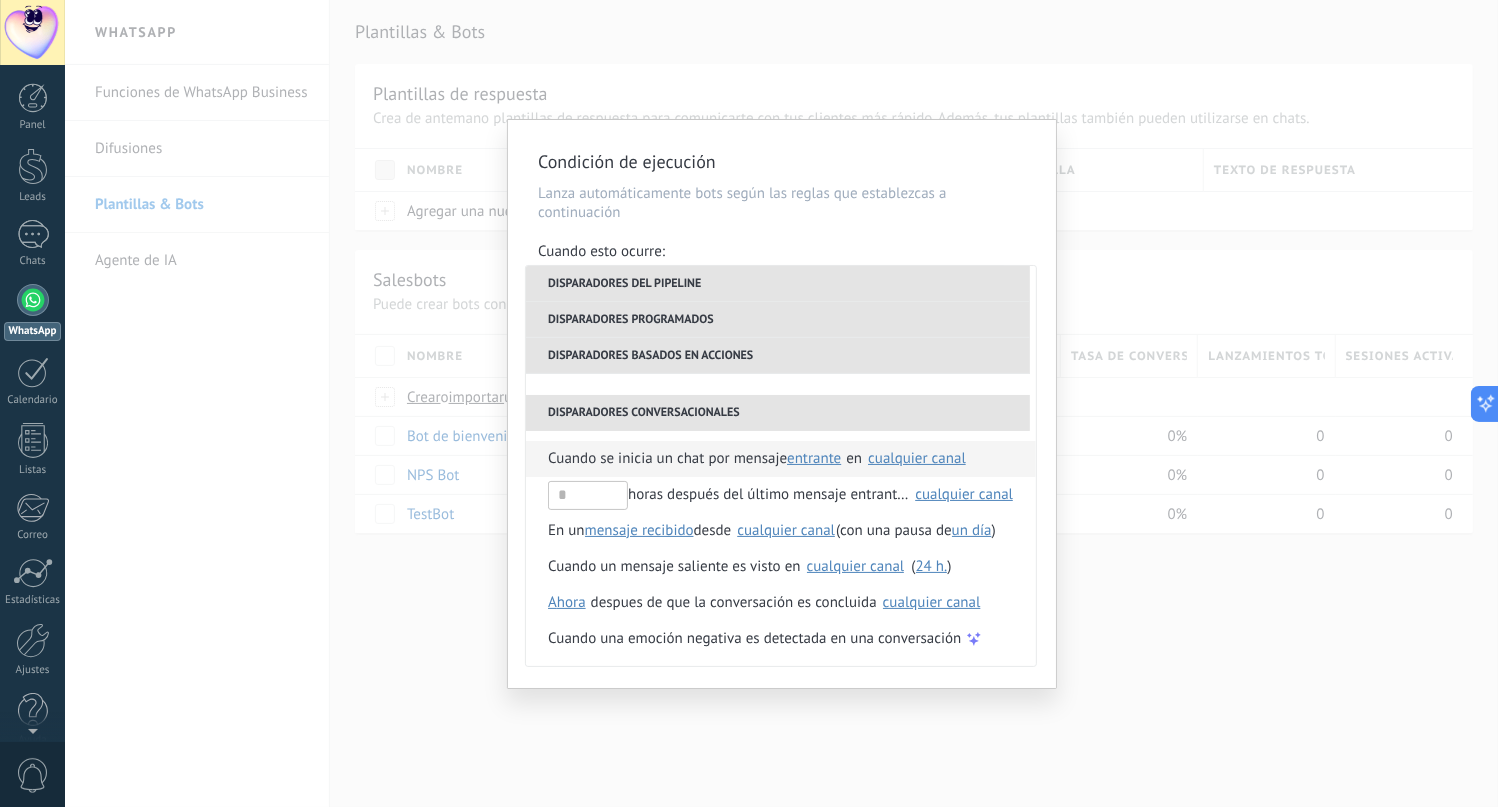click on "cualquier canal" at bounding box center [917, 458] 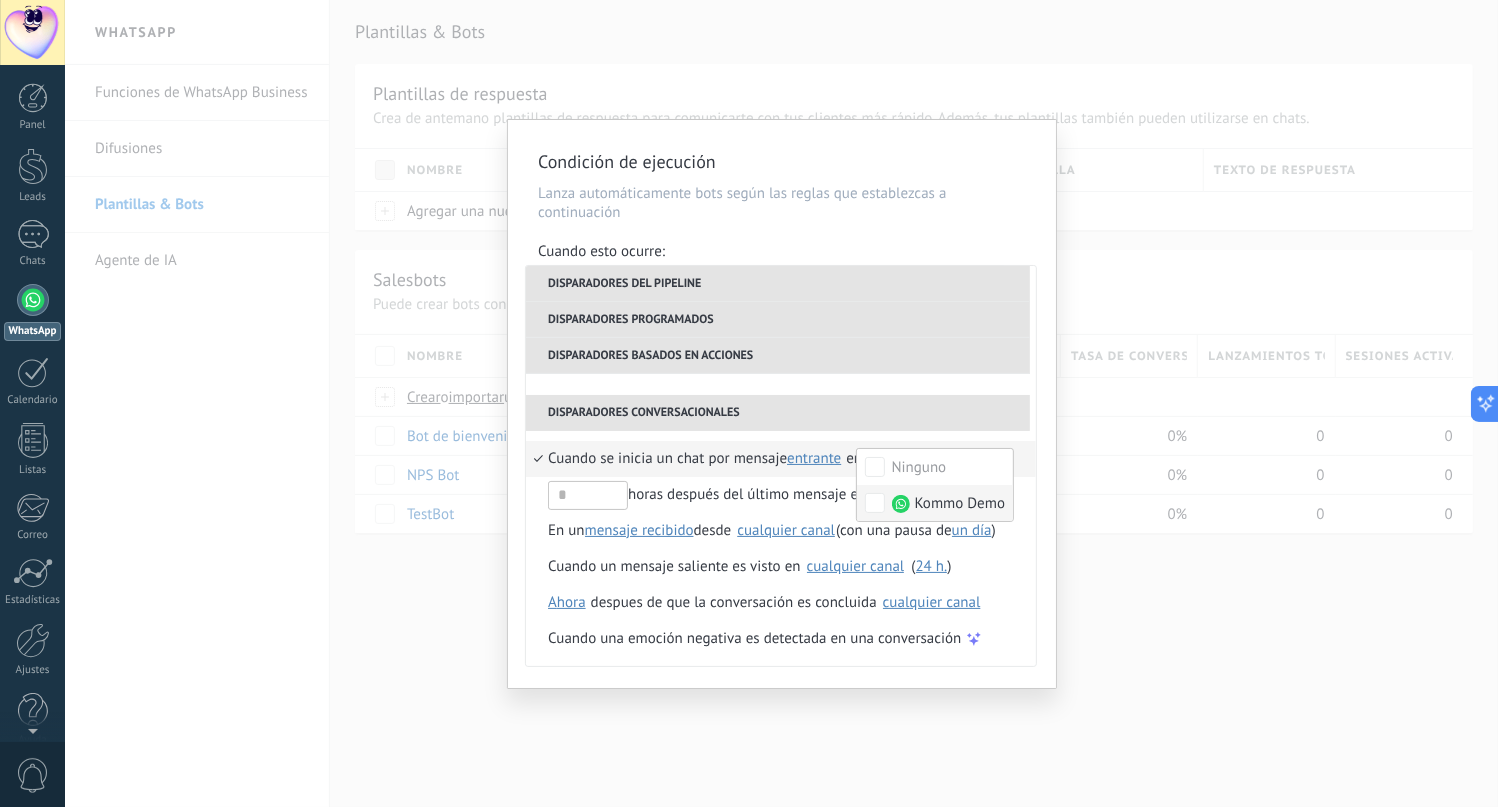 scroll, scrollTop: 0, scrollLeft: 0, axis: both 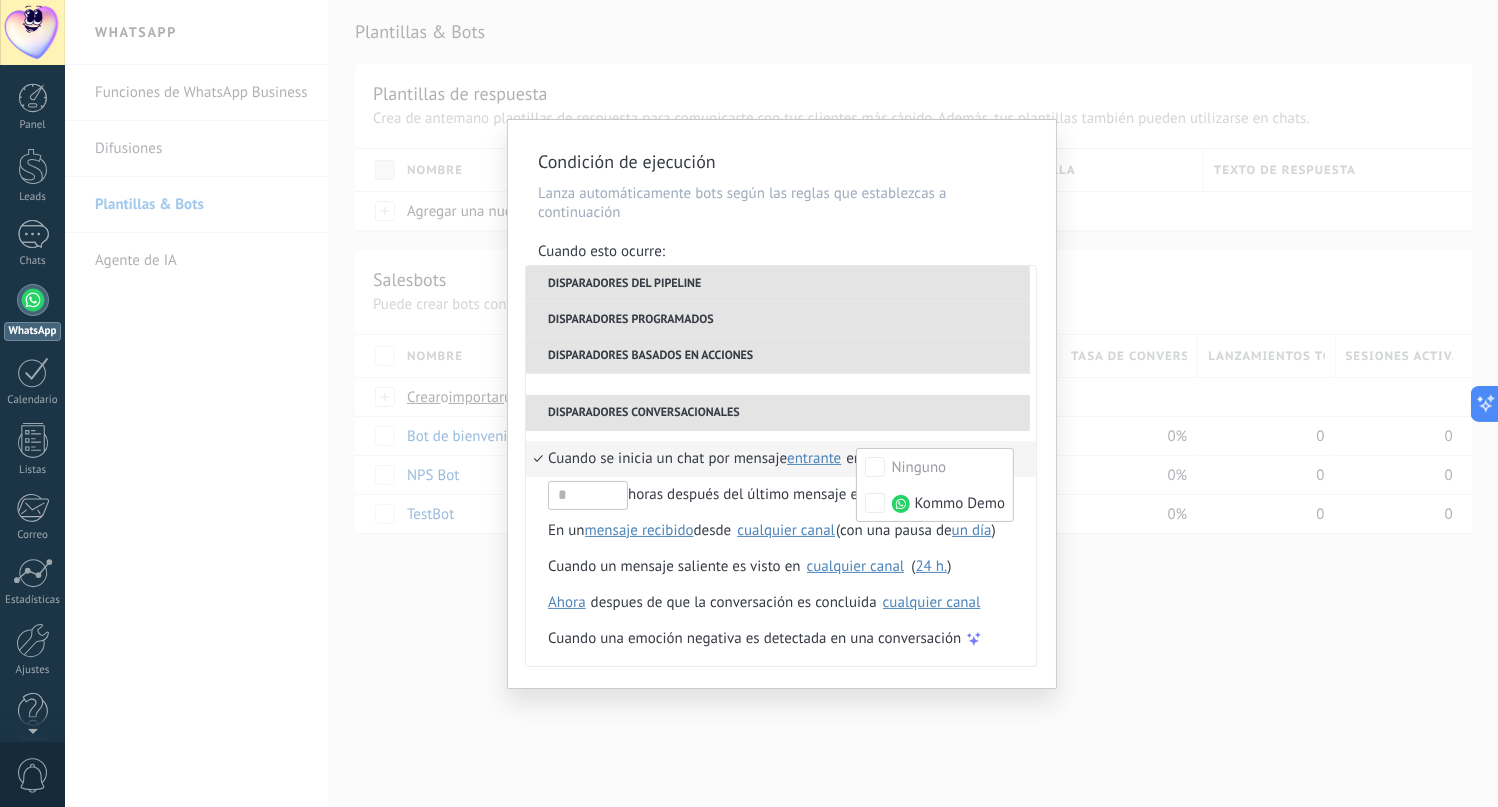 click on "**********" at bounding box center [781, 403] 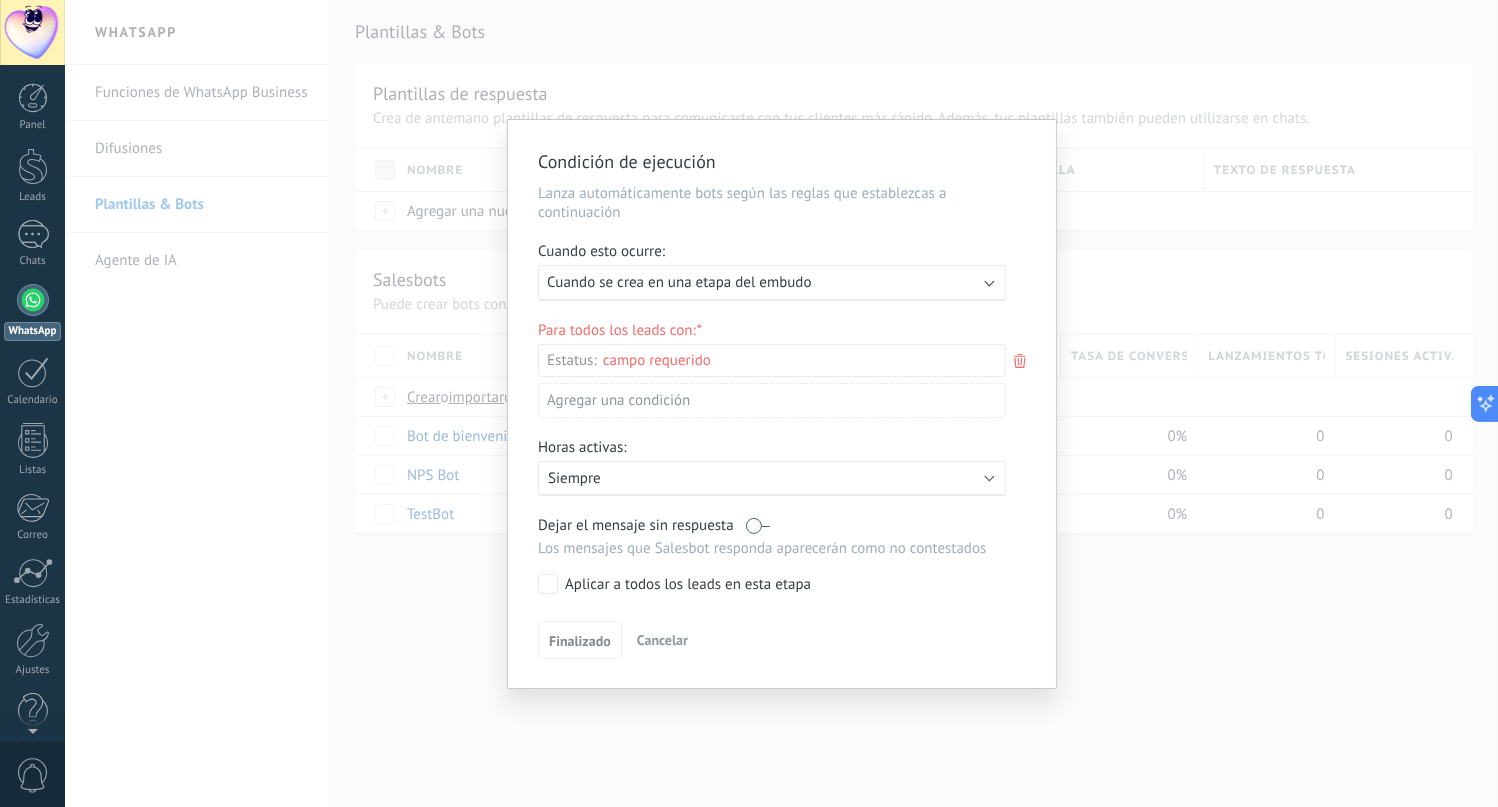 click on "Ejecutar:  Cuando se crea en una etapa del embudo" at bounding box center [764, 282] 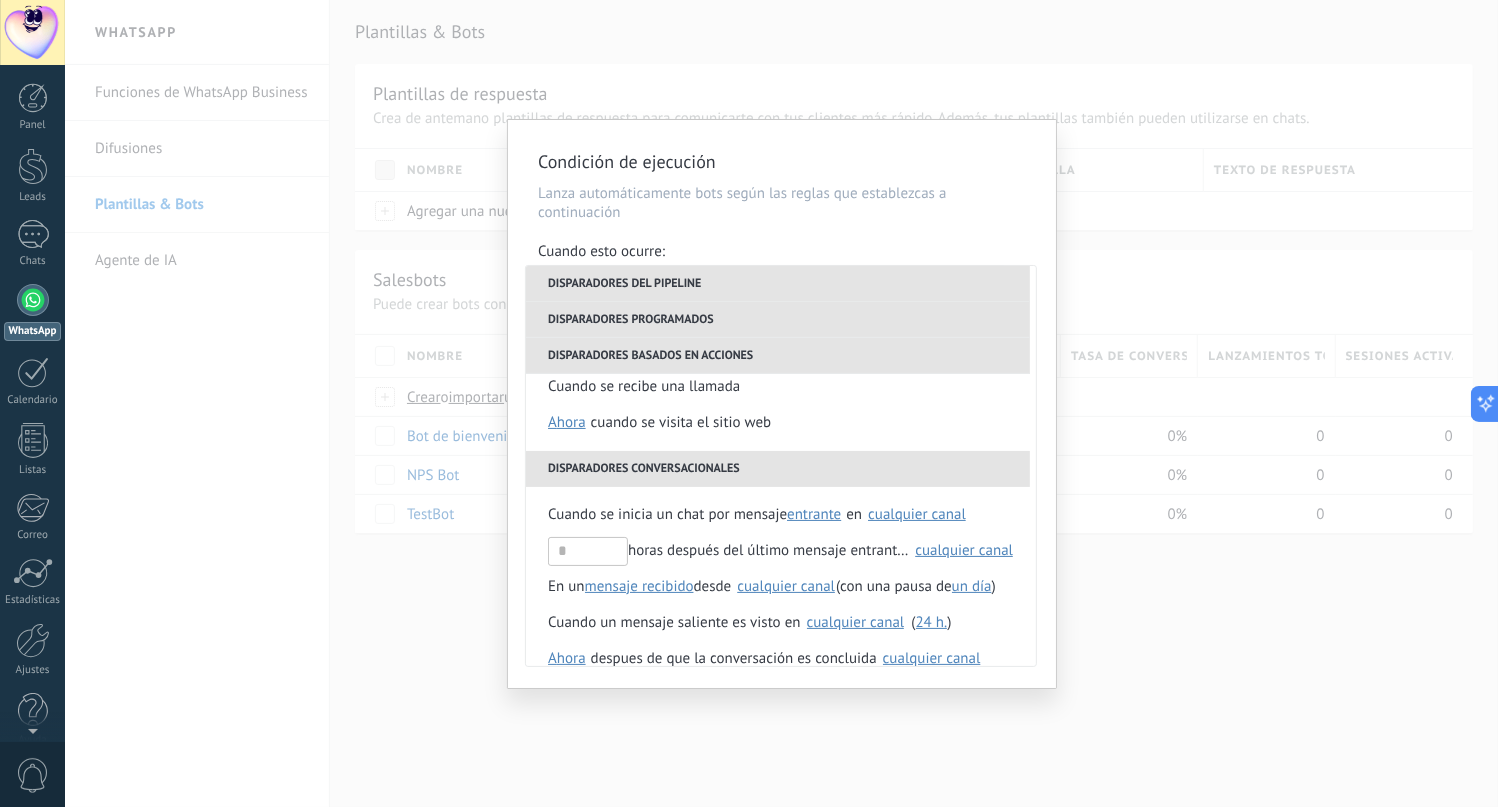 scroll, scrollTop: 471, scrollLeft: 0, axis: vertical 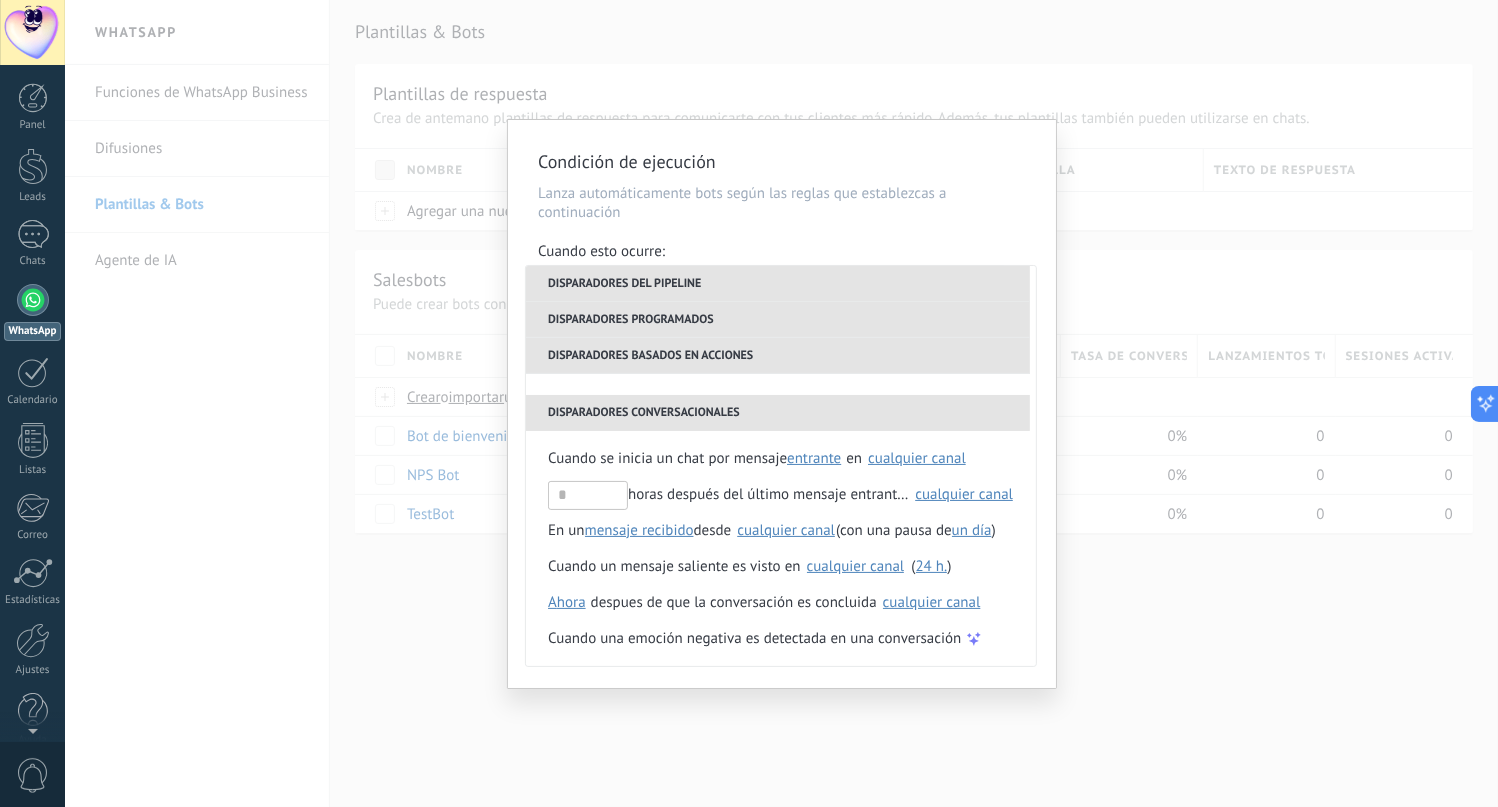 click on "**********" at bounding box center [781, 403] 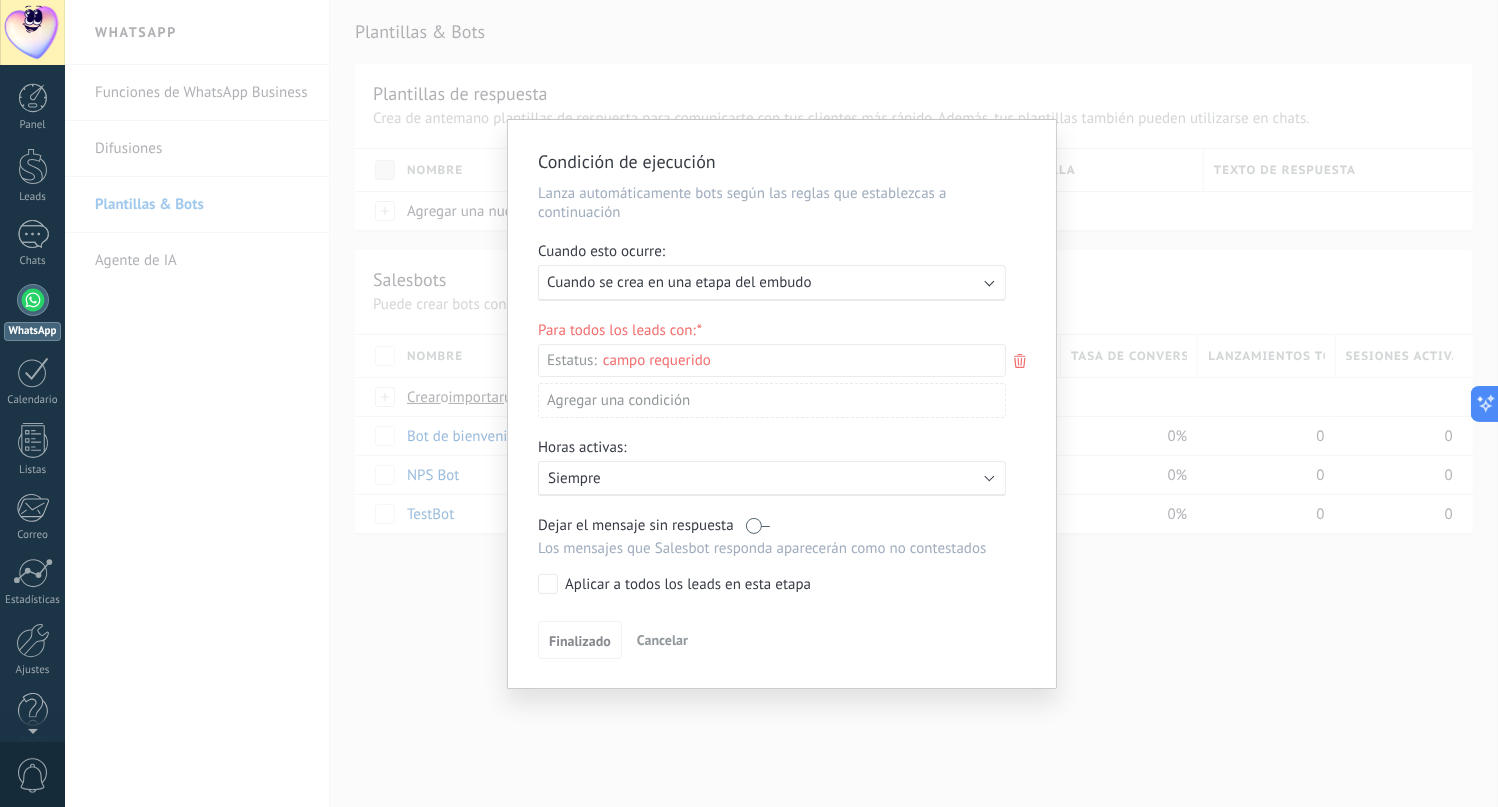 click on "Leads Entrantes Contacto inicial Negociación Debate contractual Discusión de contrato Logrado con éxito Venta Perdido" at bounding box center (0, 0) 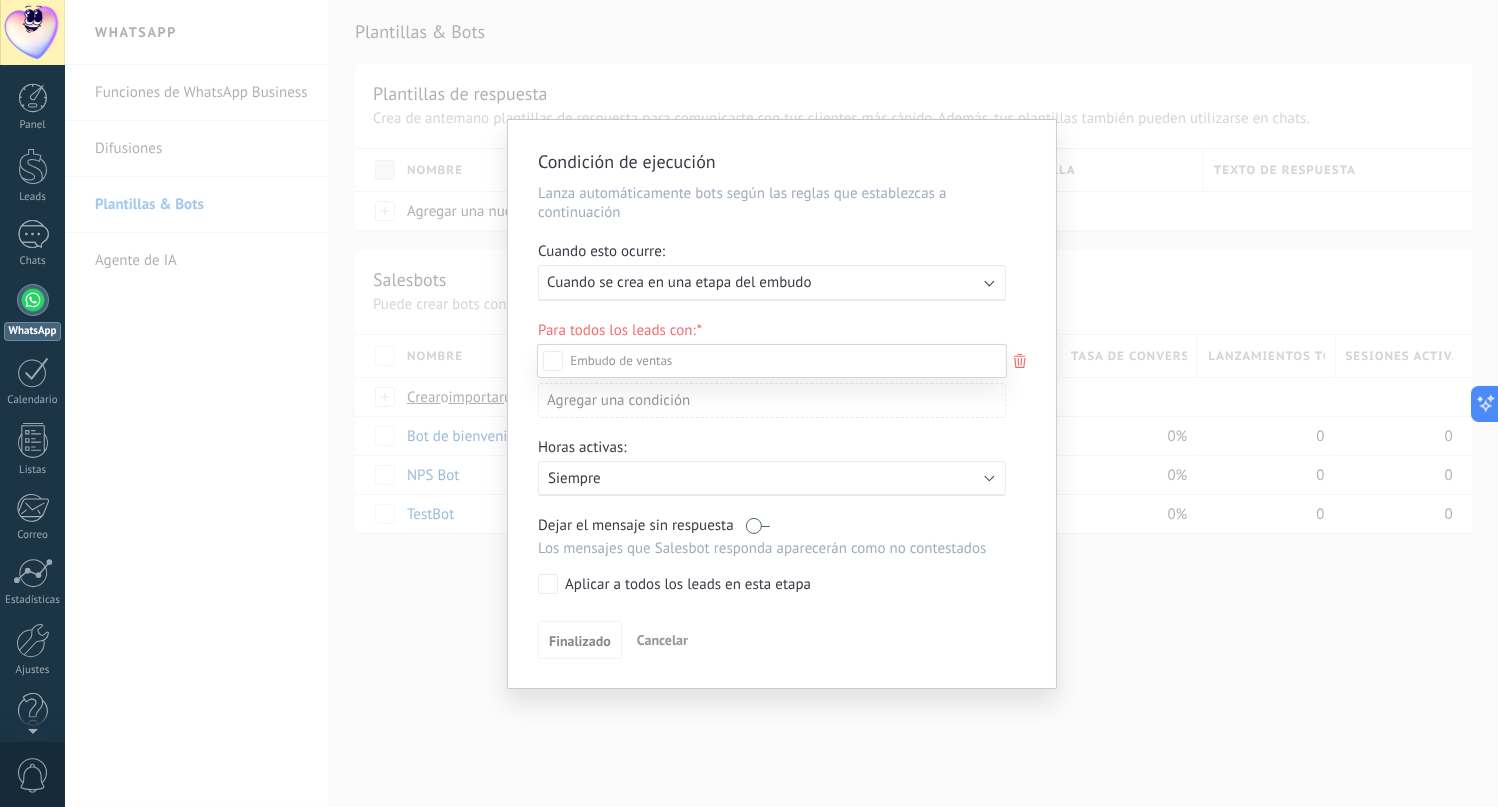 click on "Leads Entrantes" at bounding box center (0, 0) 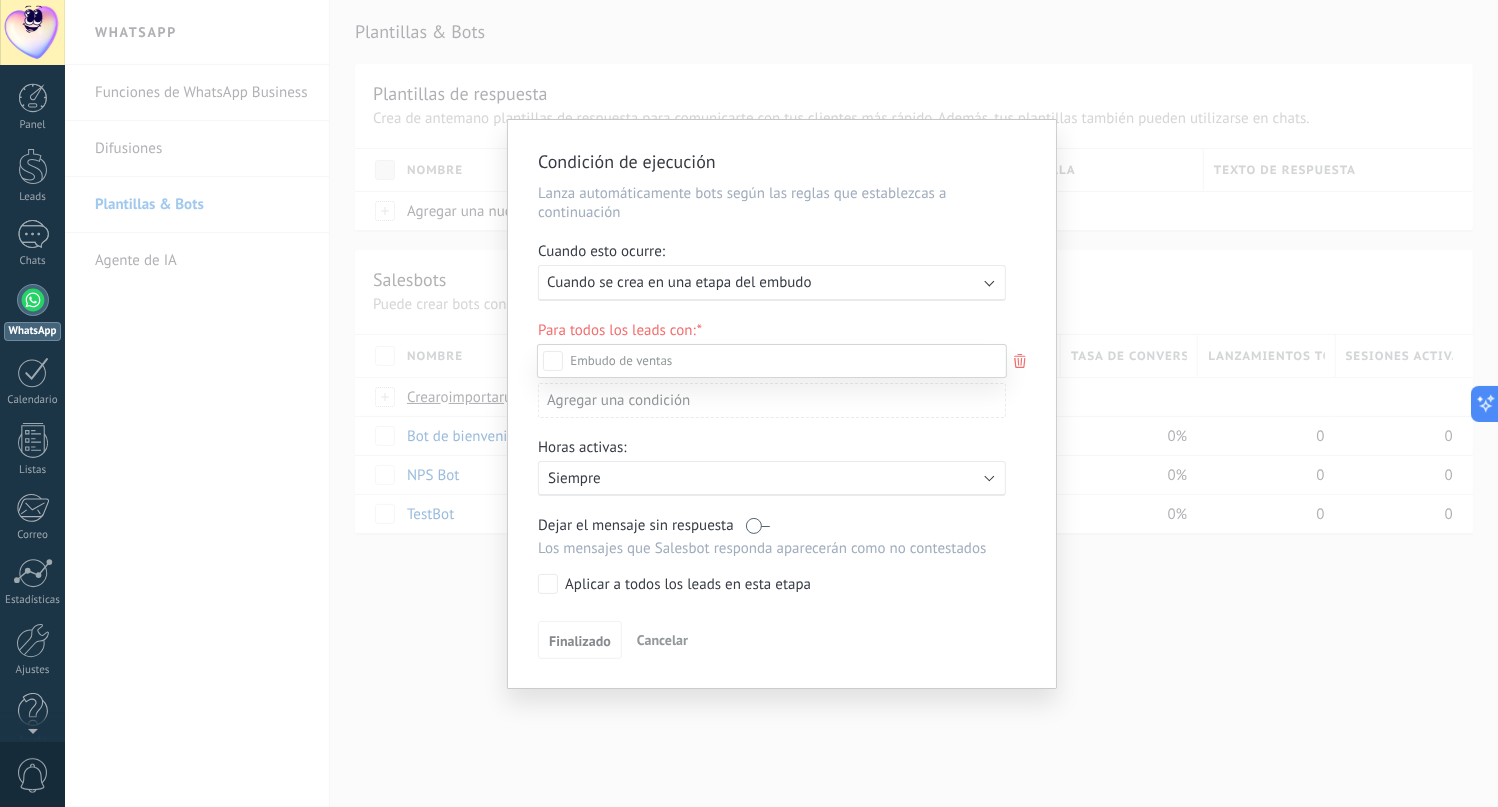 click at bounding box center [781, 403] 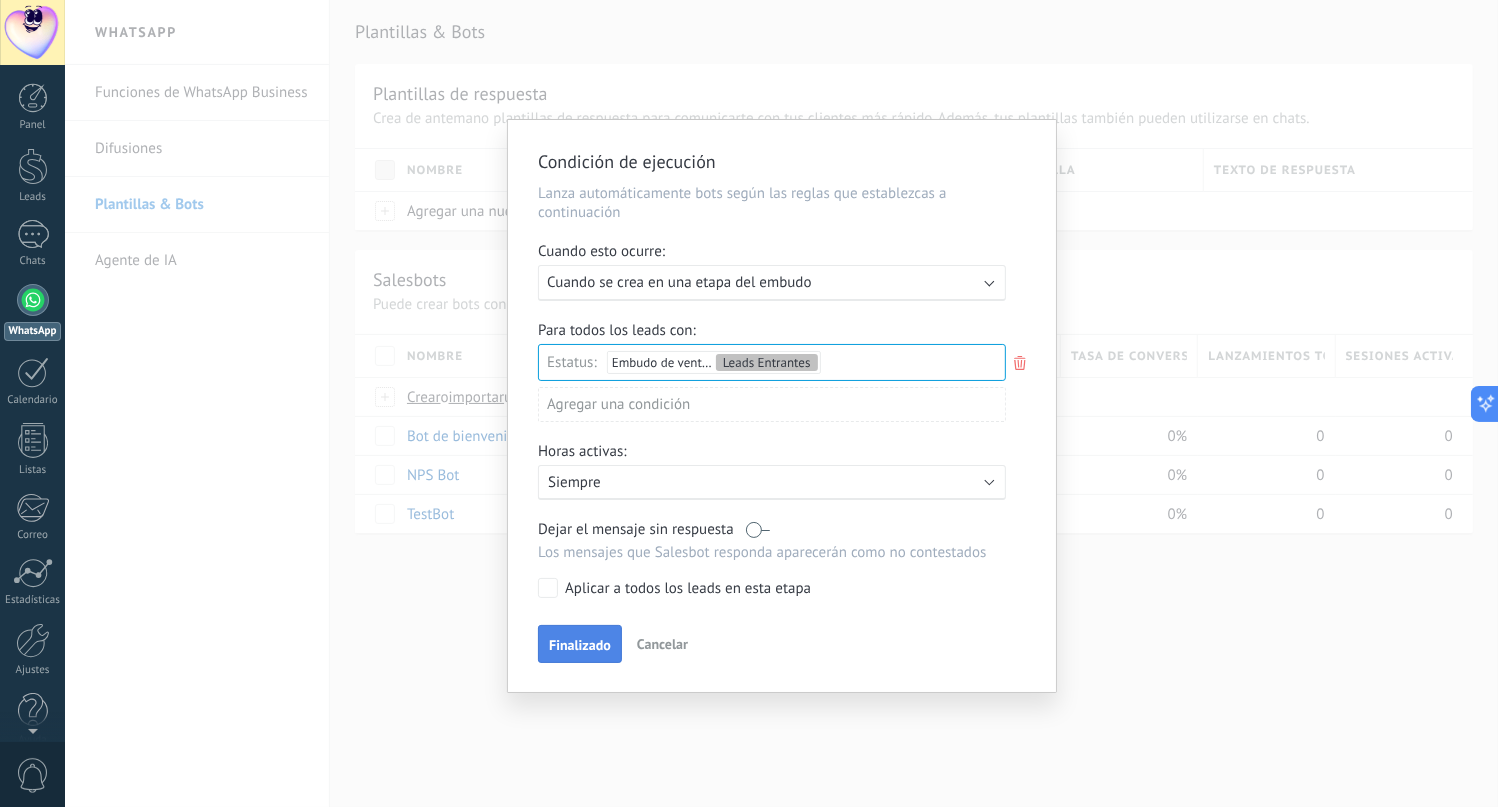 click on "Finalizado" at bounding box center (580, 644) 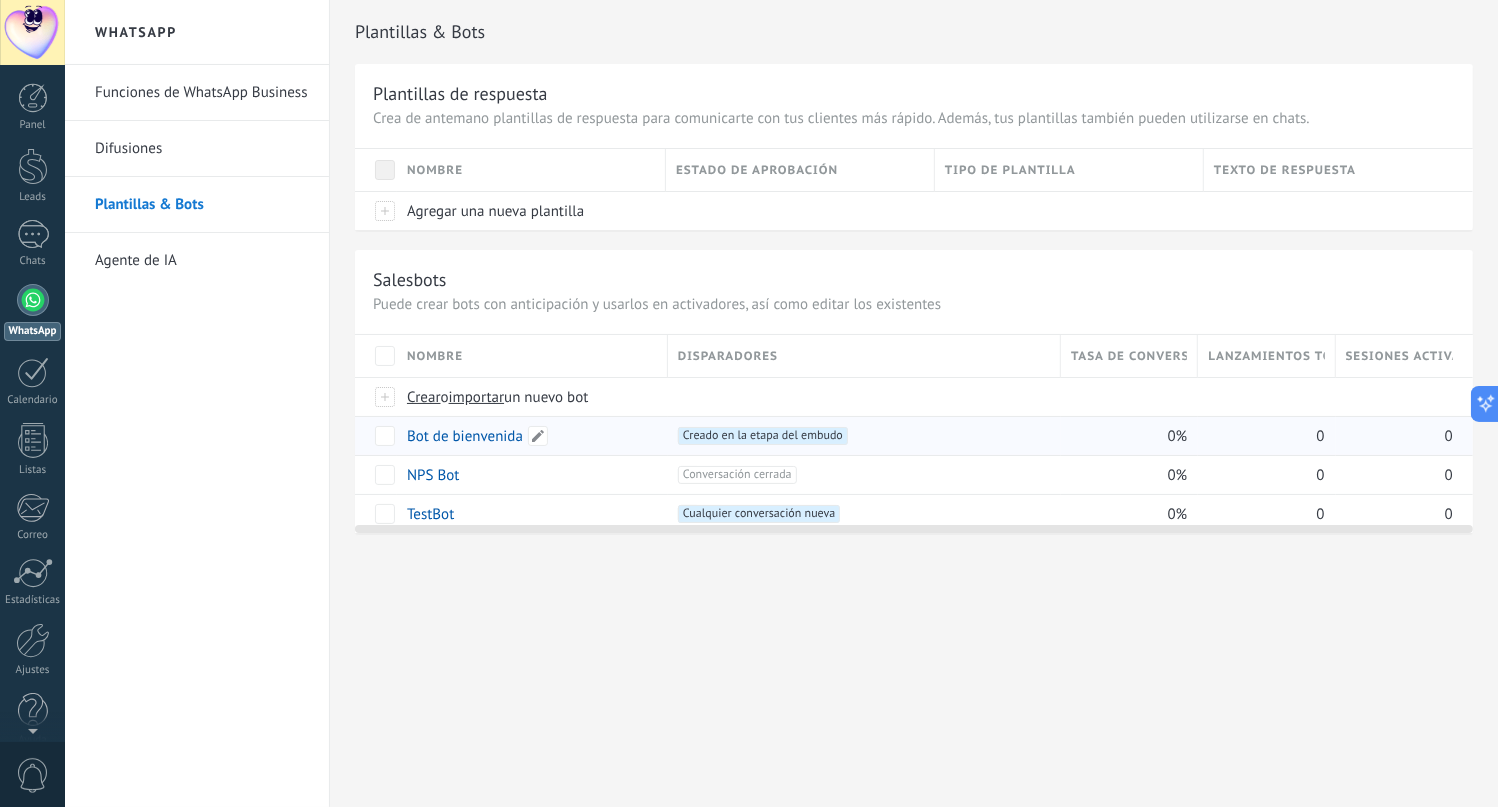 click on "Bot de bienvenida" at bounding box center (465, 436) 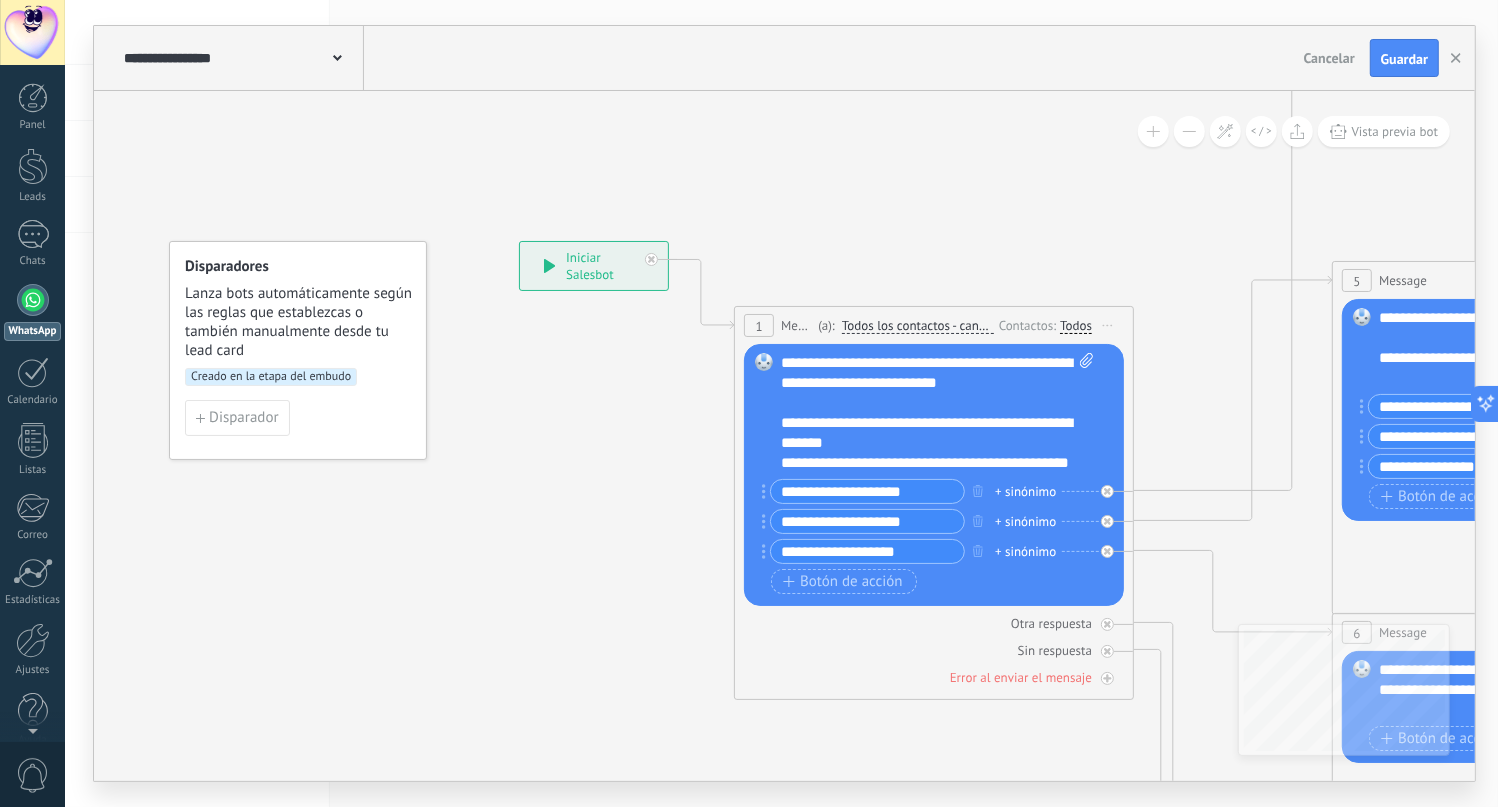 click on "Creado en la etapa del embudo" at bounding box center (271, 377) 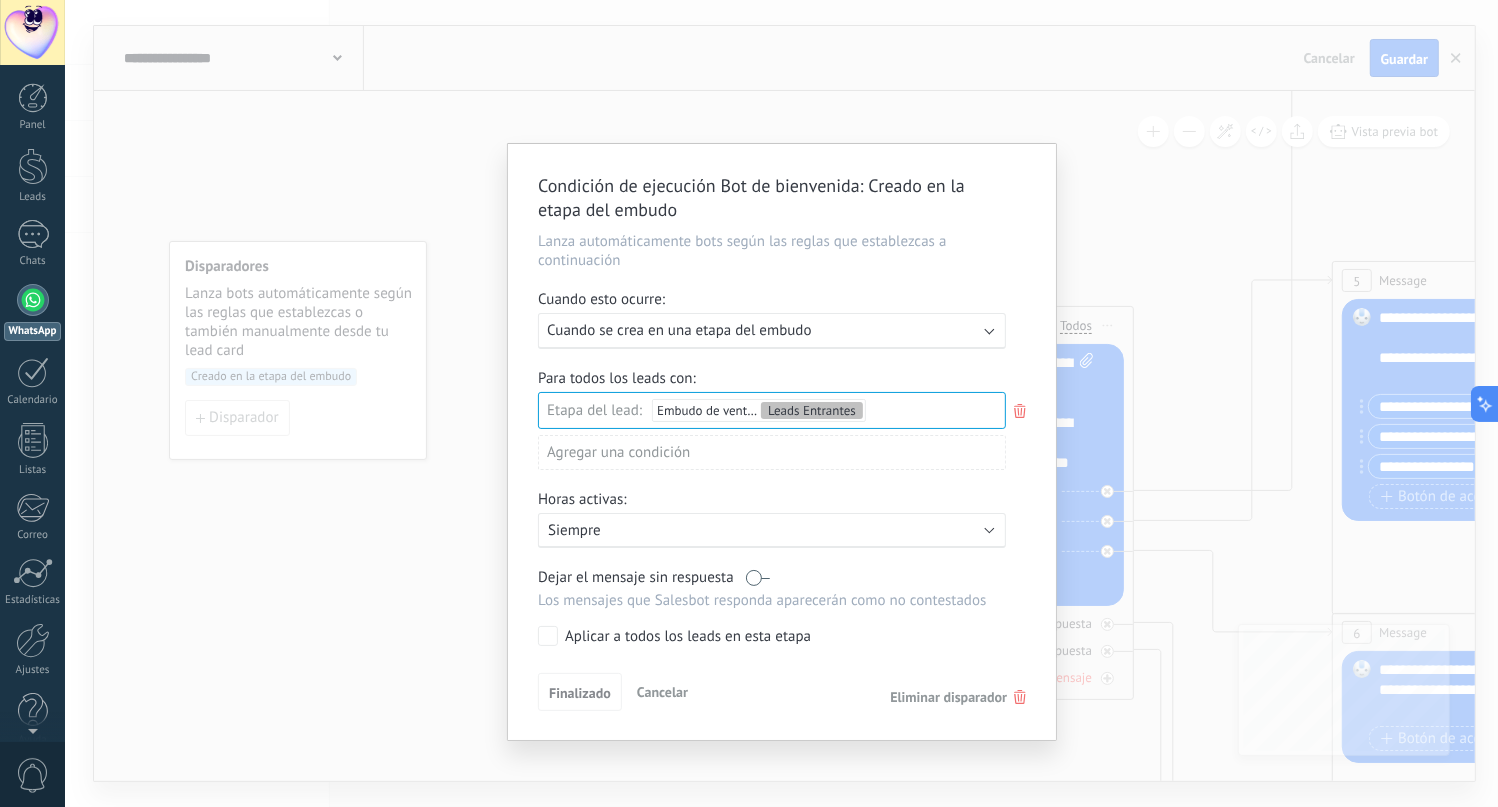 click on "Leads Entrantes Contacto inicial Negociación Debate contractual Discusión de contrato Logrado con éxito Venta Perdido" at bounding box center (0, 0) 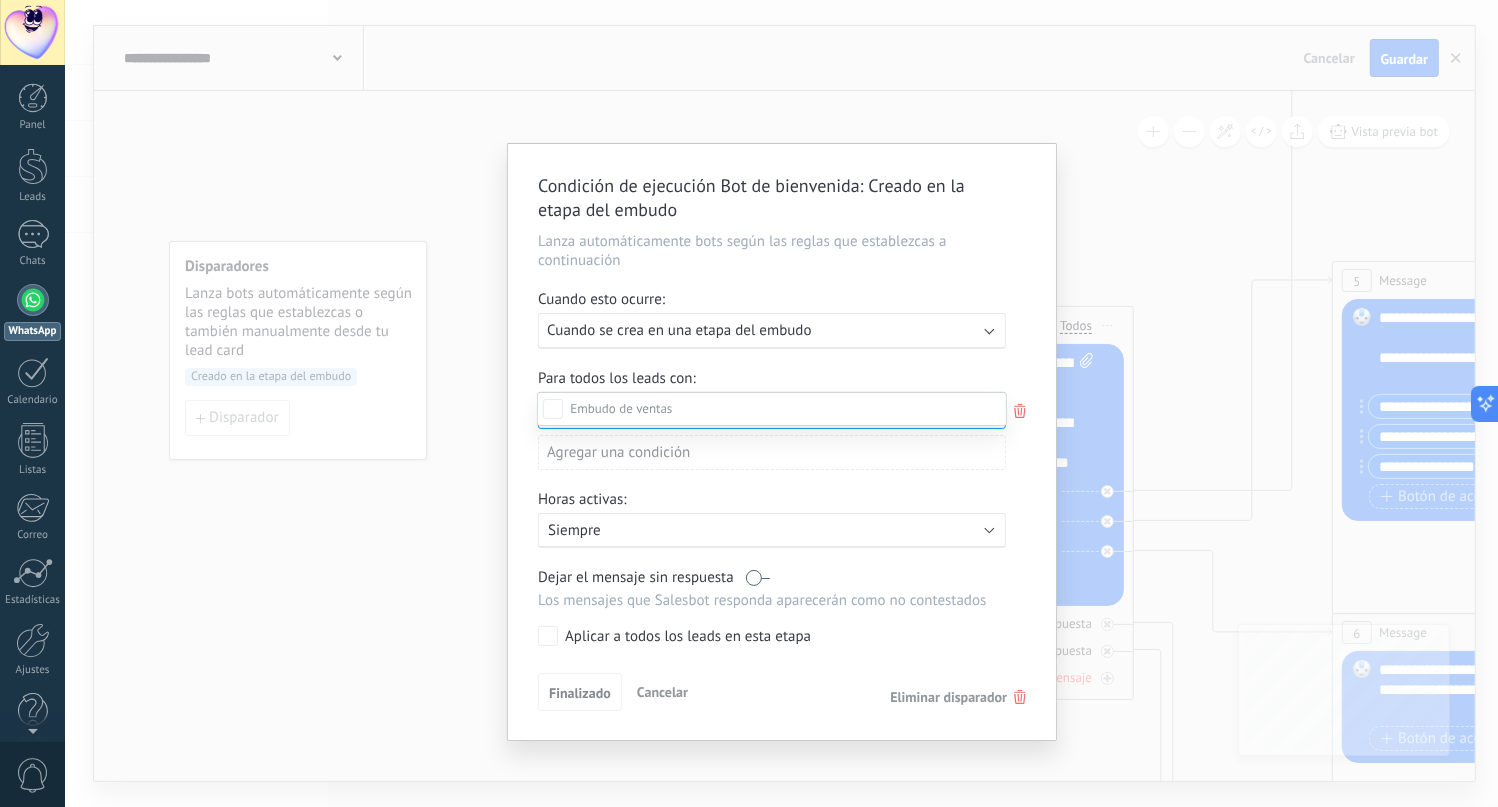 click at bounding box center [772, 409] 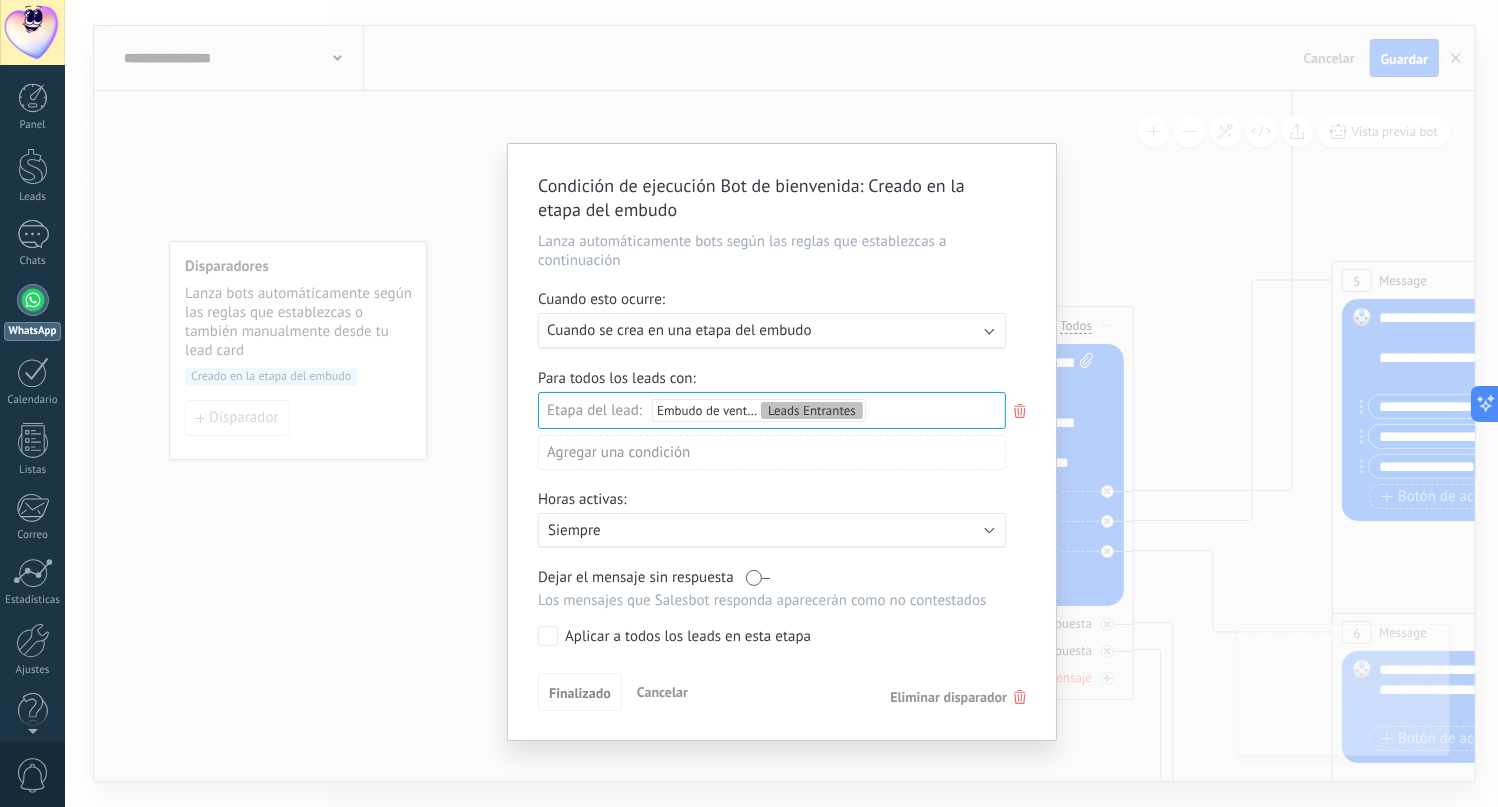 click 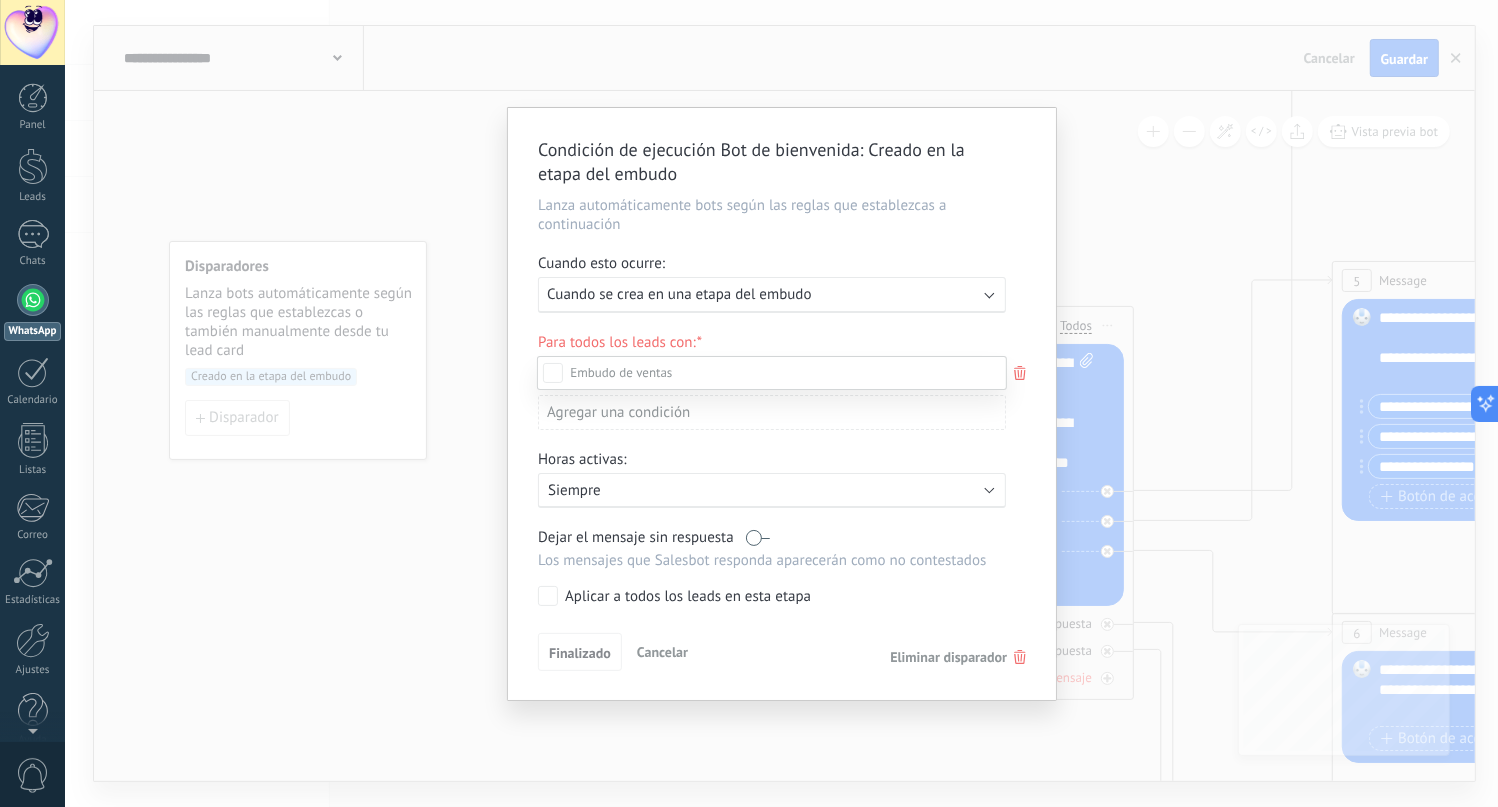 click at bounding box center [781, 403] 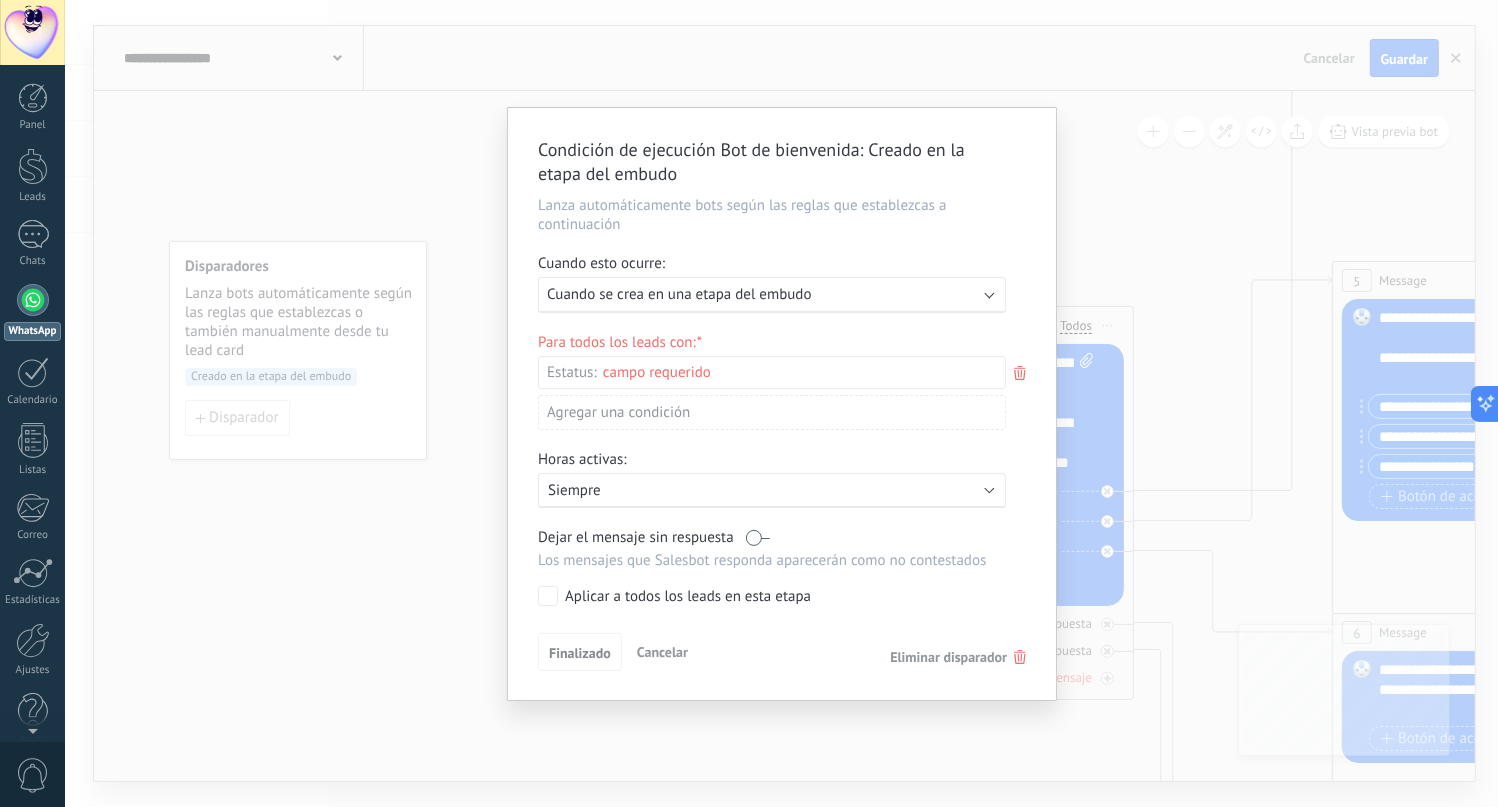 click on "Ejecutar:  Cuando se crea en una etapa del embudo" at bounding box center [764, 294] 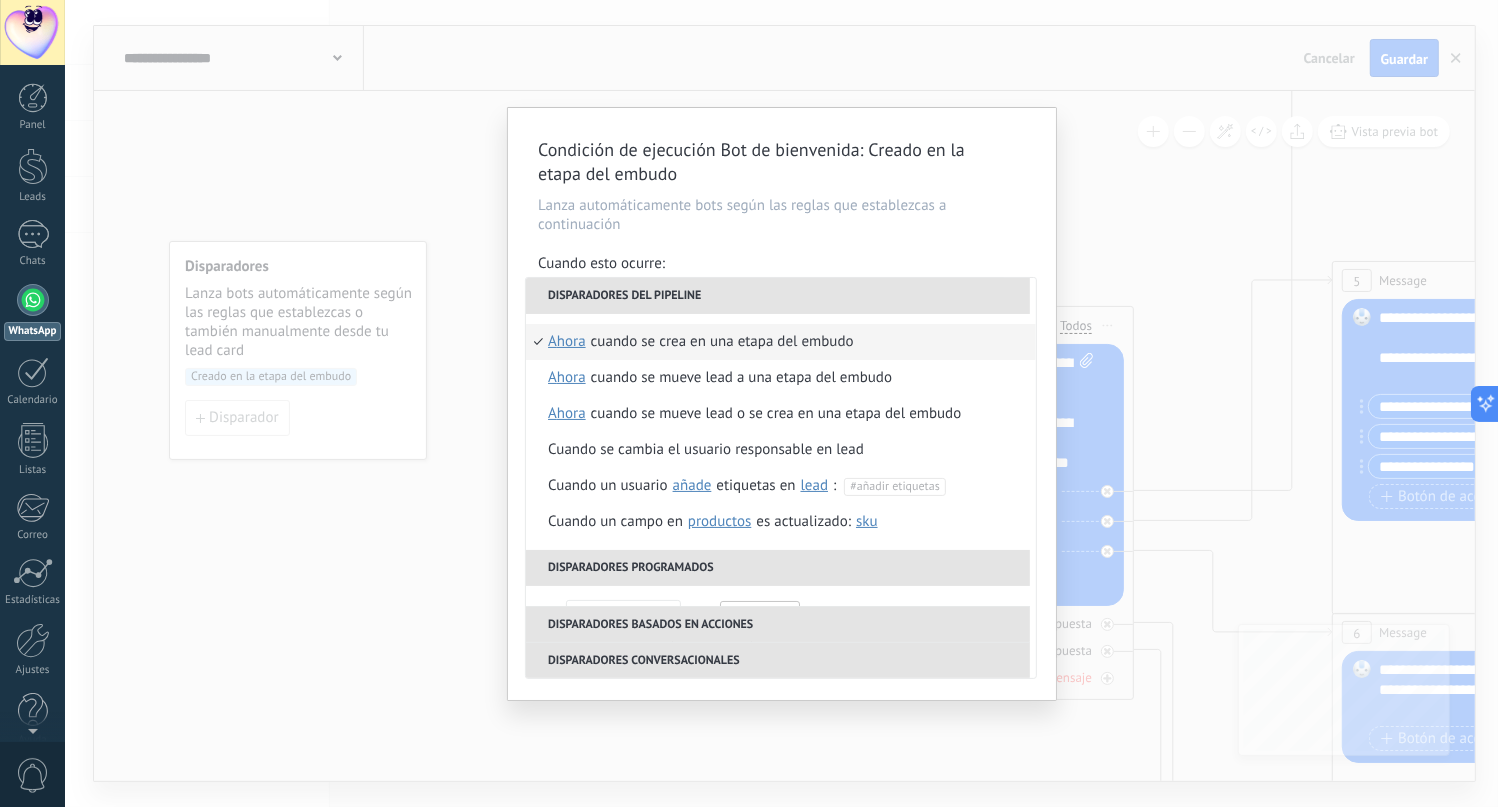 click on "Cuando se crea en una etapa del embudo" at bounding box center (722, 342) 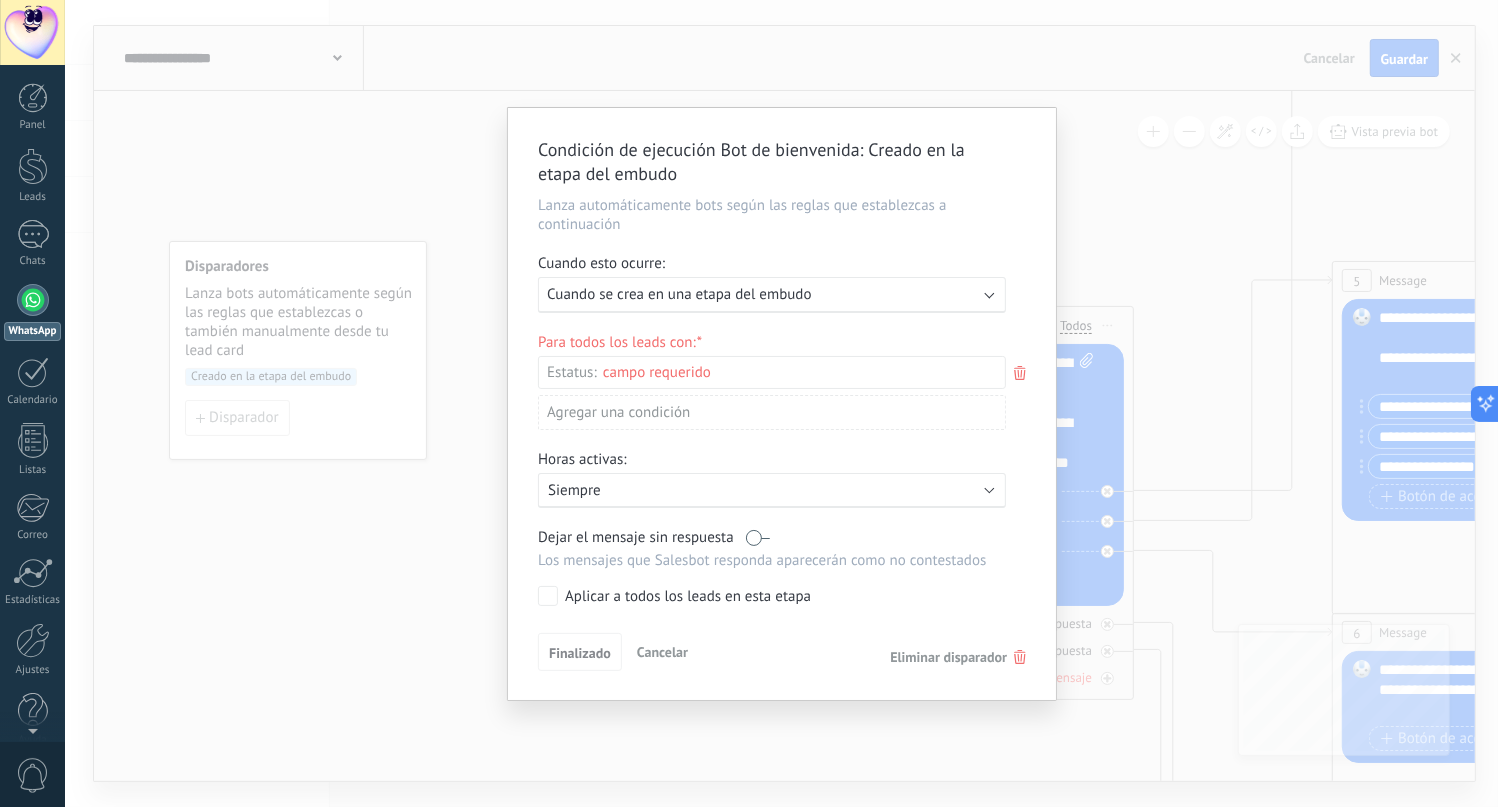 click on "Ejecutar:  Cuando se crea en una etapa del embudo" at bounding box center (764, 294) 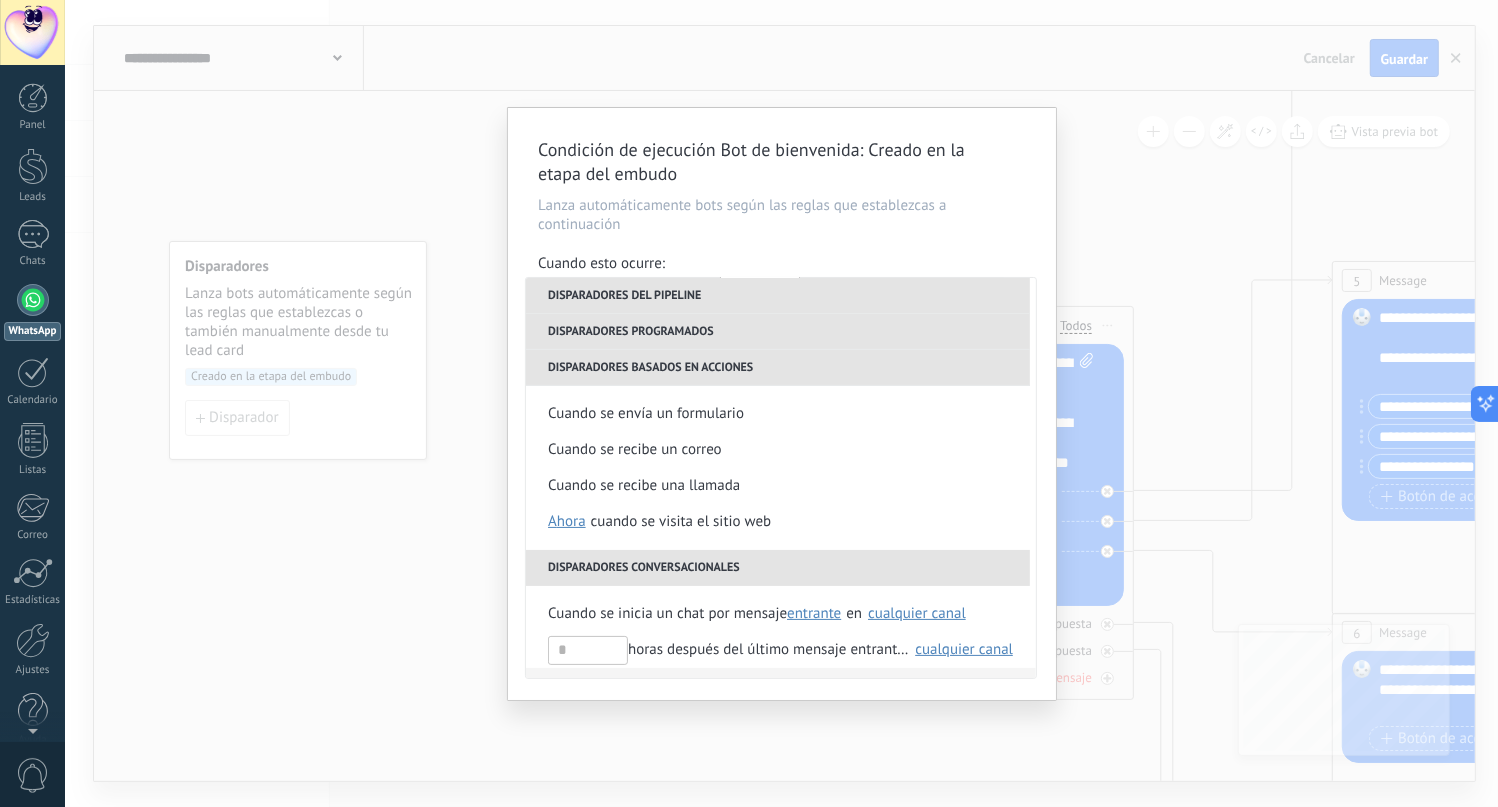 scroll, scrollTop: 378, scrollLeft: 0, axis: vertical 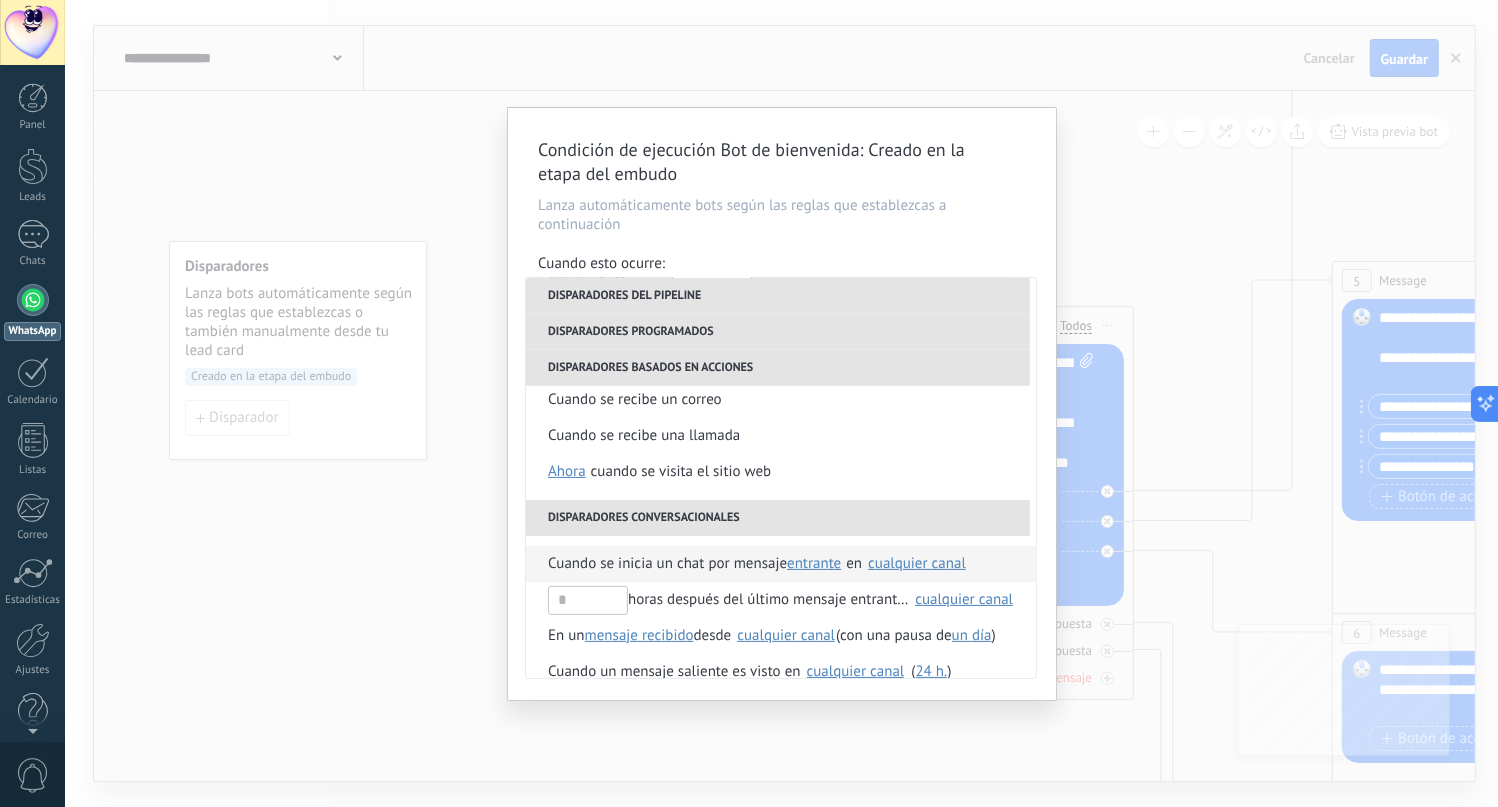 click on "Cuando se inicia un chat por mensaje" at bounding box center (667, 564) 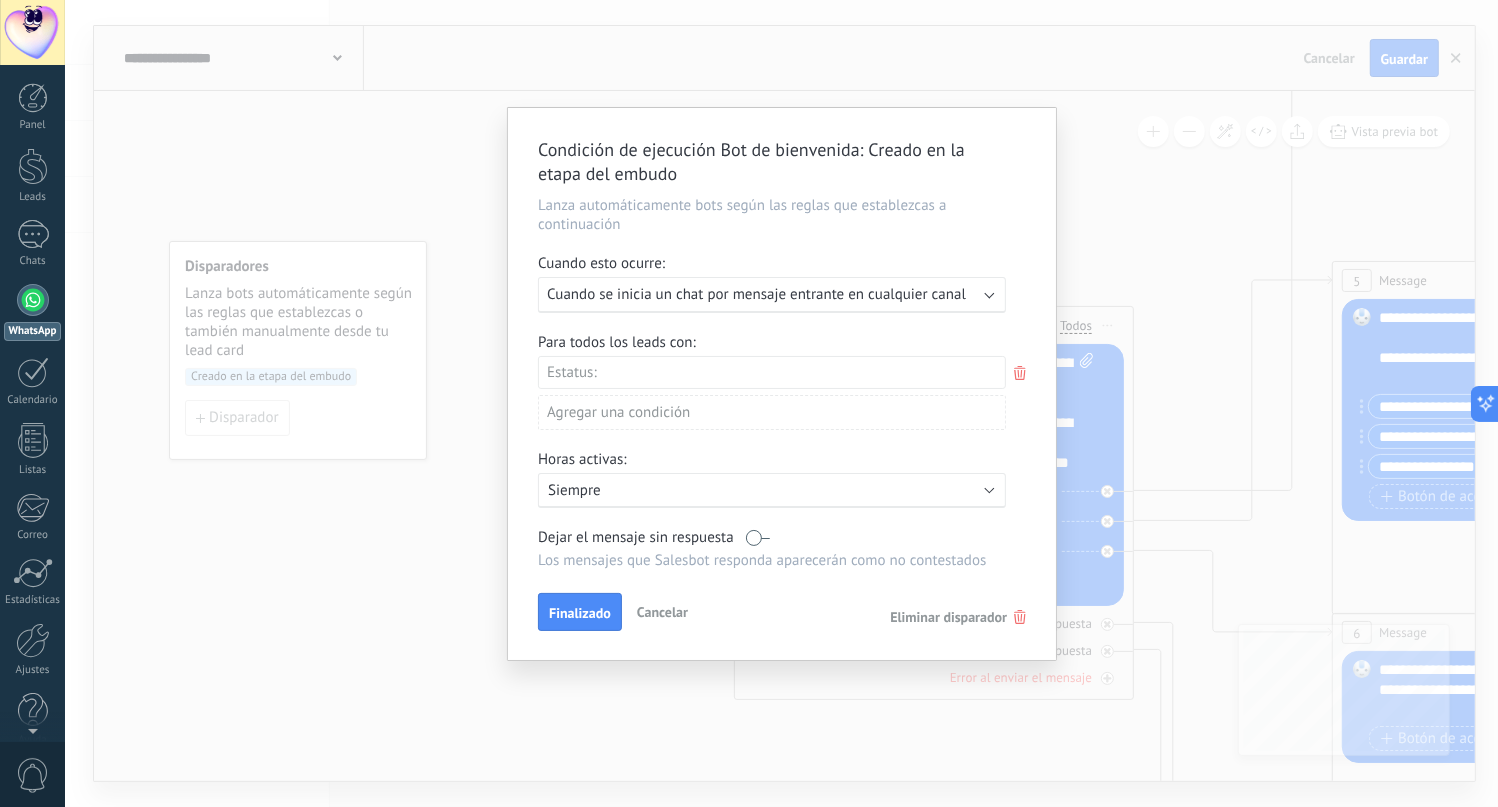 click on "Leads Entrantes Contacto inicial Negociación Debate contractual Discusión de contrato Logrado con éxito Venta Perdido" at bounding box center [0, 0] 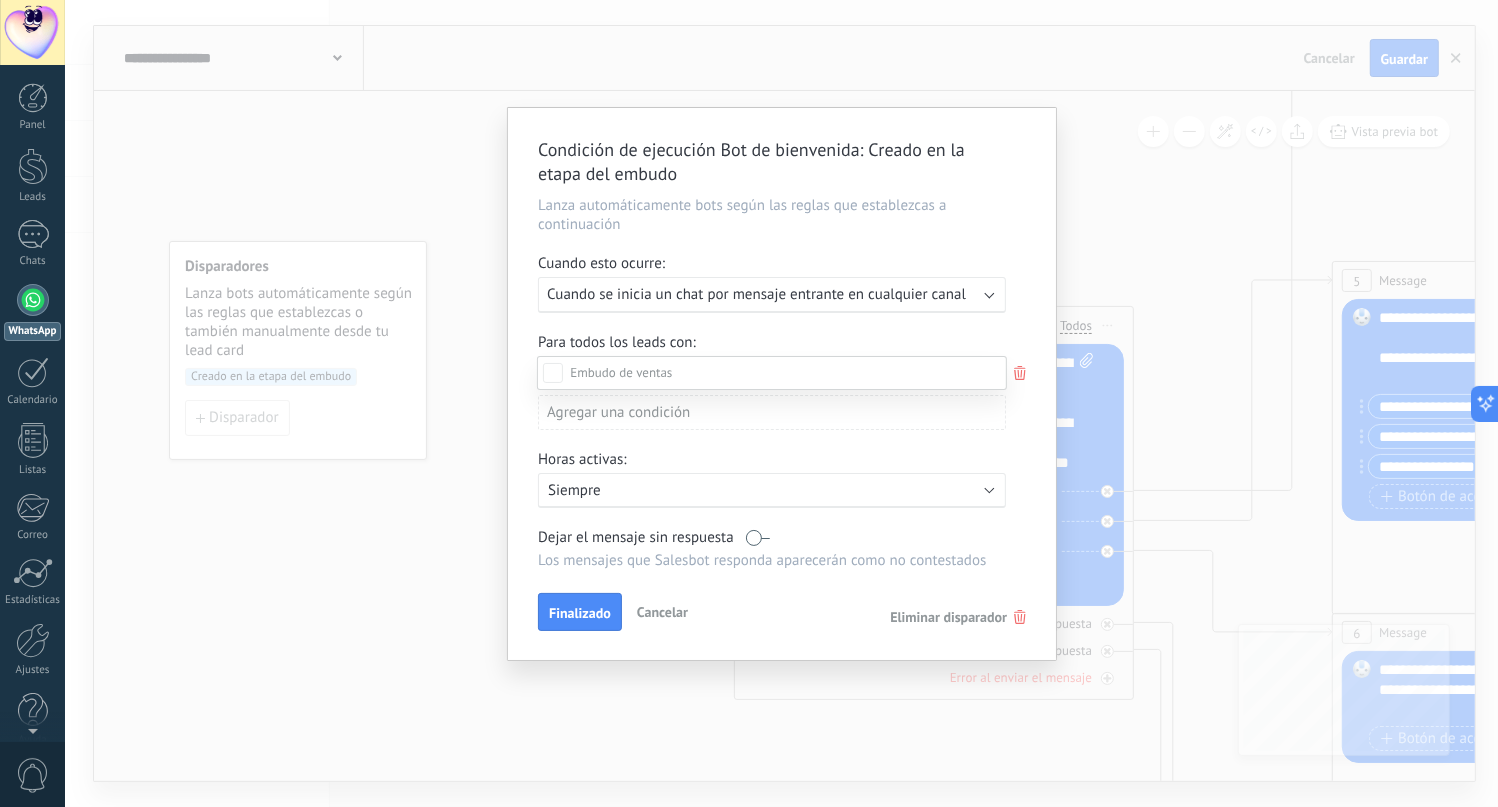 click on "Leads Entrantes" at bounding box center [0, 0] 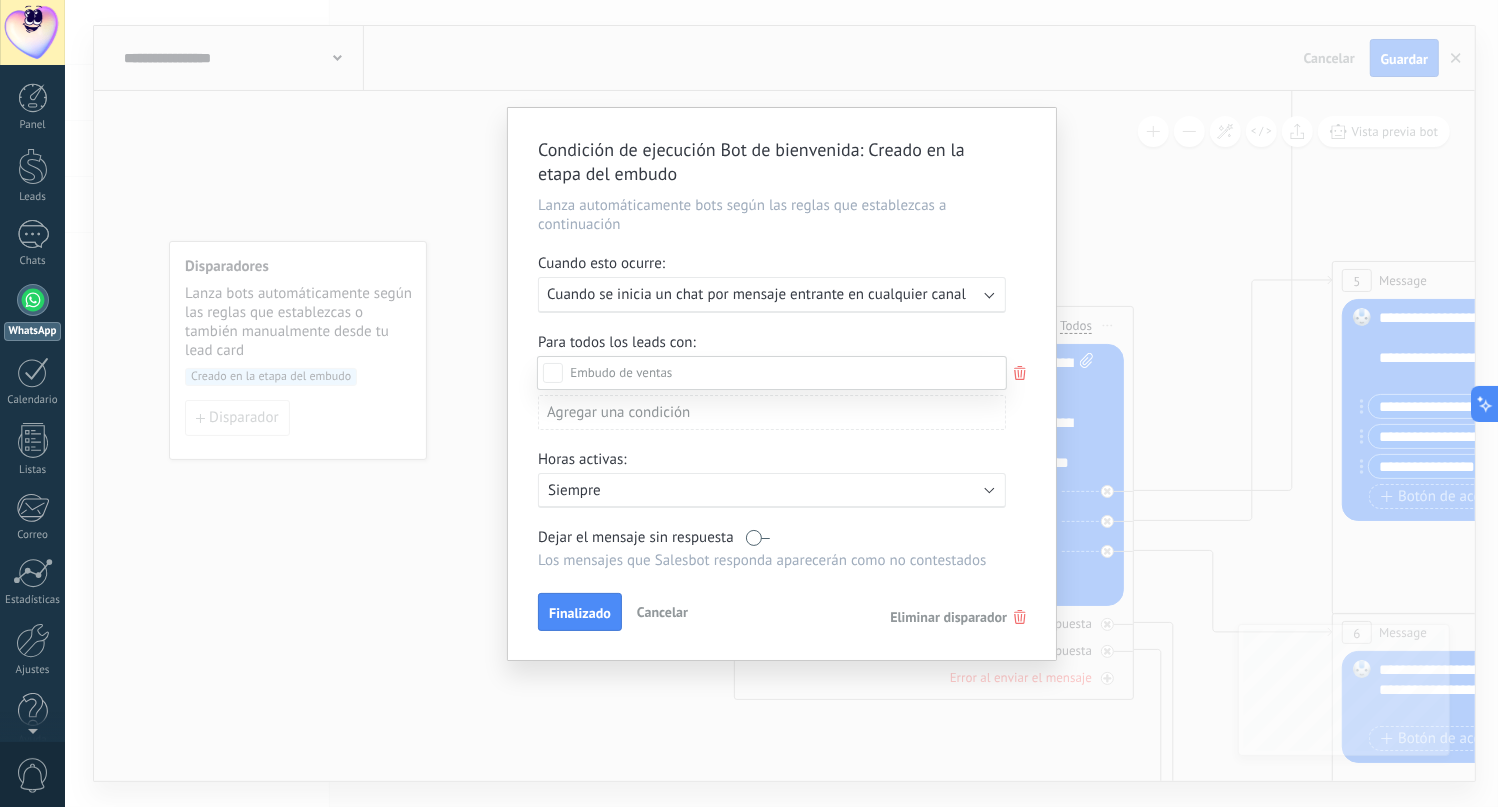 click on "Leads Entrantes Contacto inicial Negociación Debate contractual Discusión de contrato Logrado con éxito Venta Perdido" at bounding box center [772, 580] 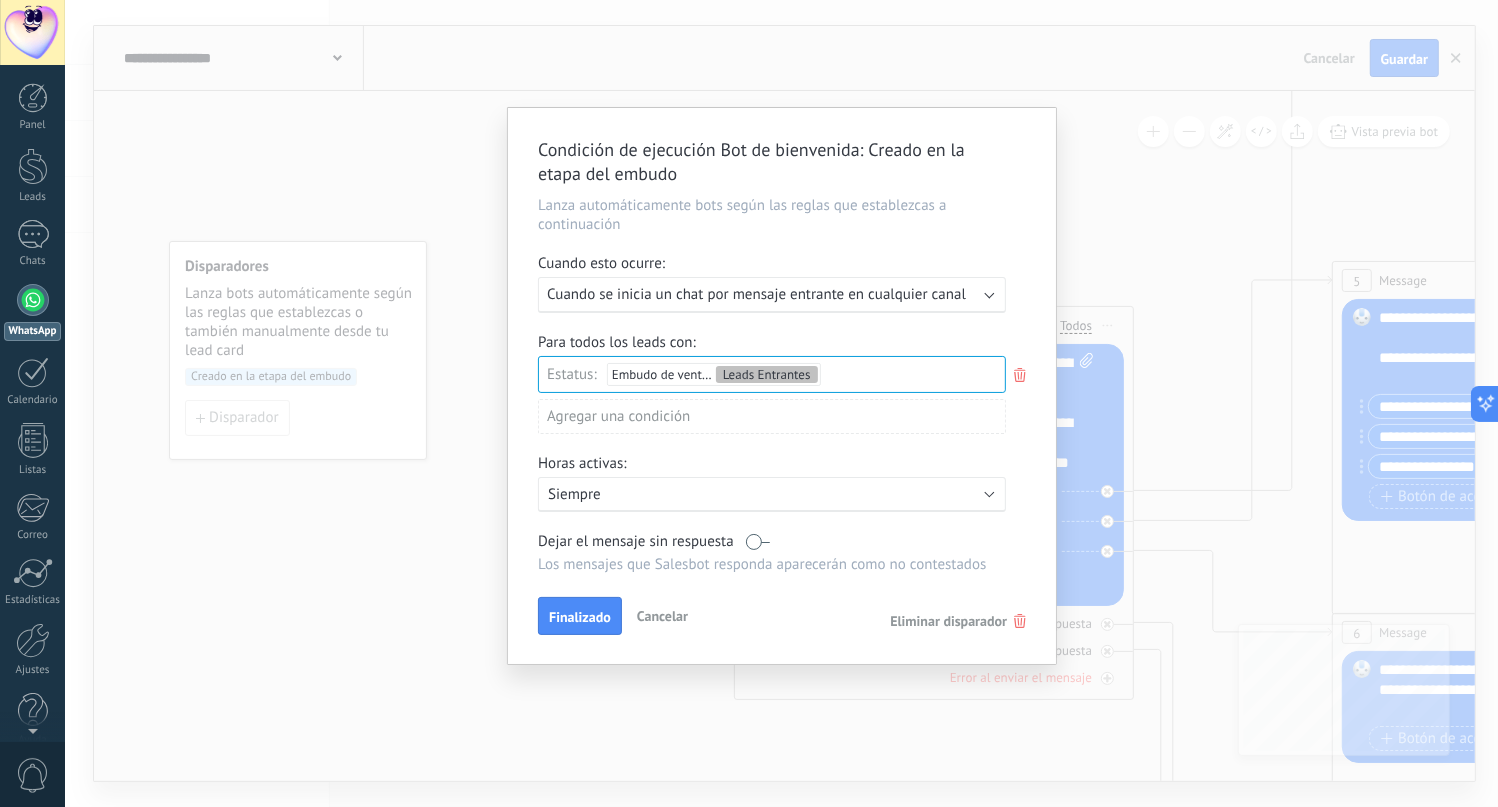 click on "Finalizado" at bounding box center (580, 617) 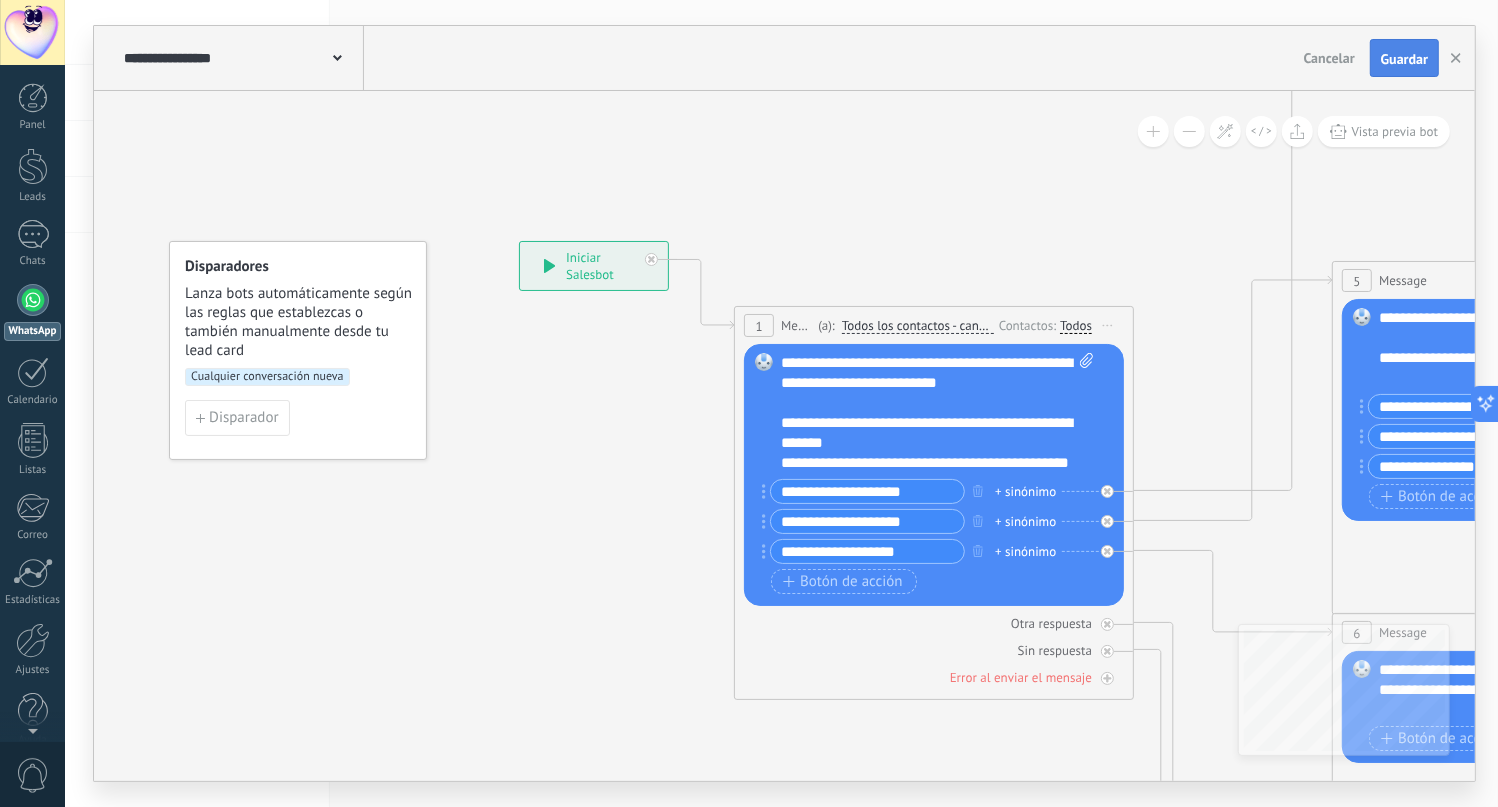 click on "Guardar" at bounding box center (1404, 59) 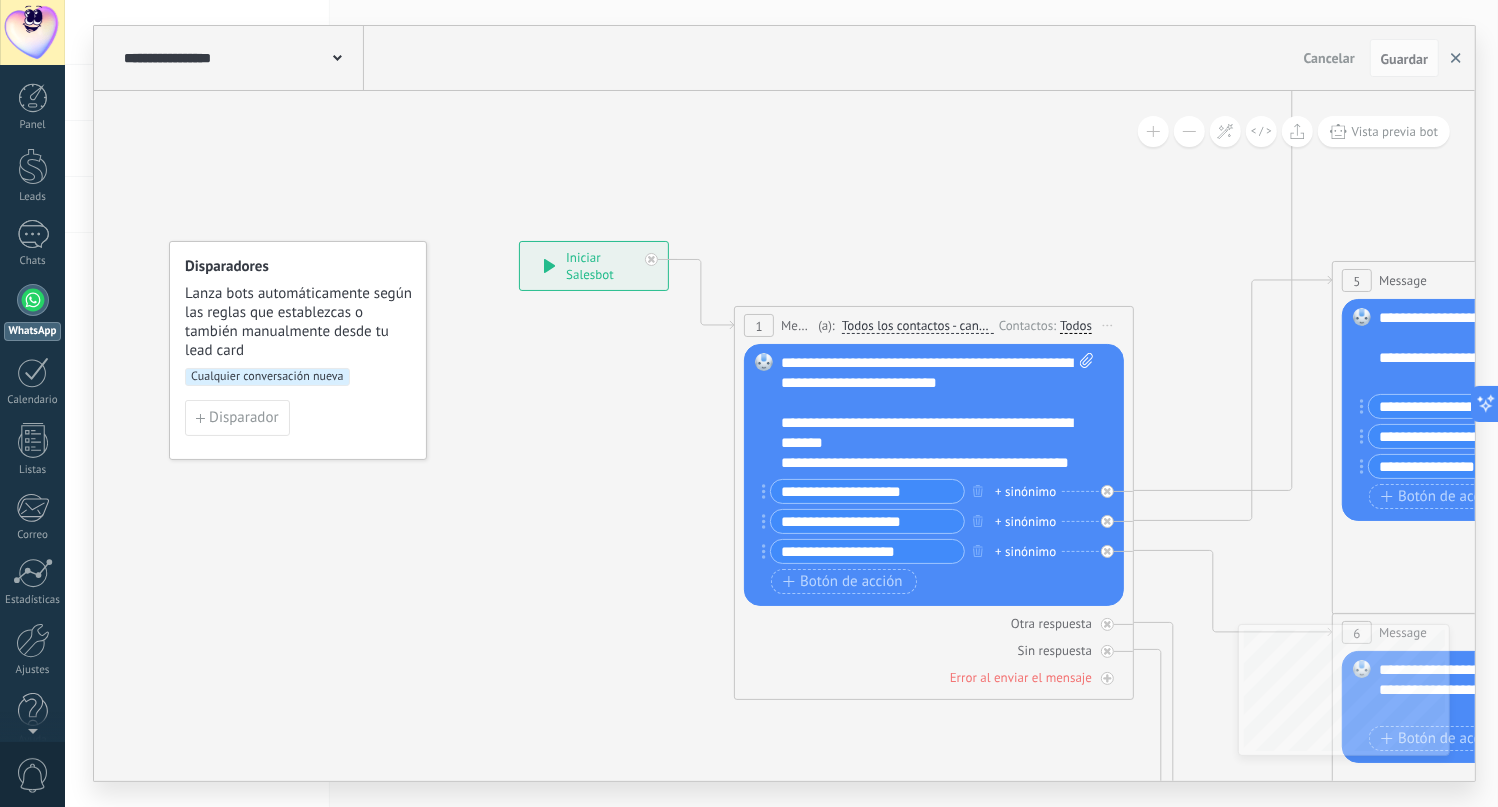 click 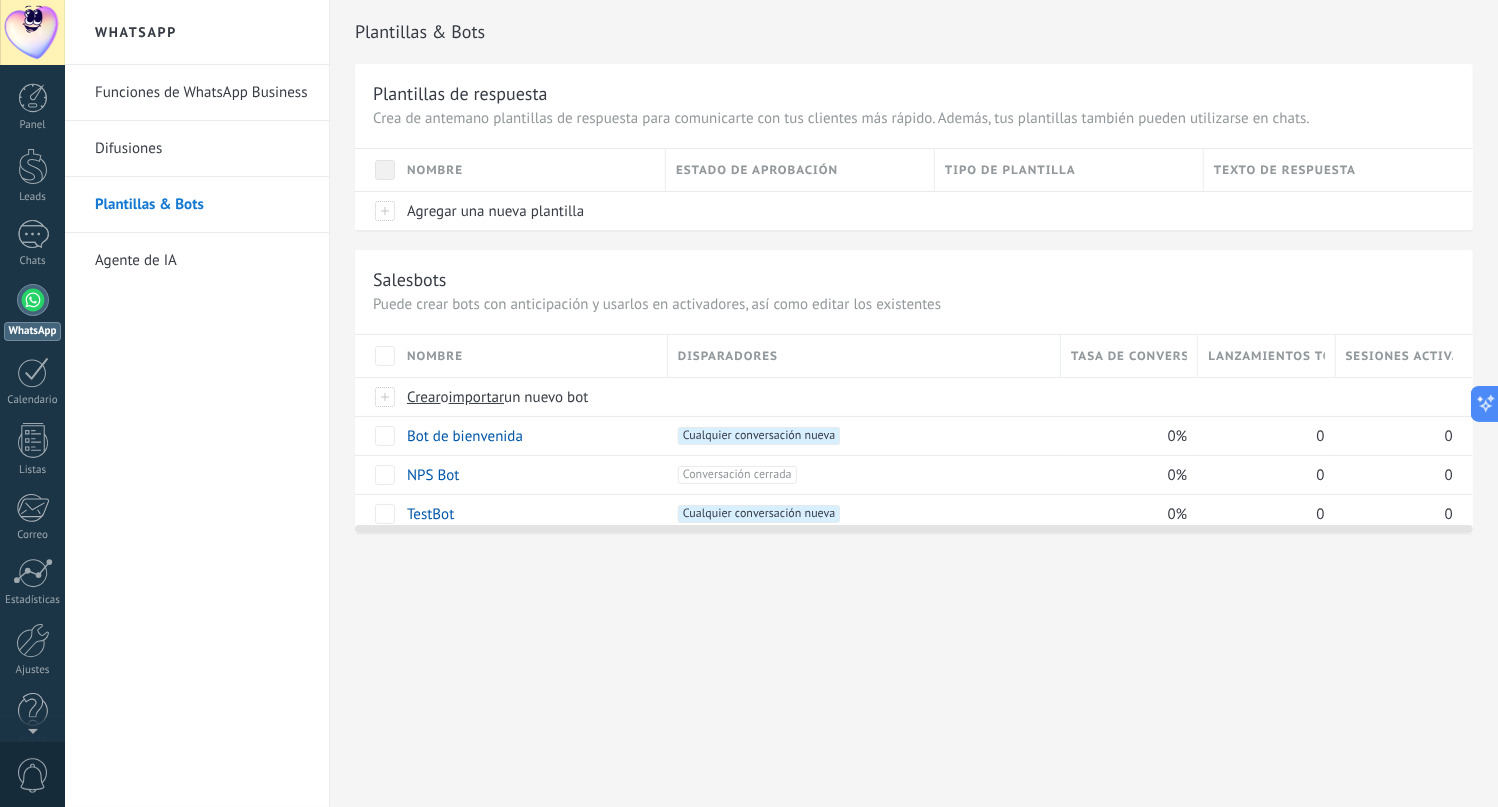 click at bounding box center [914, 525] 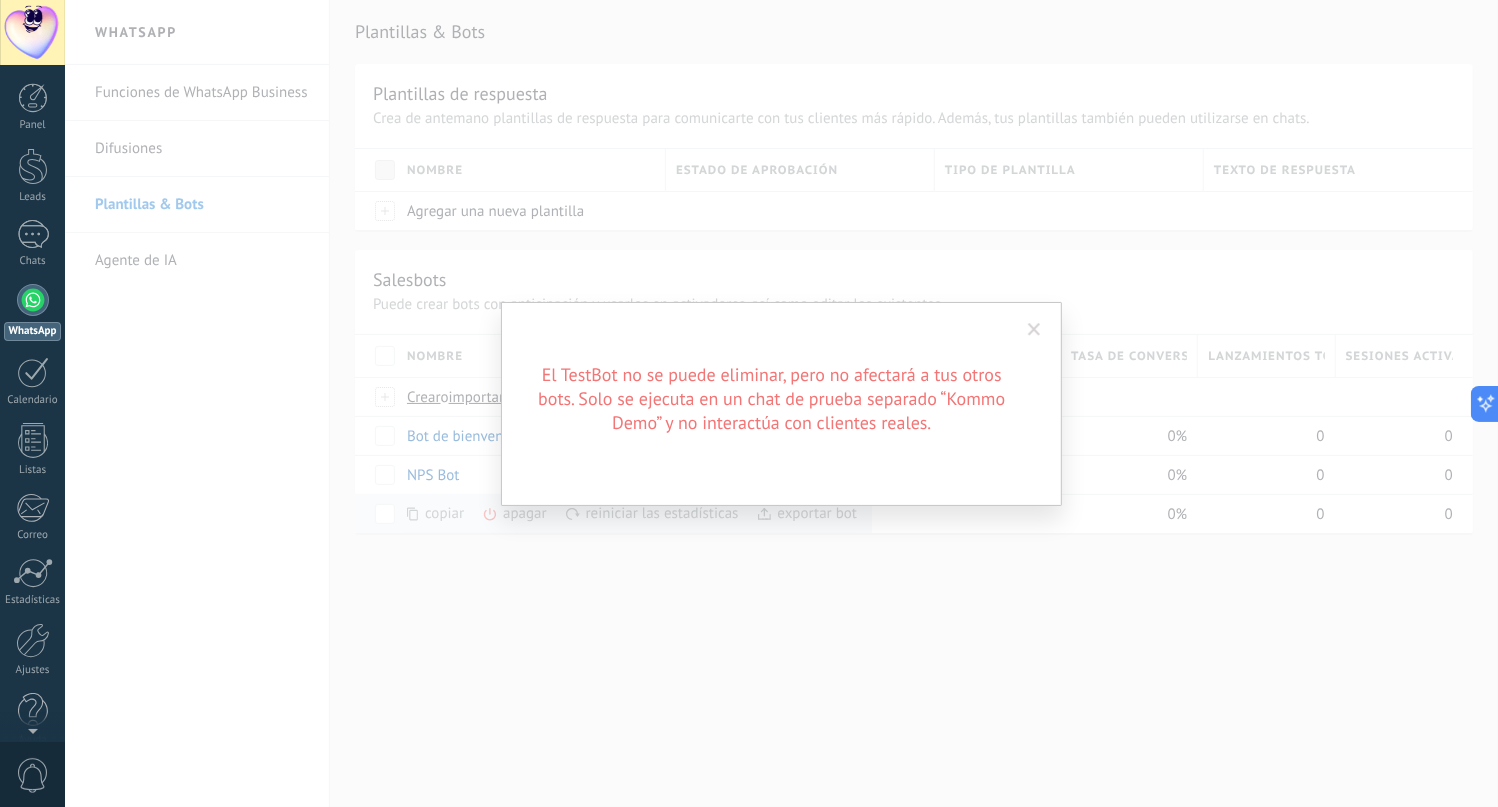 click on "El TestBot no se puede eliminar, pero no afectará a tus otros bots. Solo se ejecuta en un chat de prueba separado “Kommo Demo” y no interactúa con clientes reales." at bounding box center (781, 403) 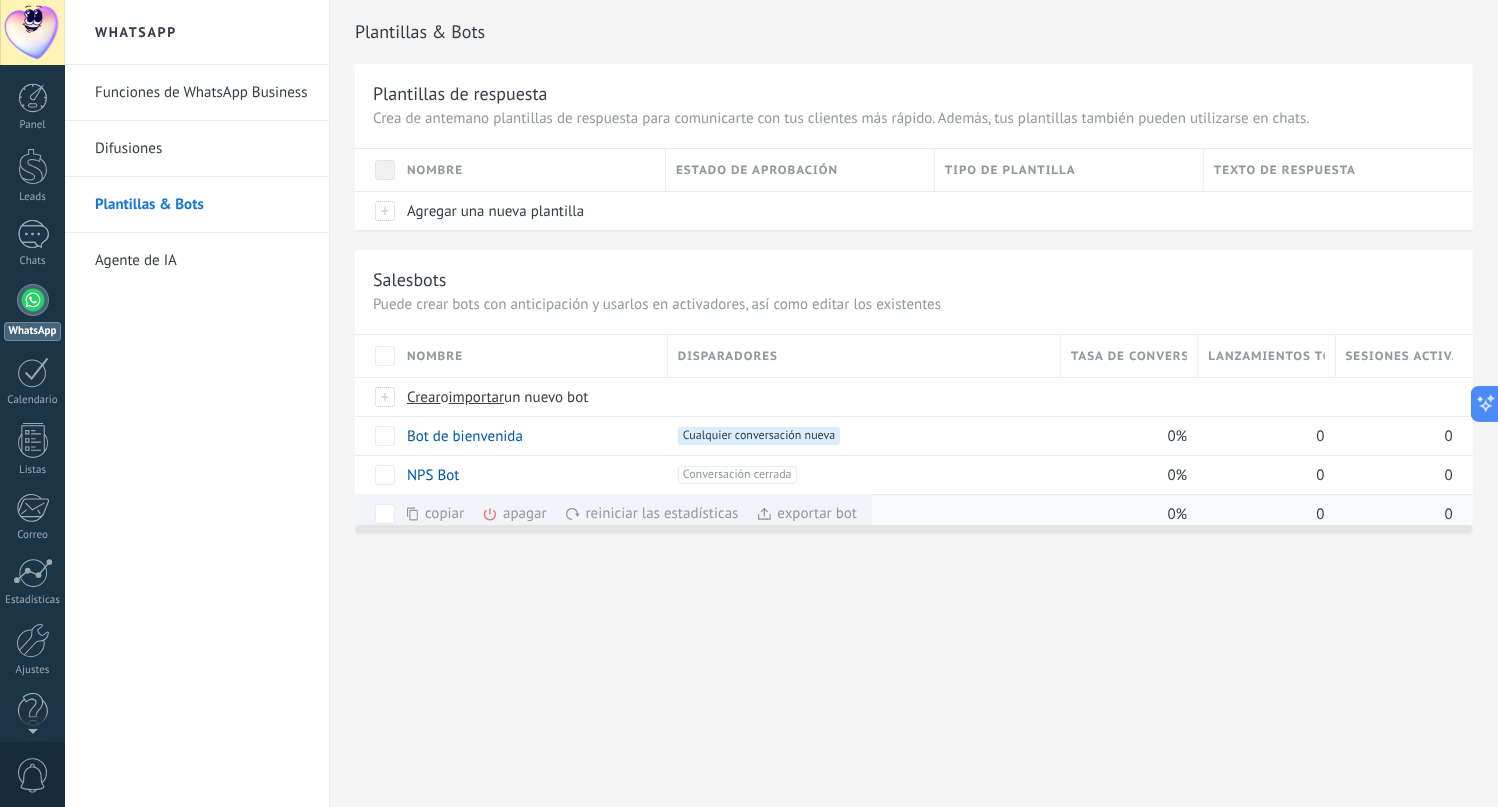 click on "apagar màs" at bounding box center [548, 513] 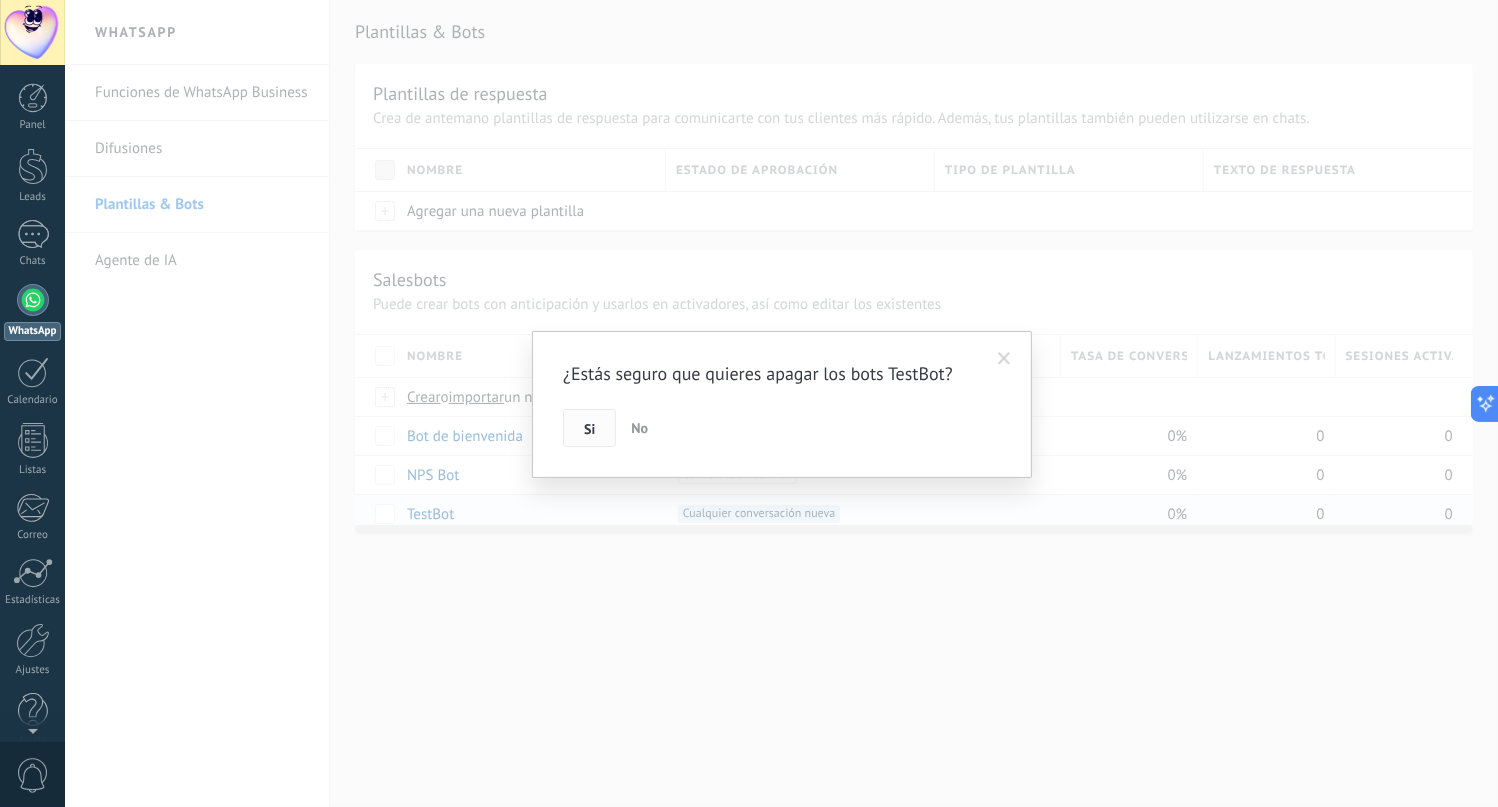 click on "Si" at bounding box center [589, 429] 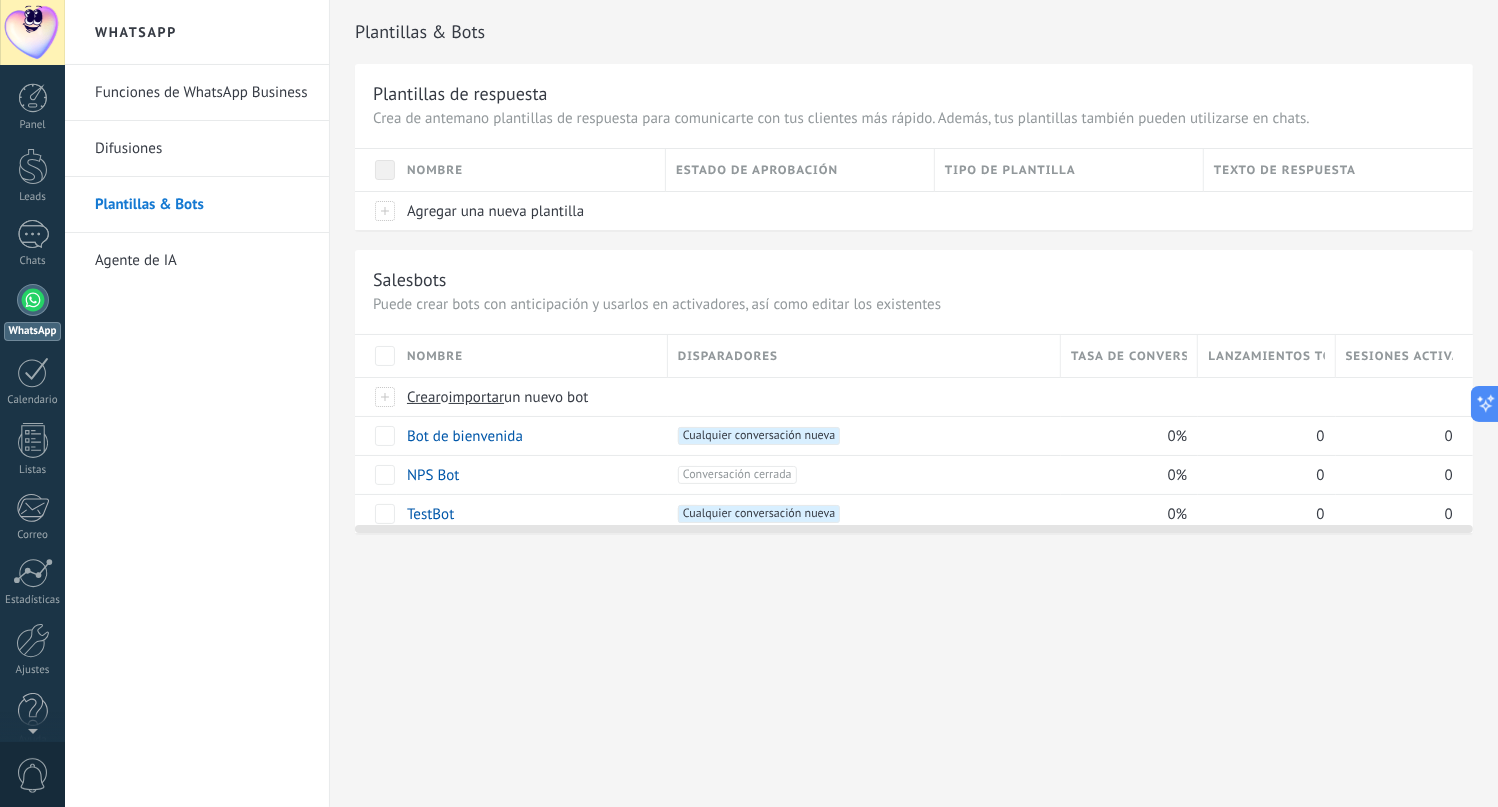 click on "Plantillas & Bots Plantillas de respuesta Crea de antemano plantillas de respuesta para comunicarte con tus clientes más rápido. Además, tus plantillas también pueden utilizarse en chats. Nombre Estado de aprobación Tipo de plantilla Texto de respuesta Agregar una nueva plantilla Salesbots Puede crear bots con anticipación y usarlos en activadores, así como editar los existentes Actualizar a Avanzado Nombre Disparadores Tasa de conversión Lanzamientos totales Sesiones activas        Crear  o  importar  un nuevo bot              Bot de bienvenida +1 Cualquier conversación nueva +0 0% 0 0        NPS Bot +1 Conversación cerrada +0 0% 0 0        TestBot +1 Cualquier conversación nueva +0 0% 0 0 Mostrar más avanzado Rastrear clics en links Reducir links largos y rastrear clics: cuando se habilita, los URLs que envías serán reemplazados con links de rastreo. Una vez clickeados, un evento se registrará en el feed del lead. Abajo seleccione las fuentes que utilizan esta característica Rusa Turco" at bounding box center (914, 403) 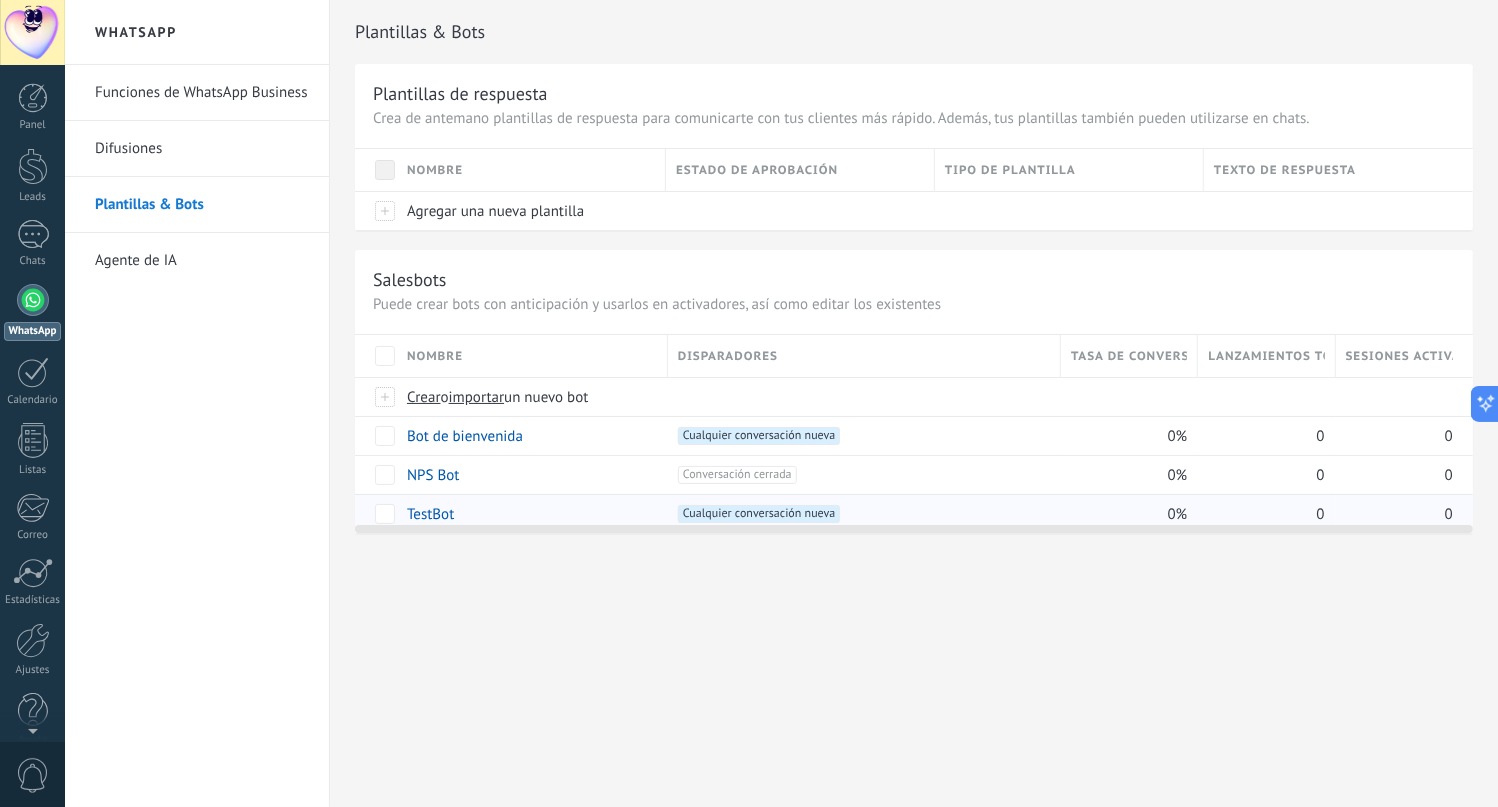 click on "TestBot" at bounding box center [527, 514] 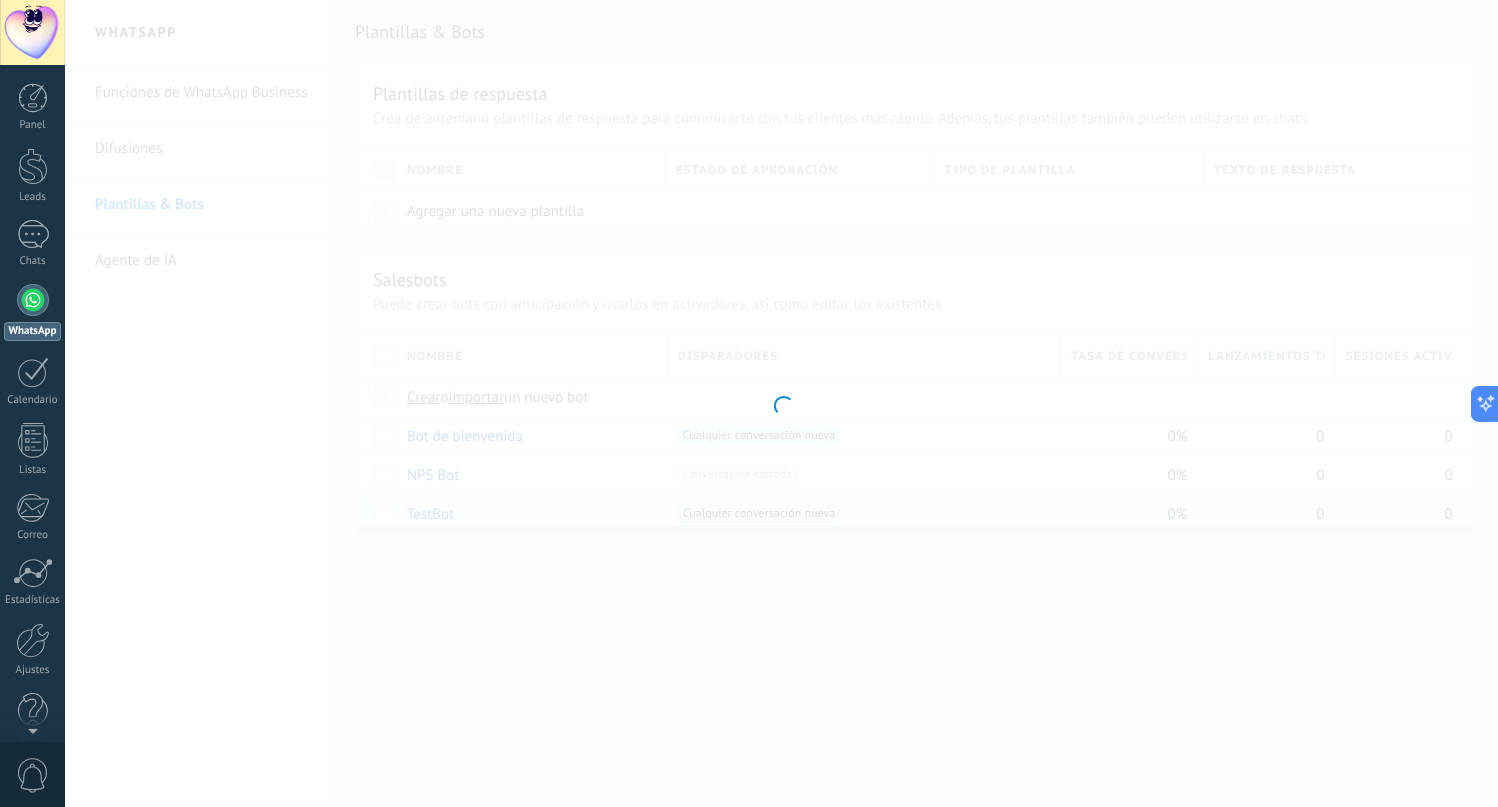 type on "*******" 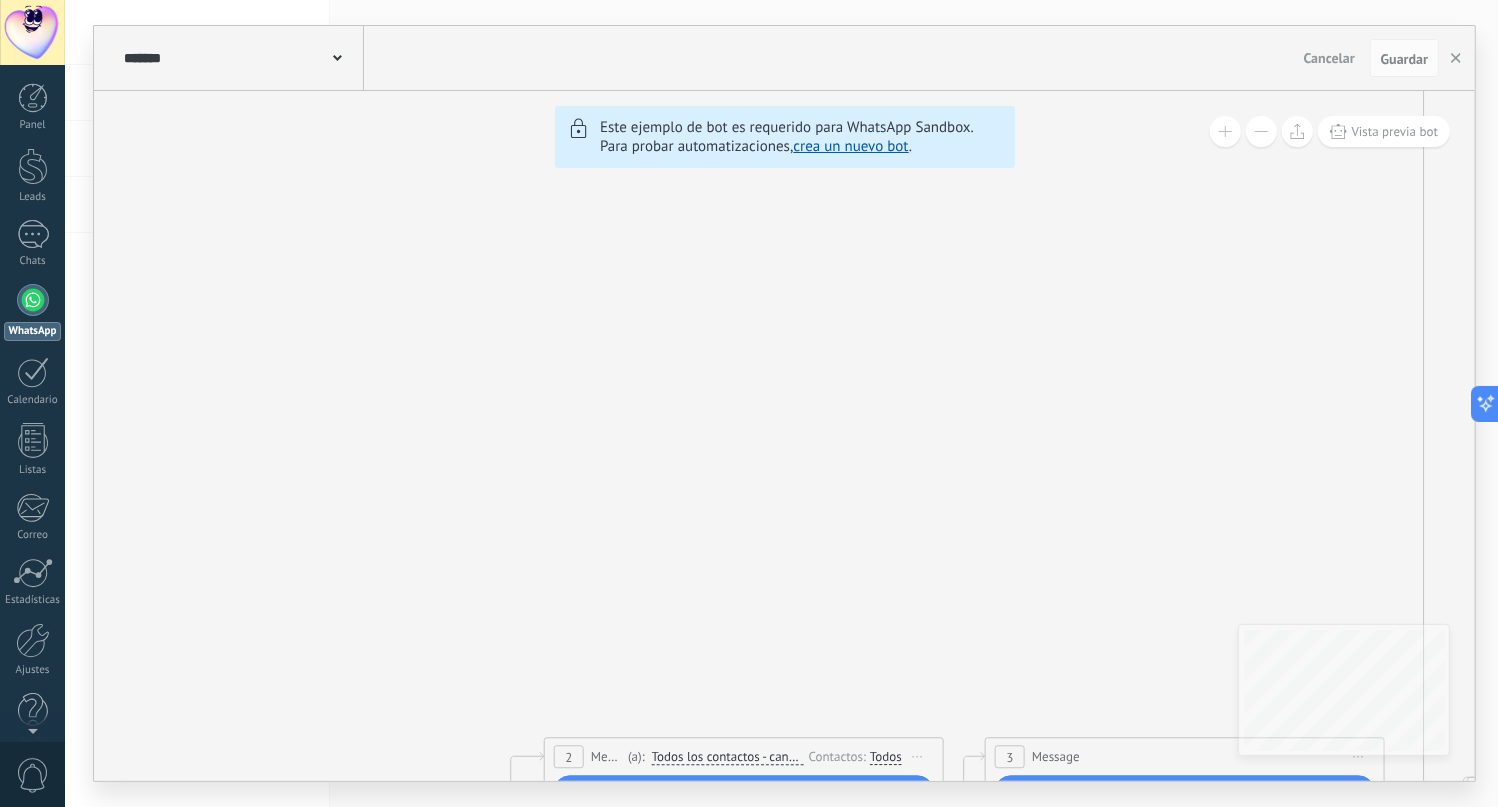 click at bounding box center [33, 300] 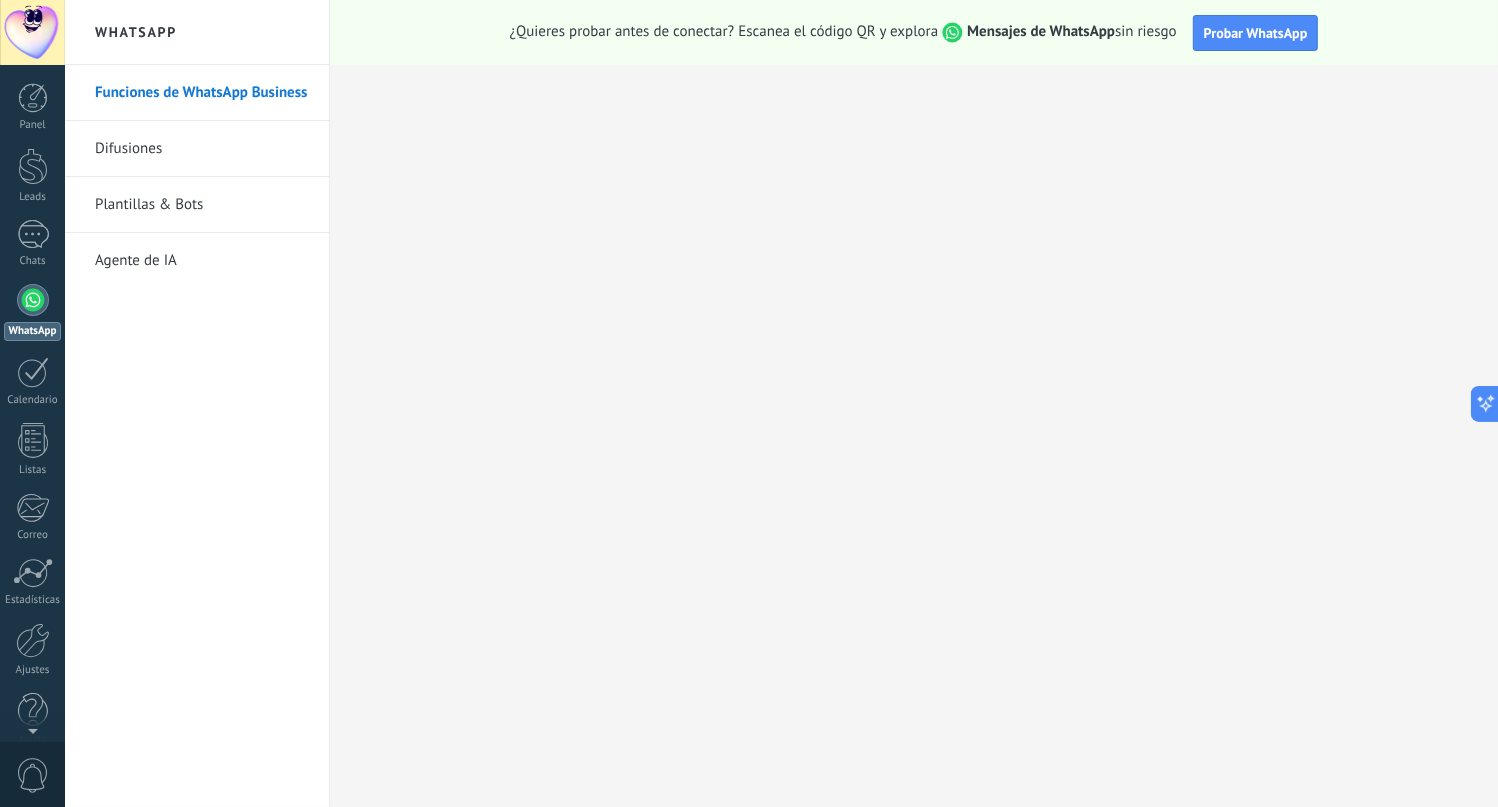click on "Plantillas & Bots" at bounding box center [202, 205] 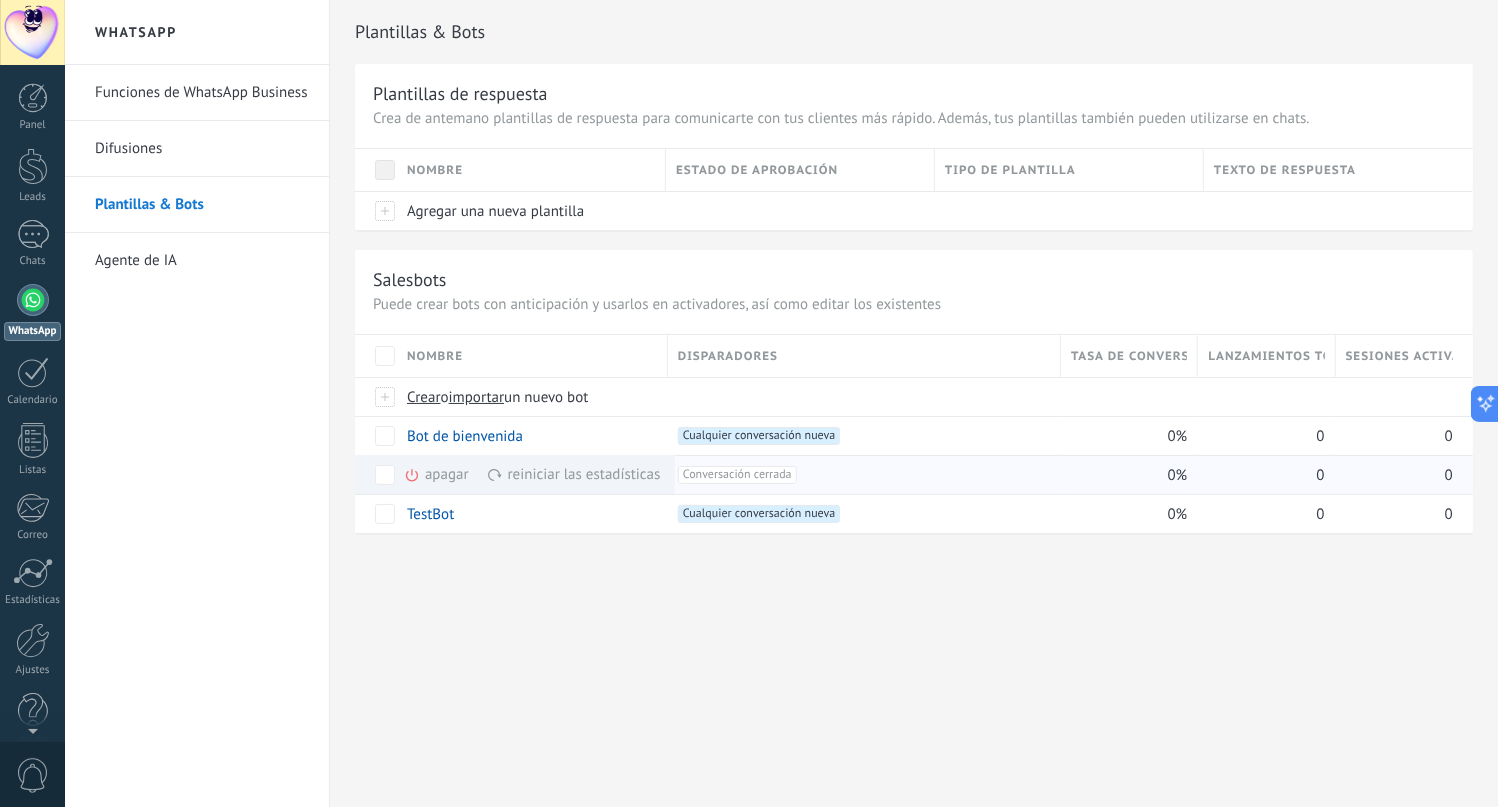 click on "apagar màs" at bounding box center (470, 474) 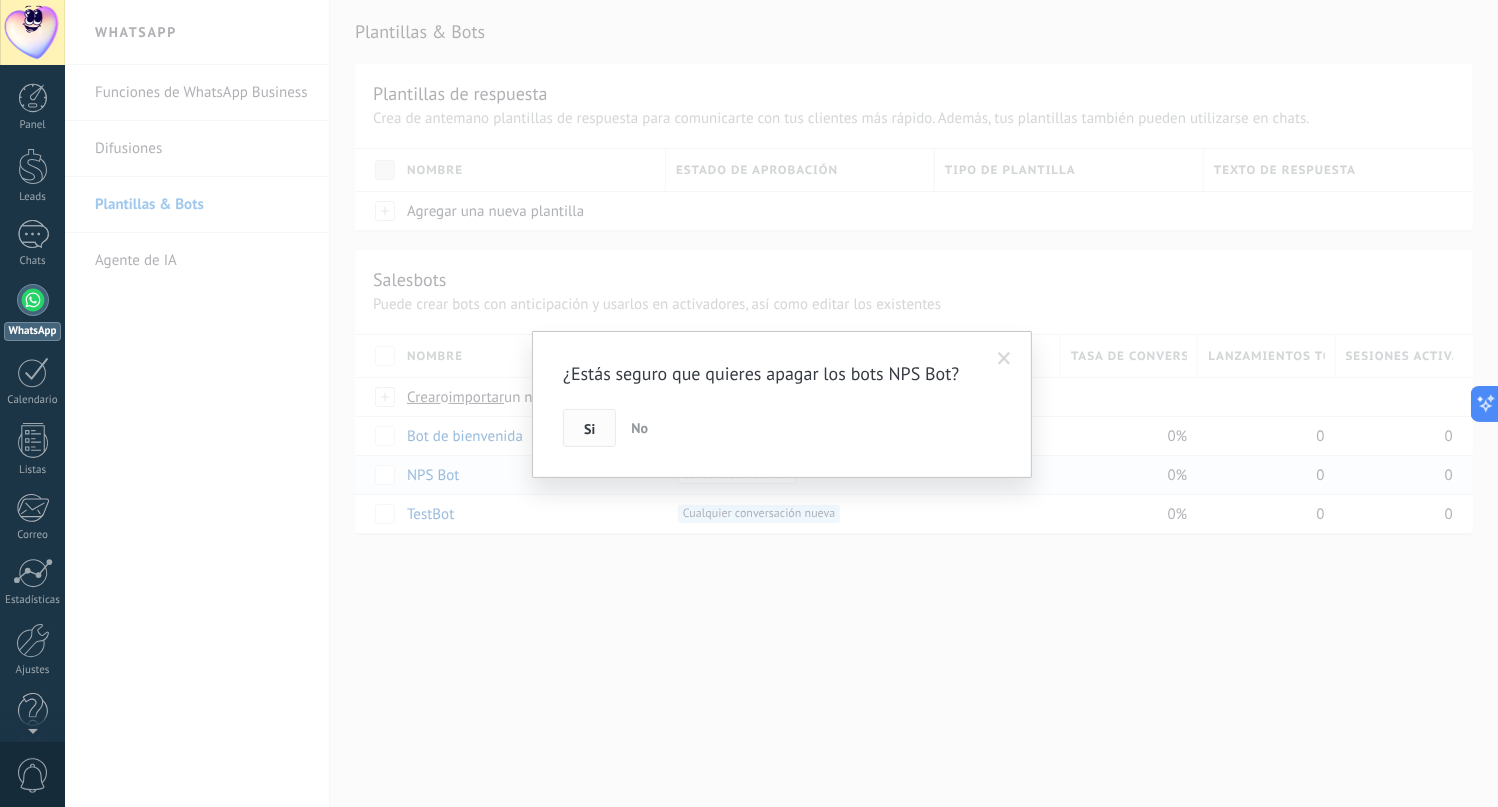 click on "Si" at bounding box center [589, 429] 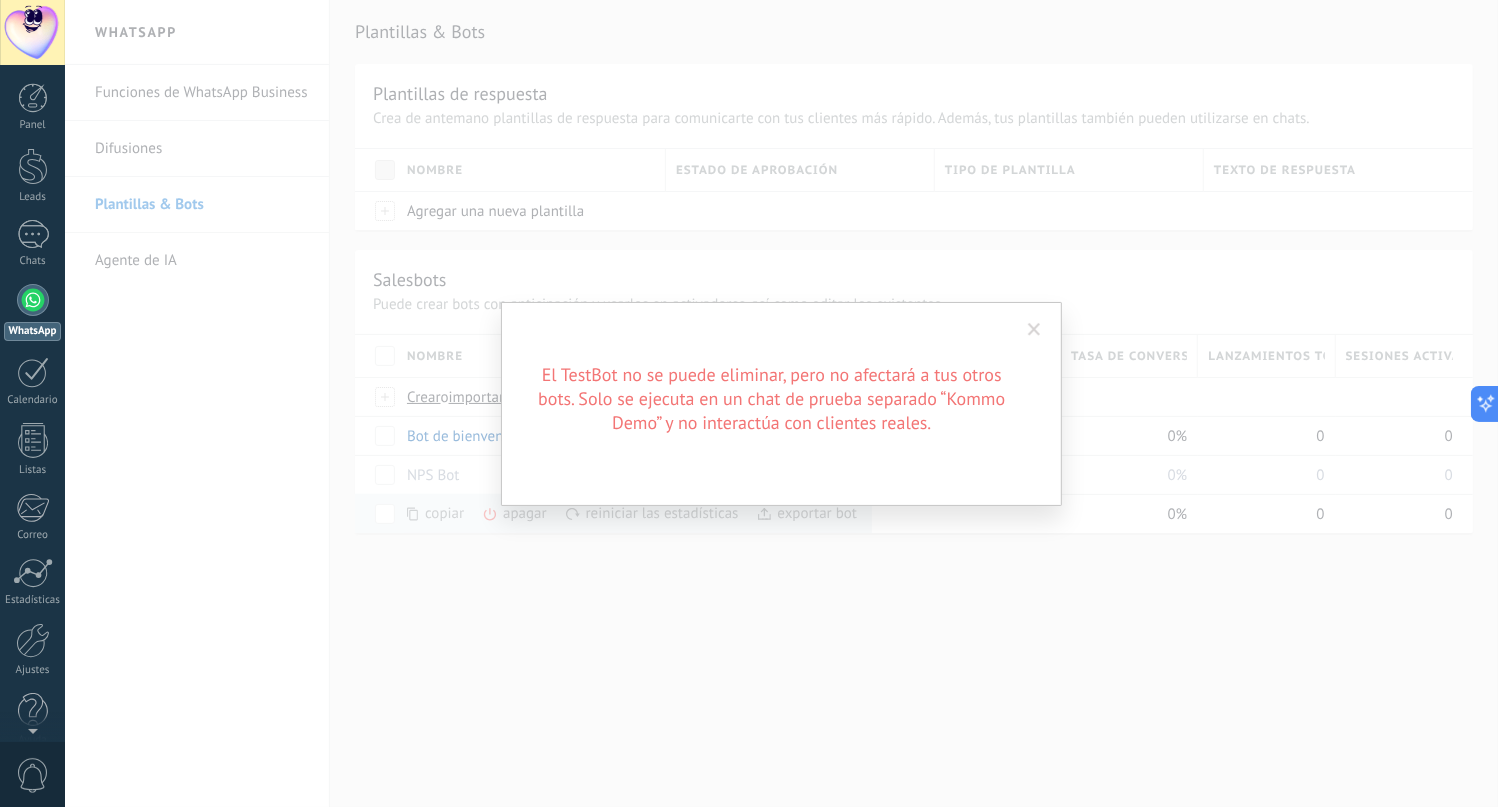 click on "El TestBot no se puede eliminar, pero no afectará a tus otros bots. Solo se ejecuta en un chat de prueba separado “Kommo Demo” y no interactúa con clientes reales." at bounding box center [781, 403] 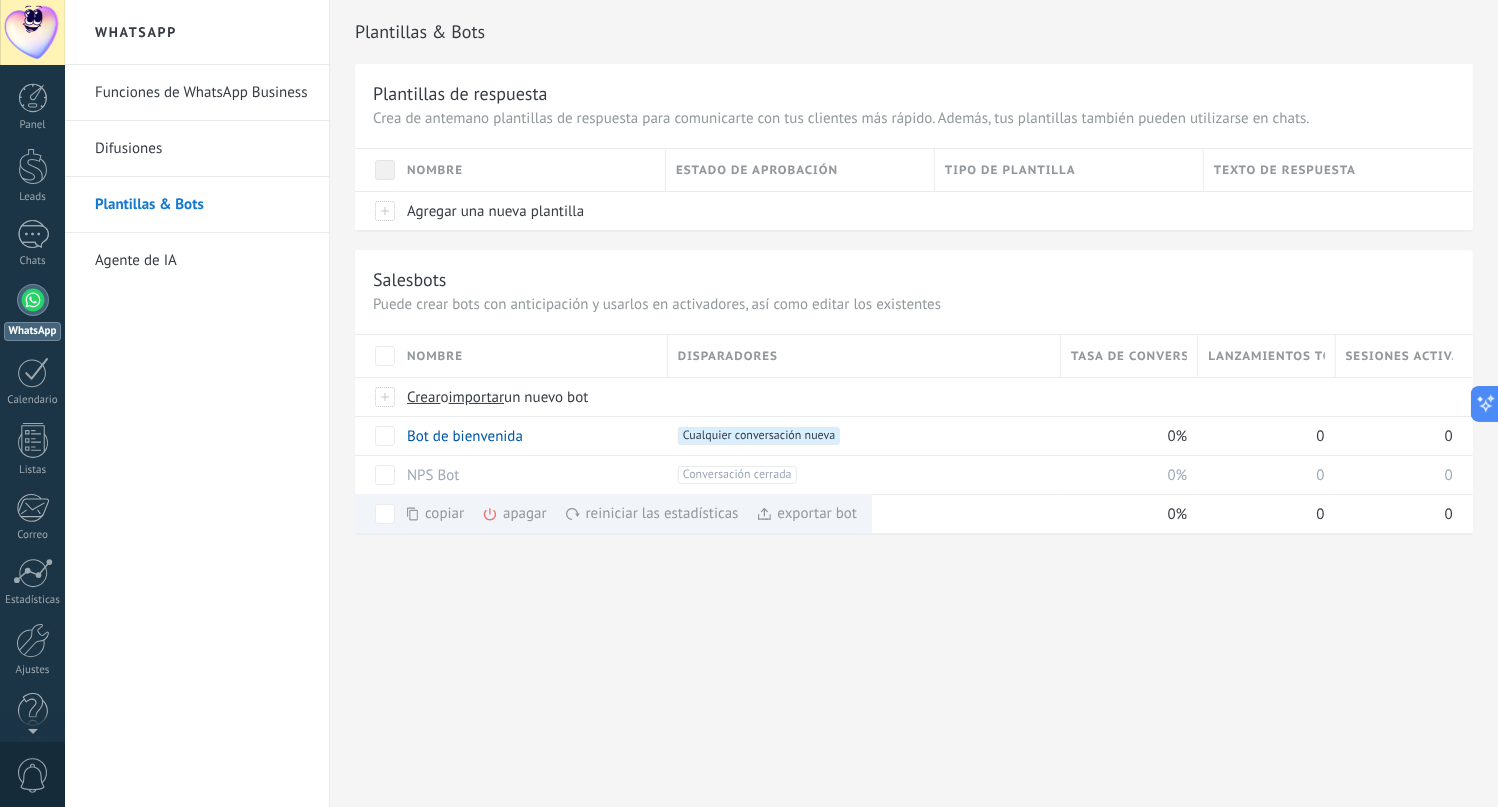 click on "WhatsApp" at bounding box center (32, 312) 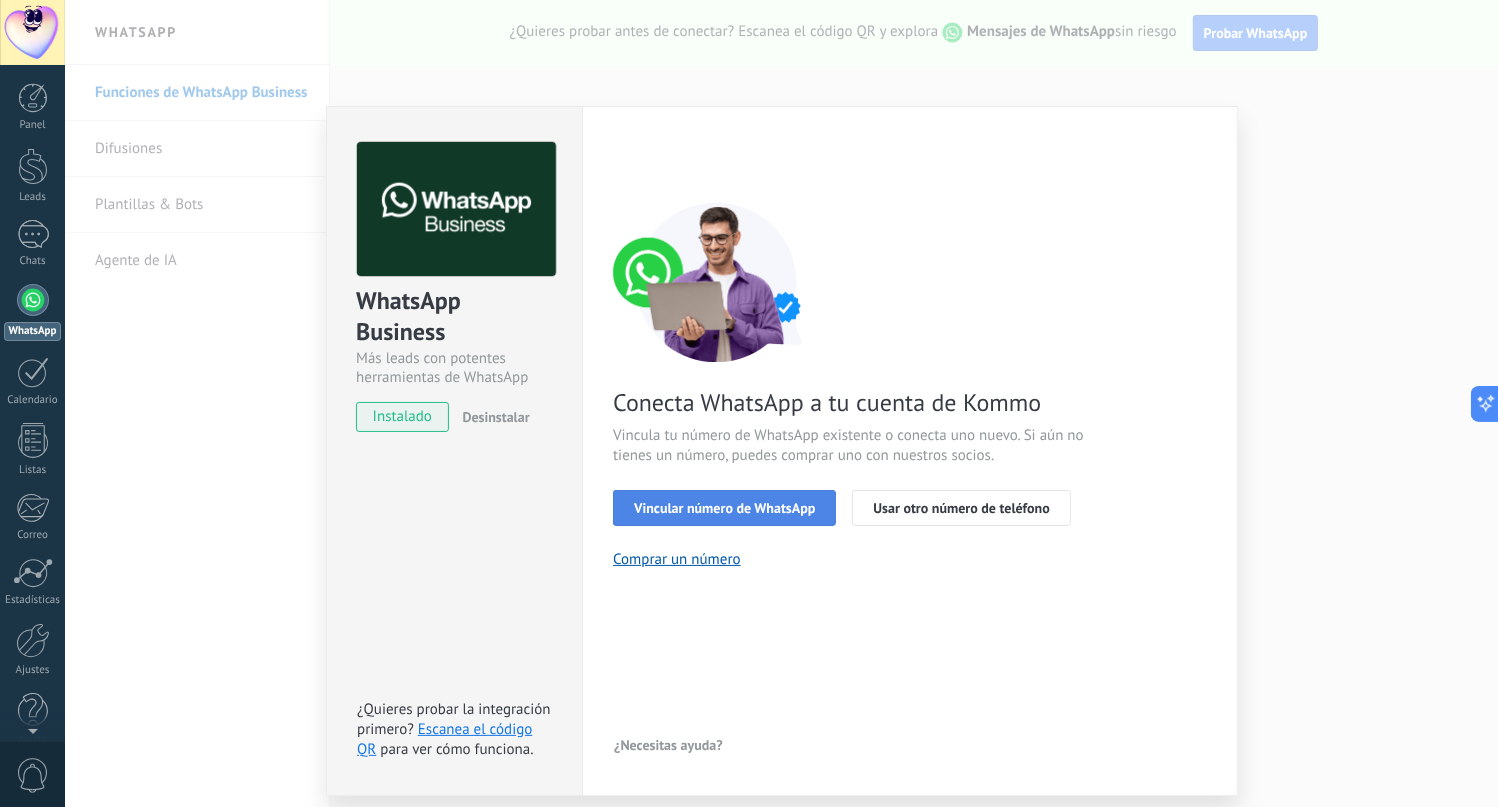 click on "Vincular número de WhatsApp" at bounding box center [724, 508] 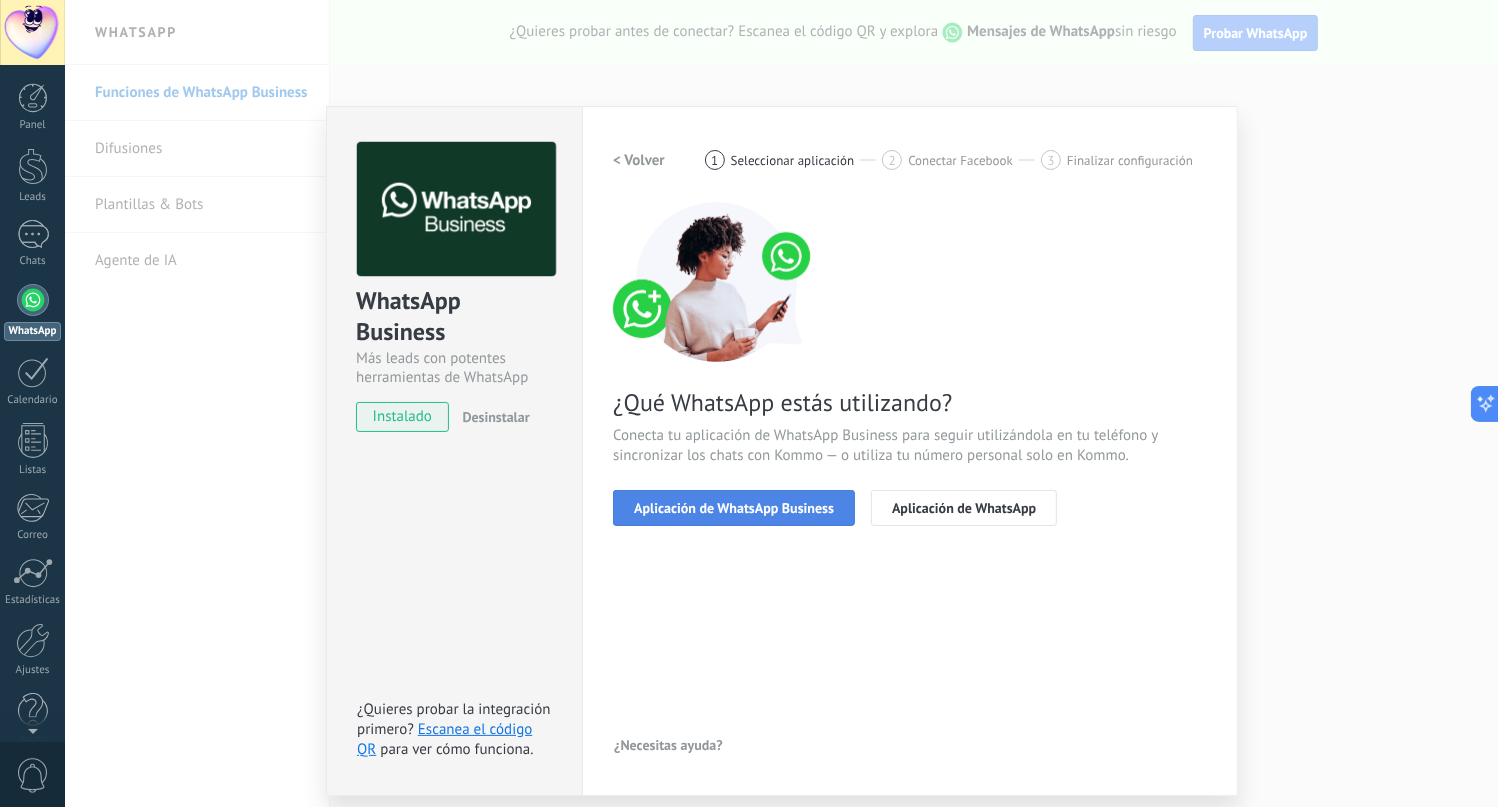 click on "Aplicación de WhatsApp Business" at bounding box center [734, 508] 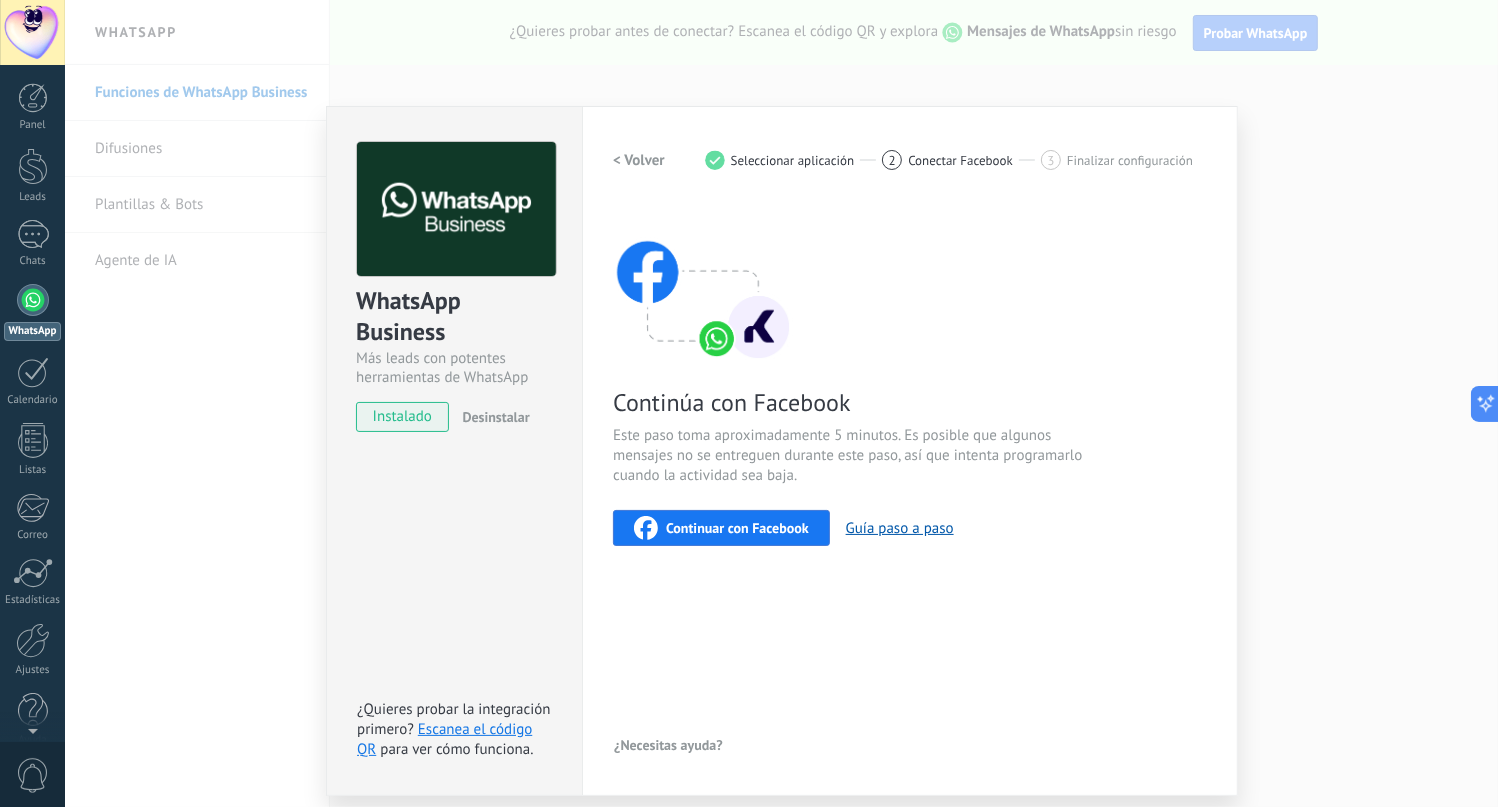 click on "Continuar con Facebook" at bounding box center (721, 528) 